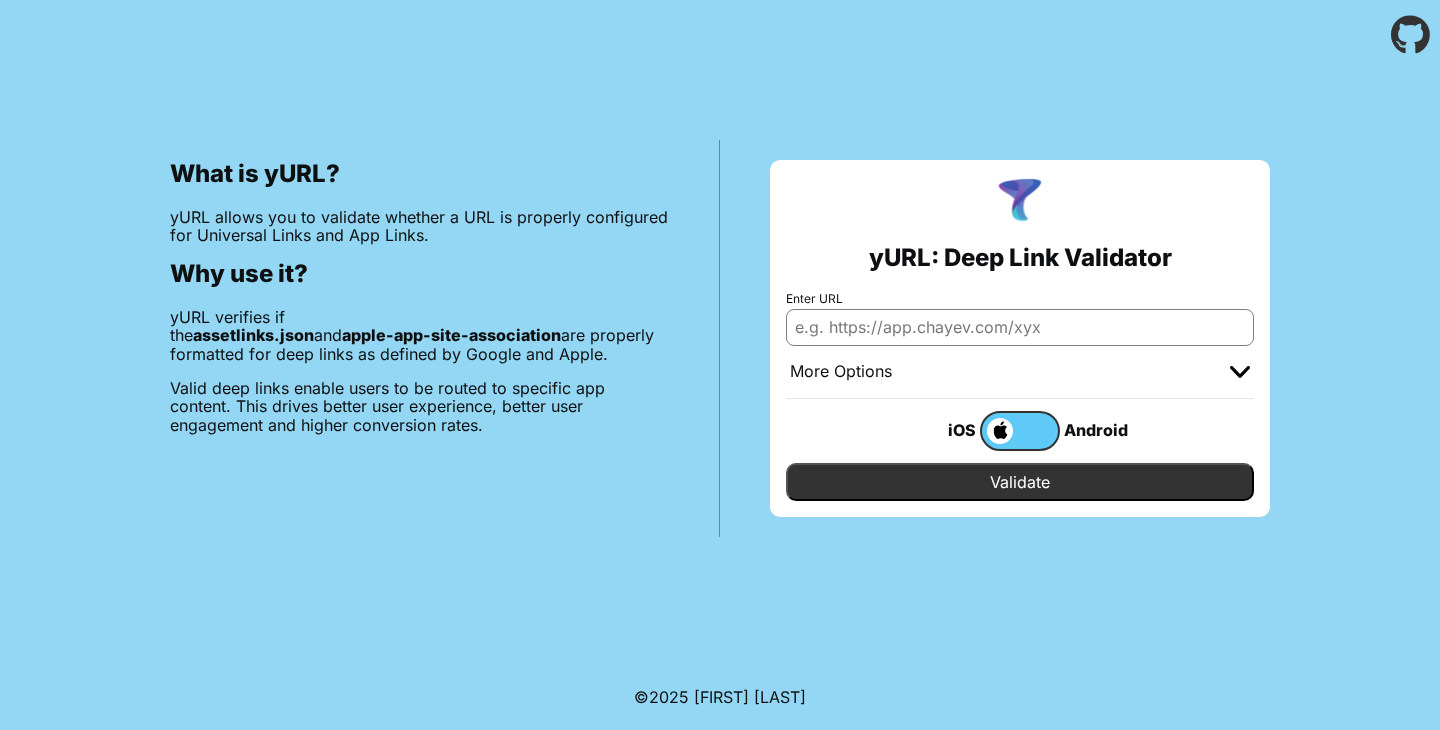 scroll, scrollTop: 0, scrollLeft: 0, axis: both 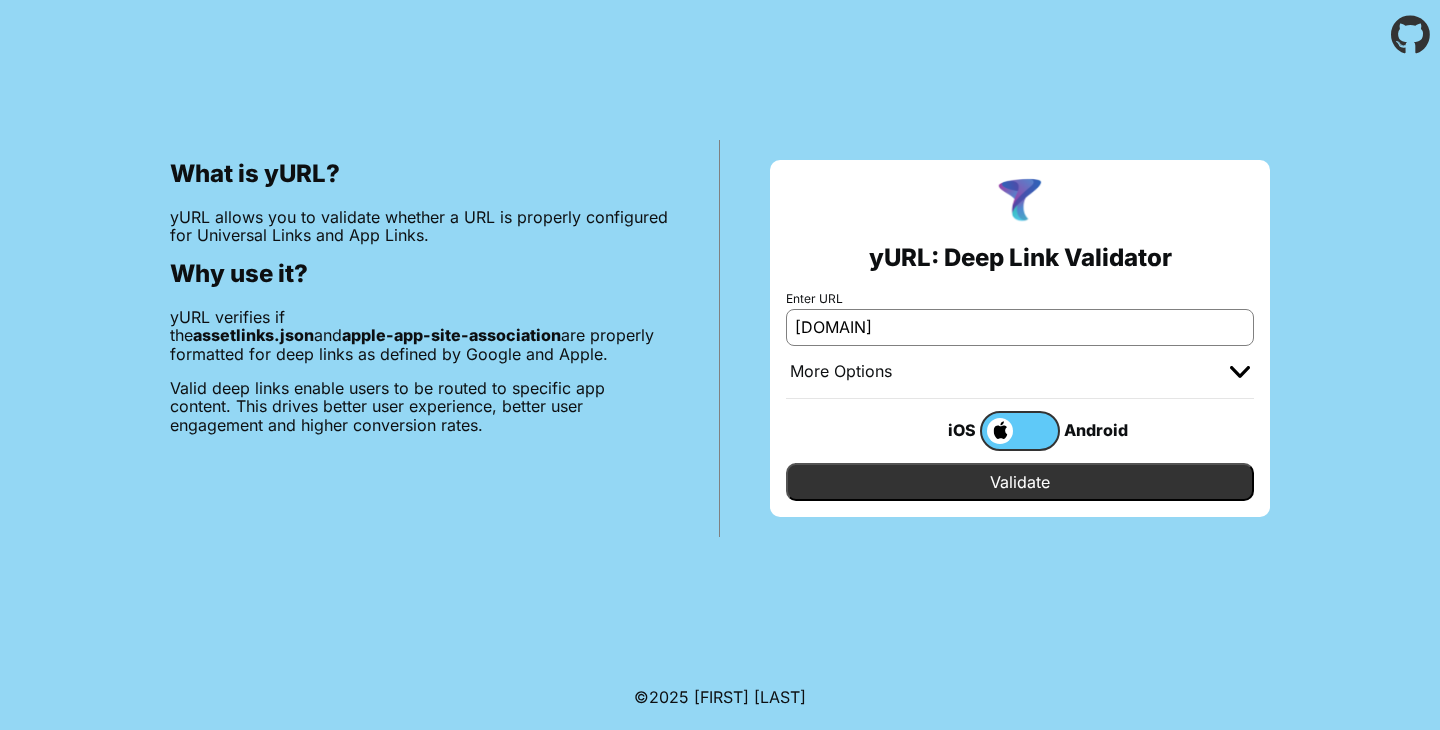 type on "iquique.[DOMAIN]" 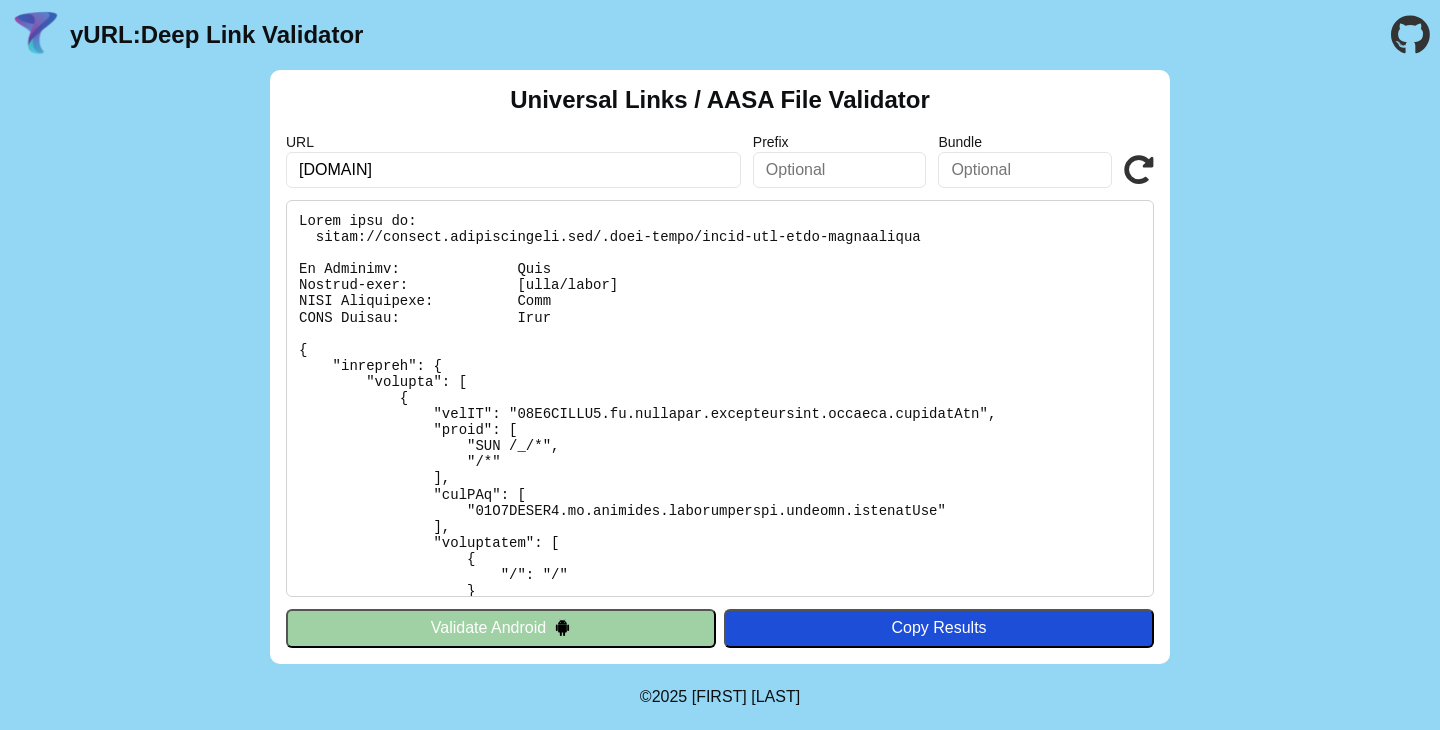 scroll, scrollTop: 0, scrollLeft: 0, axis: both 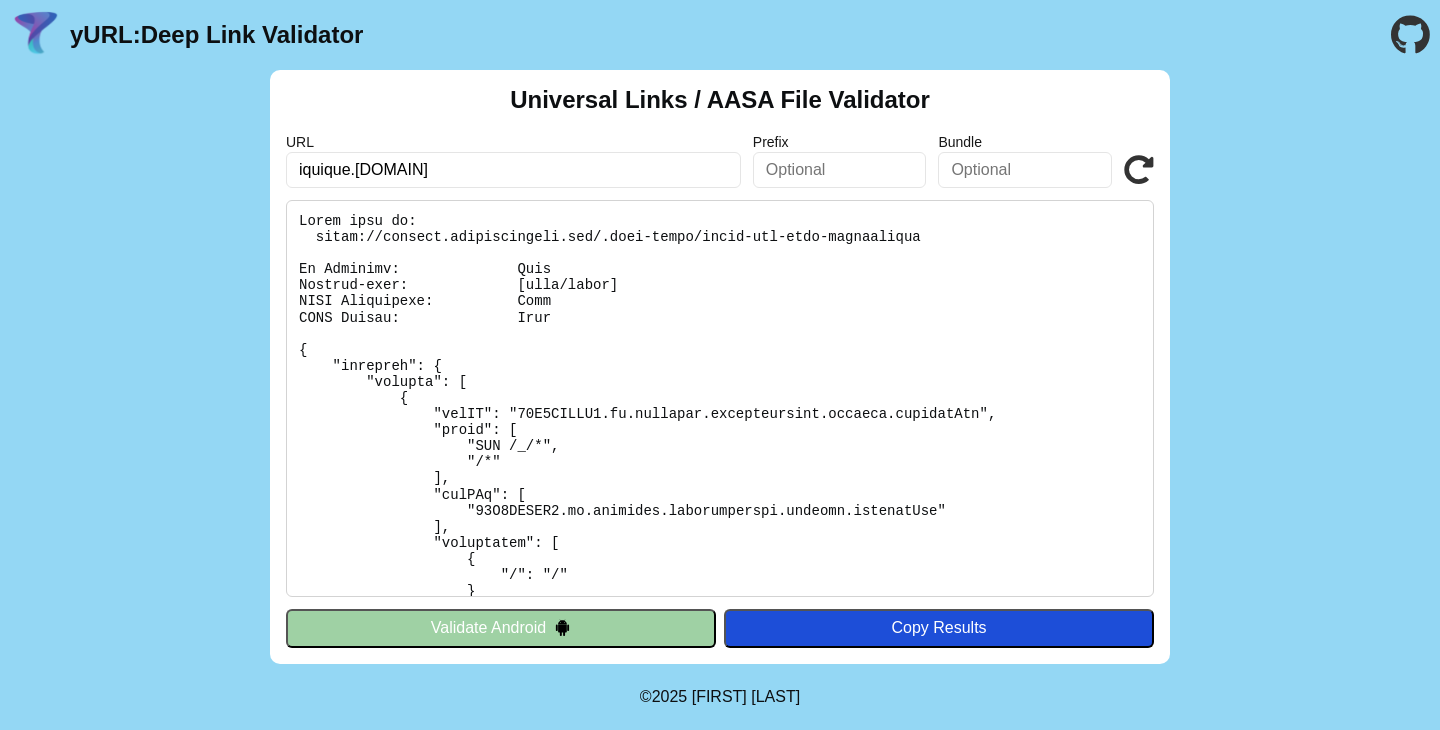 click on "URL
iquique.[DOMAIN]
Prefix
Bundle
Validate
Validate Android
Copy Results" at bounding box center (720, 367) 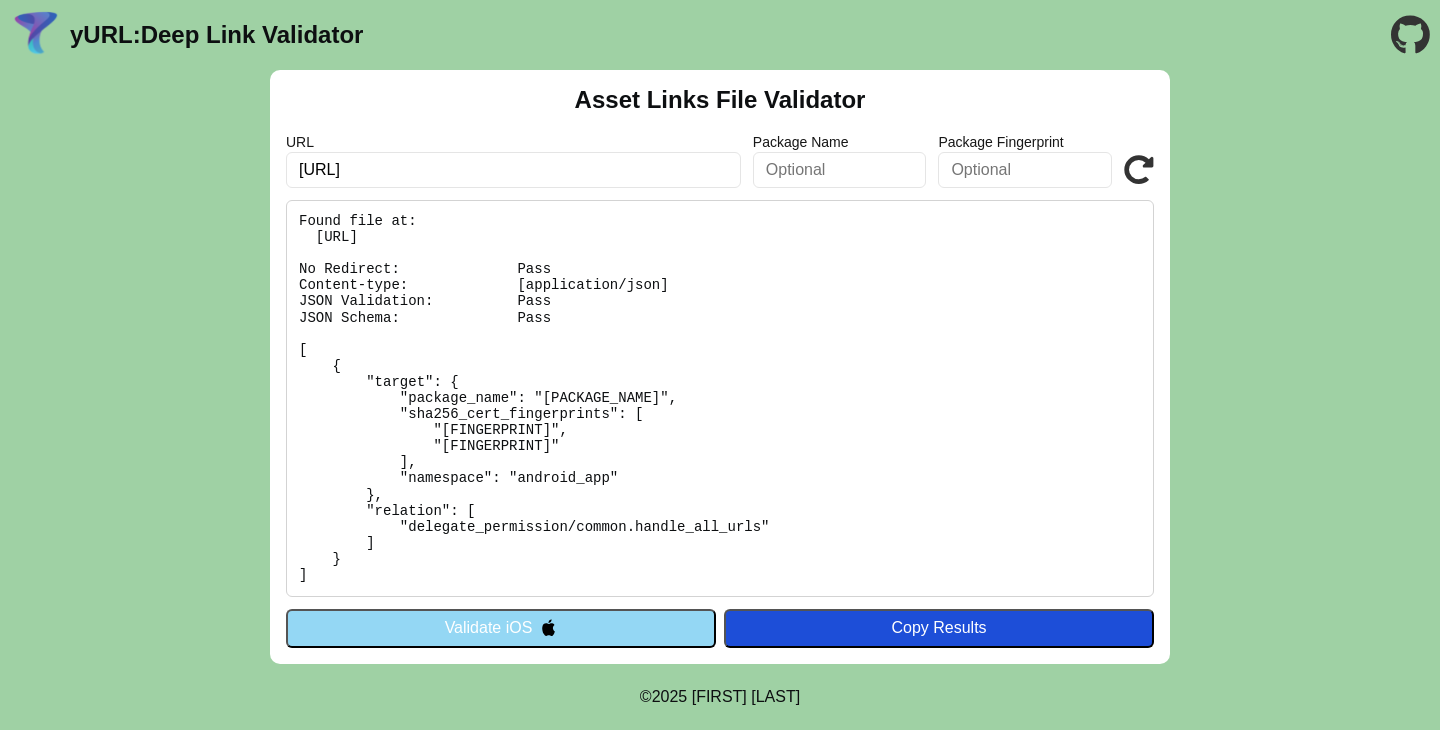 scroll, scrollTop: 0, scrollLeft: 0, axis: both 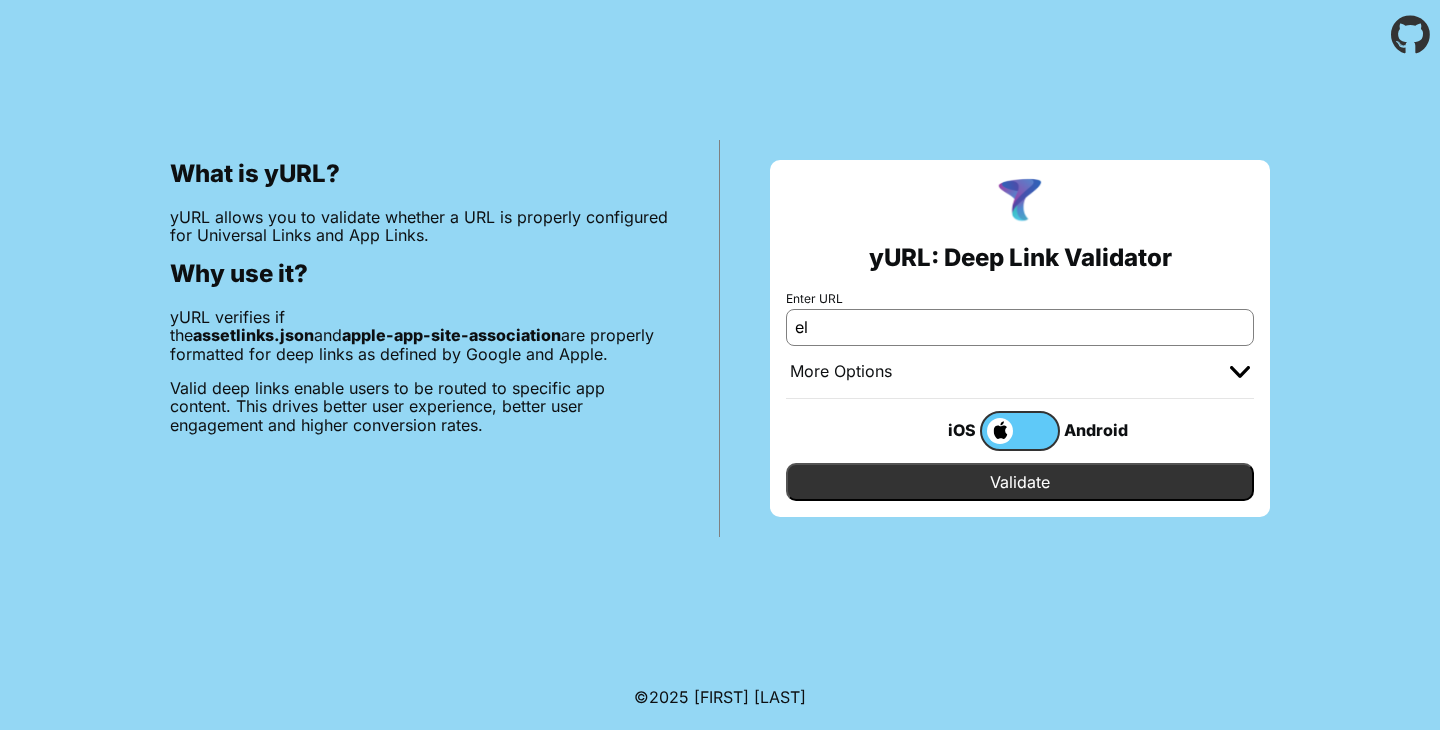 type on "elbosque.tarjetavecino.com" 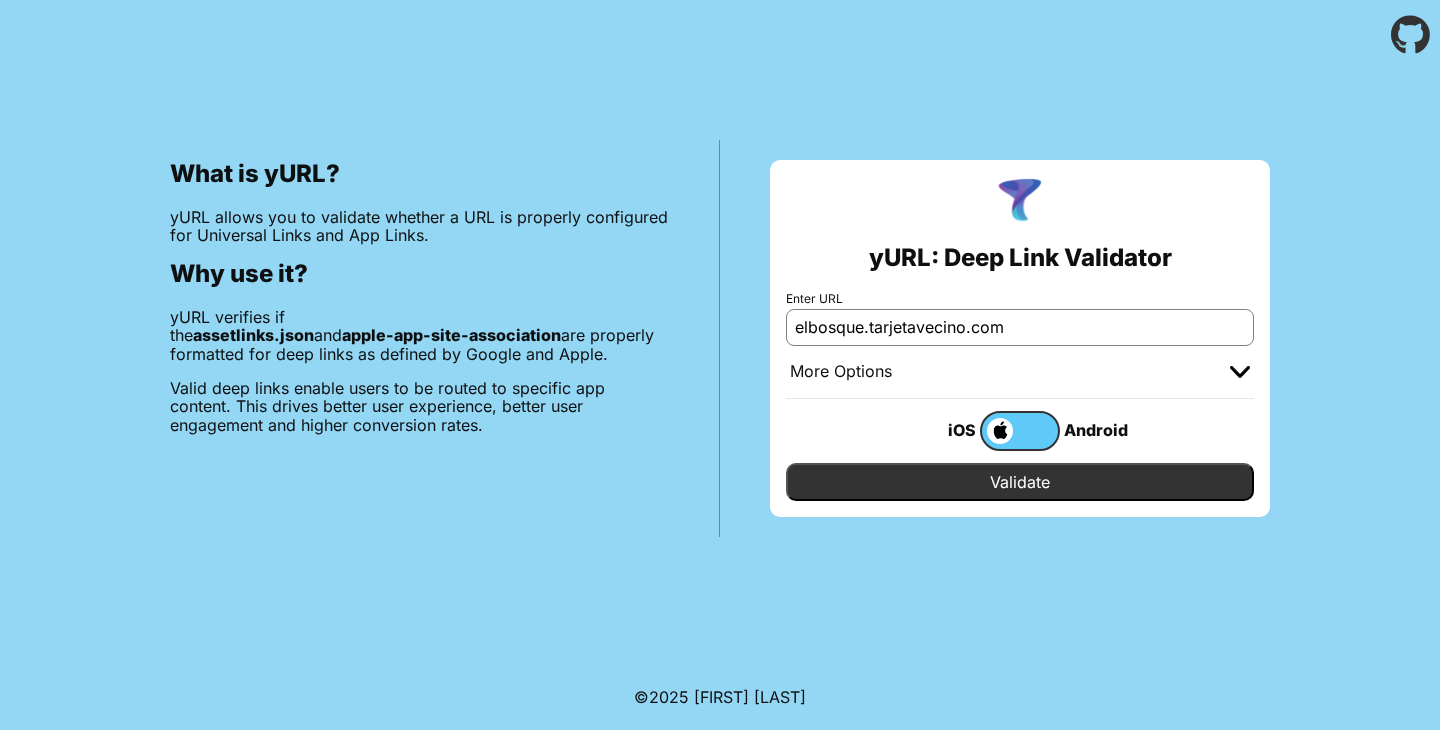 click on "yURL: Deep Link Validator
Enter URL
elbosque.tarjetavecino.com
More Options
Apple App Prefix
Bundle Identifier
iOS
Android
Validate" at bounding box center (1020, 338) 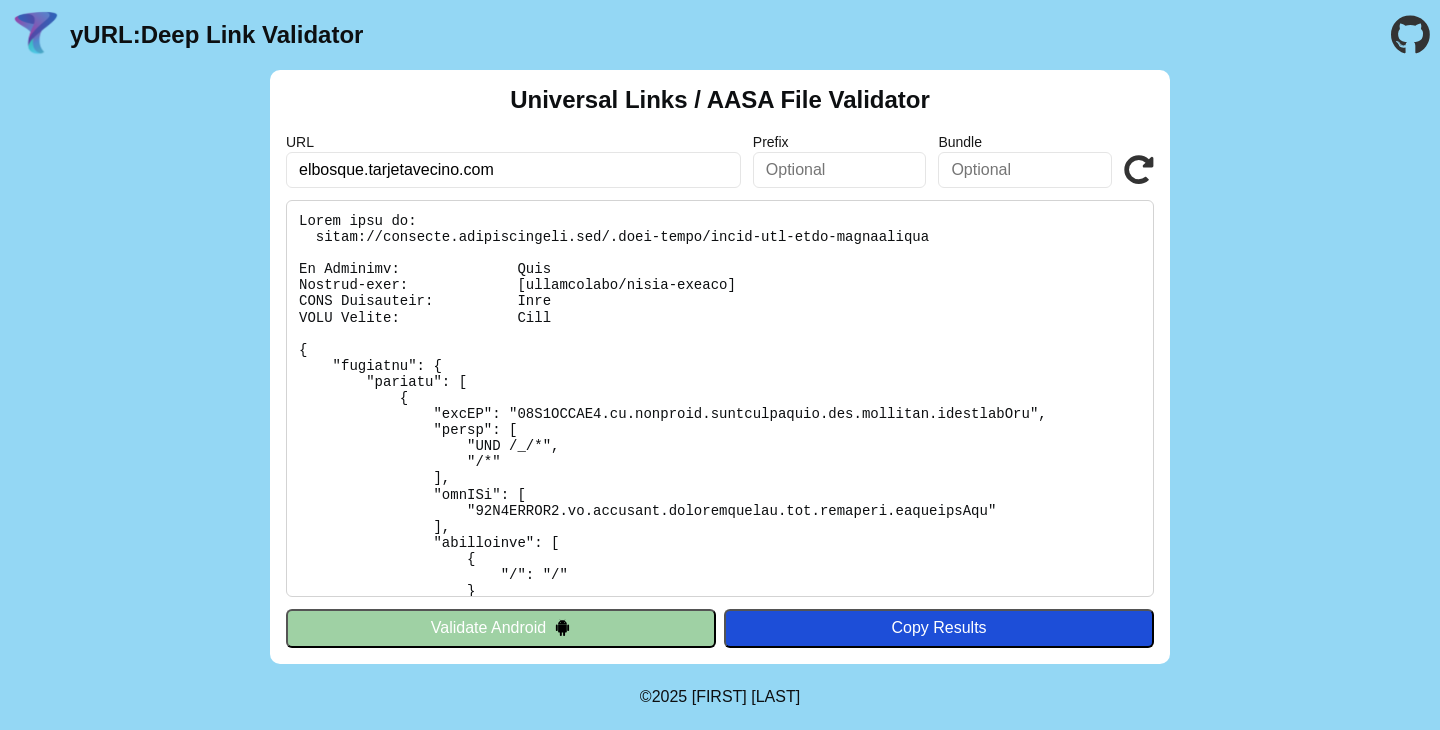 scroll, scrollTop: 0, scrollLeft: 0, axis: both 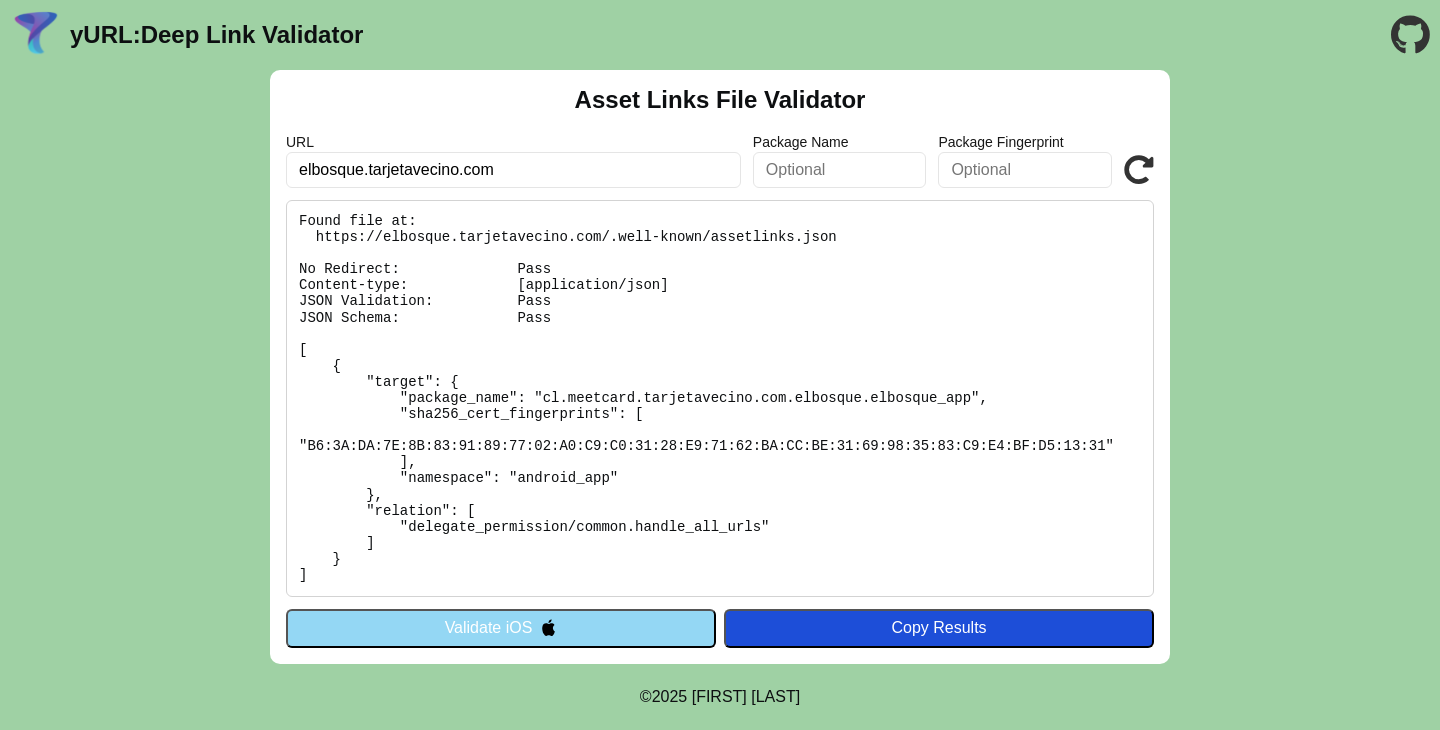 click on "Validate iOS" at bounding box center [501, 628] 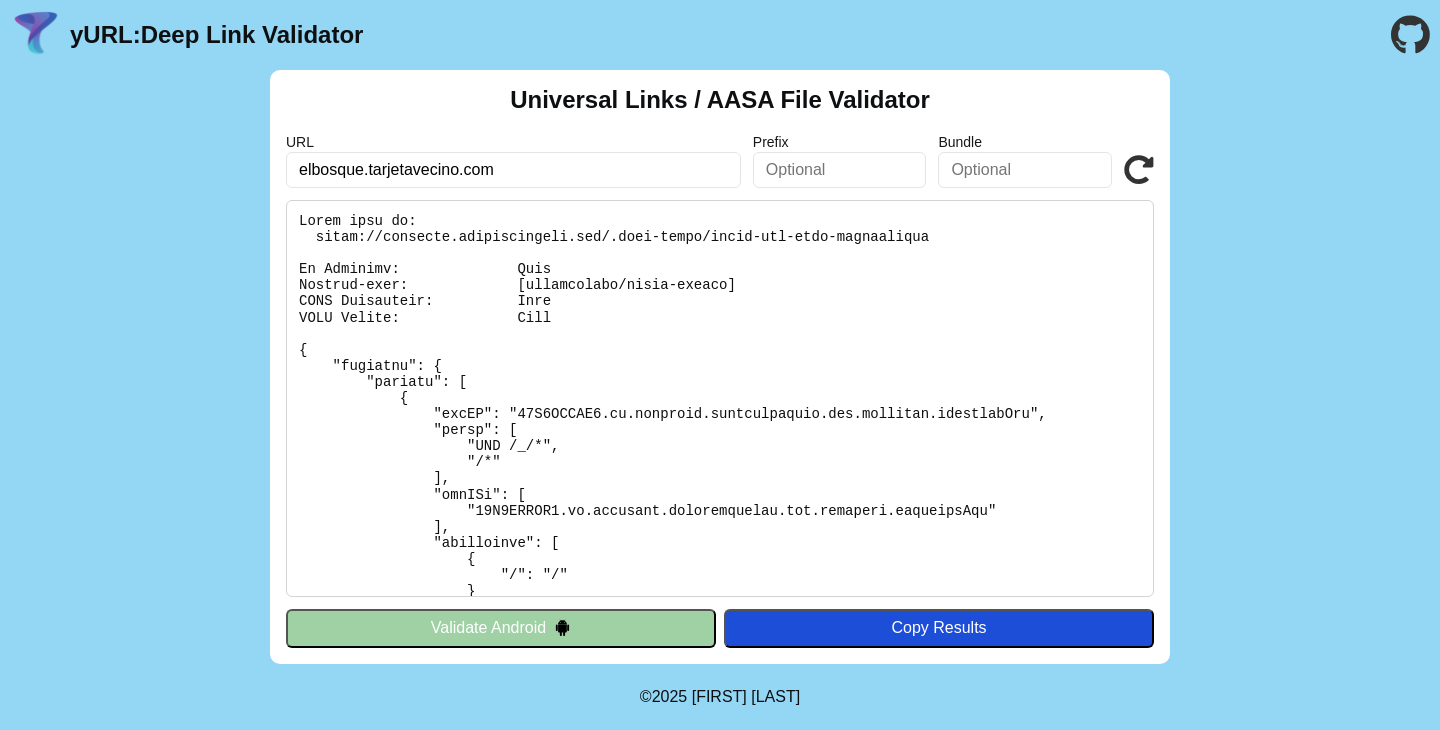 scroll, scrollTop: 0, scrollLeft: 0, axis: both 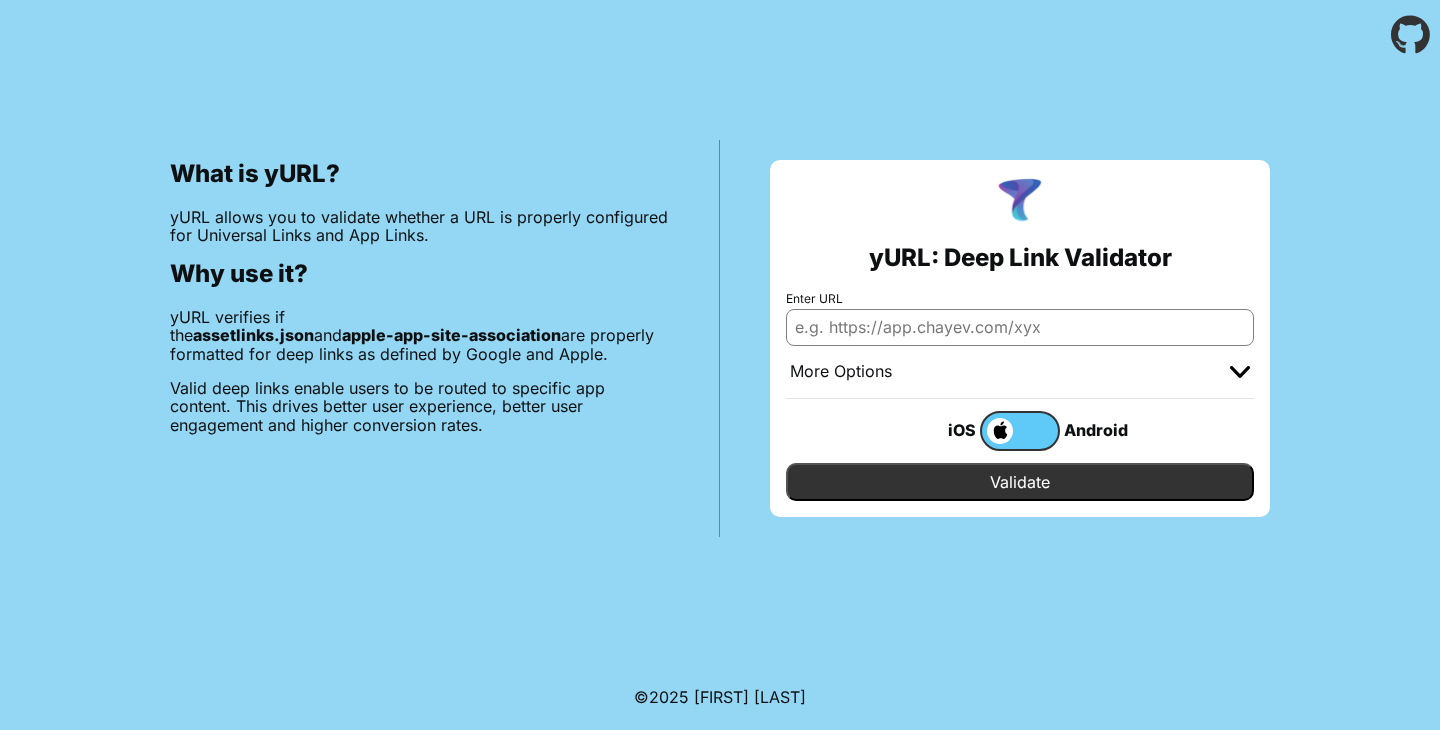 click on "Enter URL" at bounding box center [1020, 327] 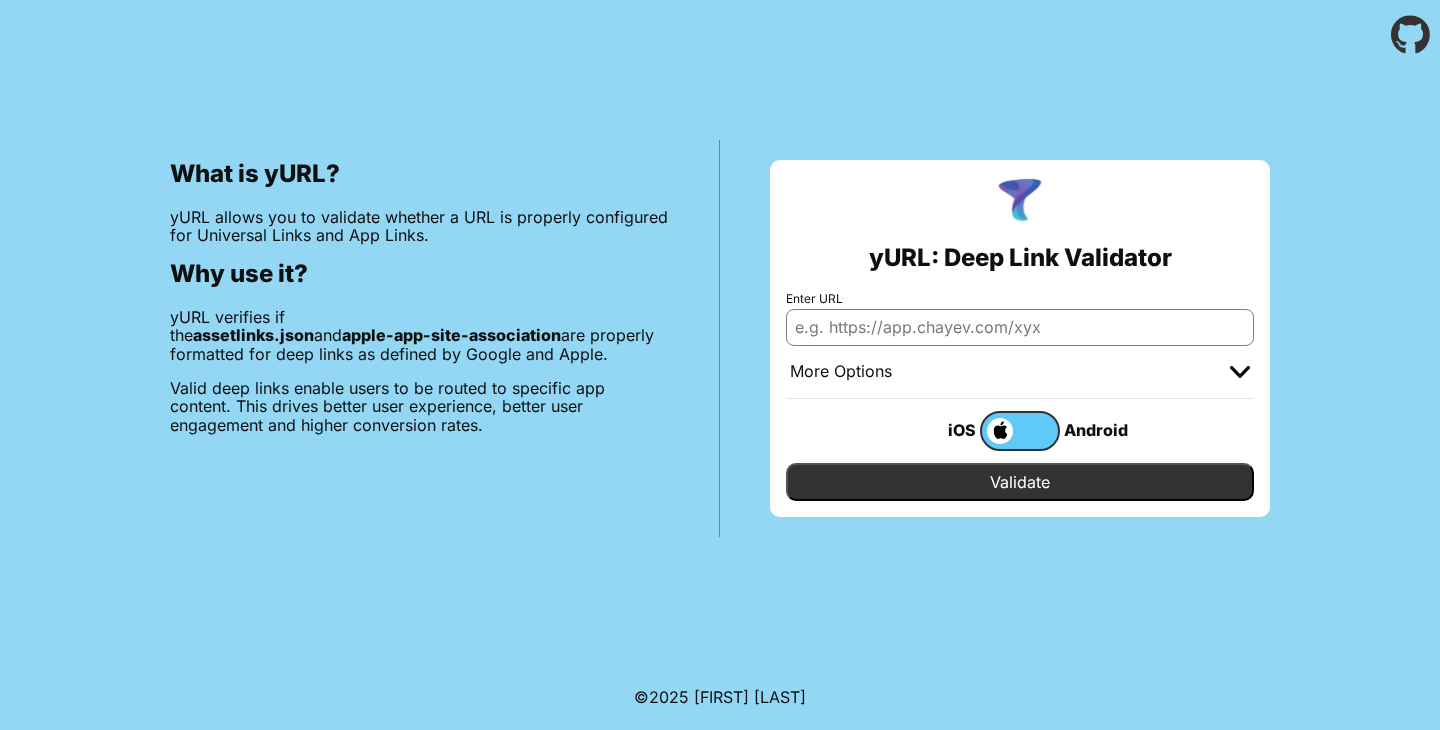 type on "[USERNAME]@example.com" 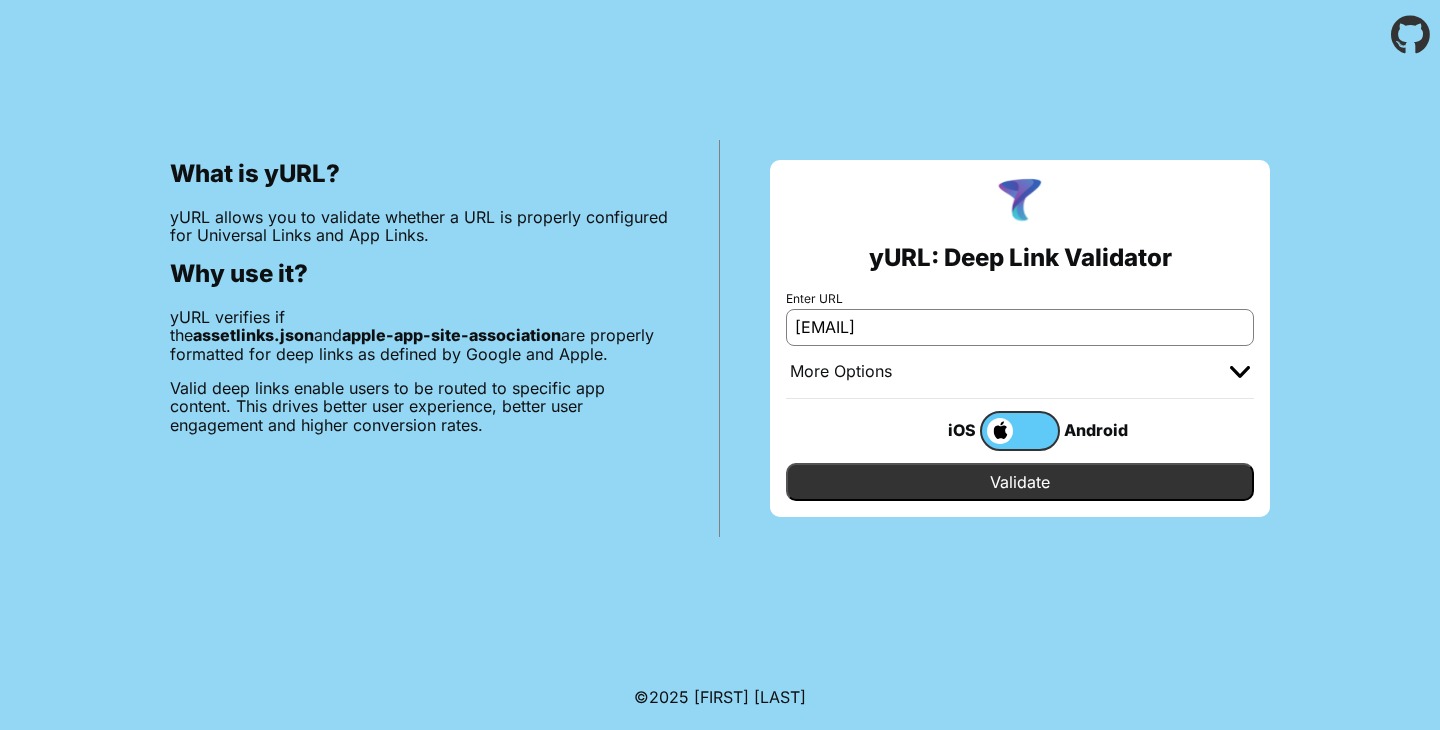 click on "Validate" at bounding box center (1020, 482) 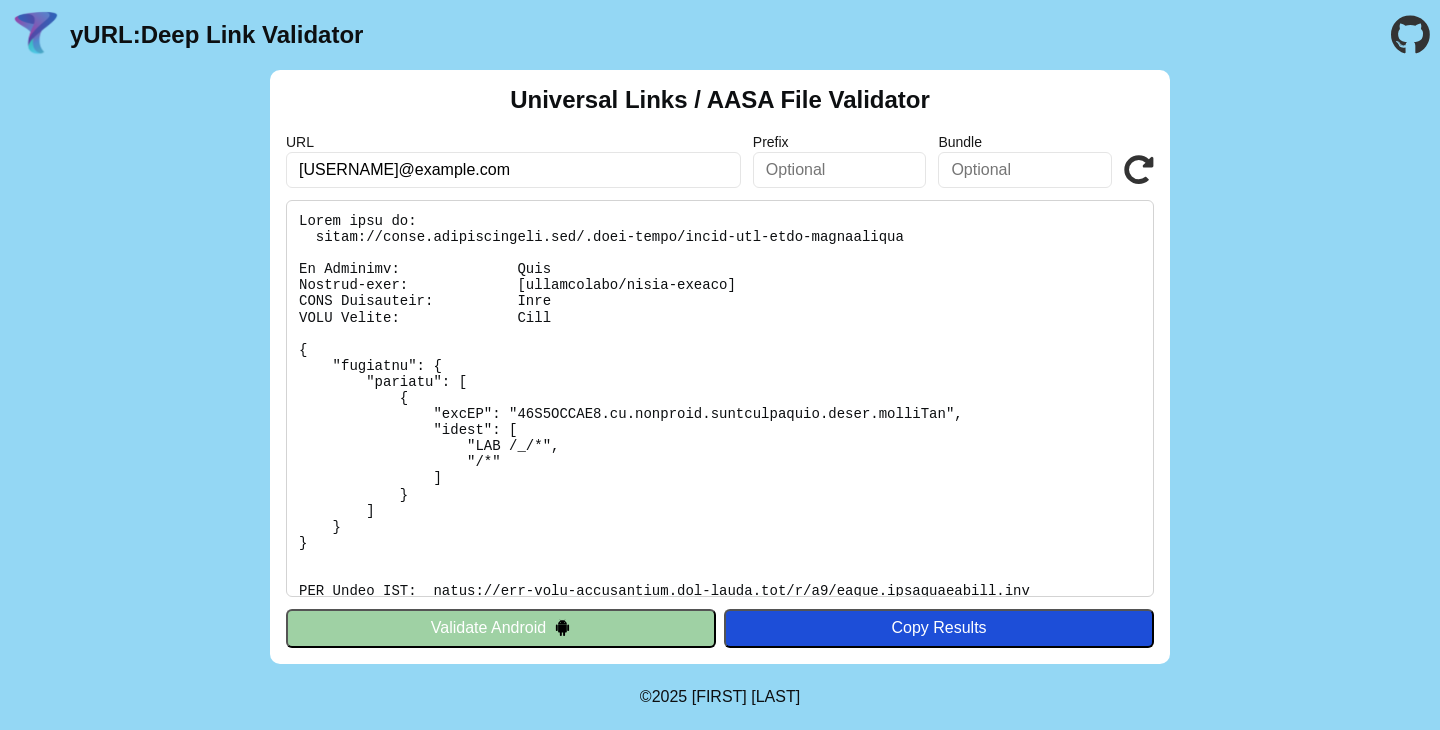 scroll, scrollTop: 0, scrollLeft: 0, axis: both 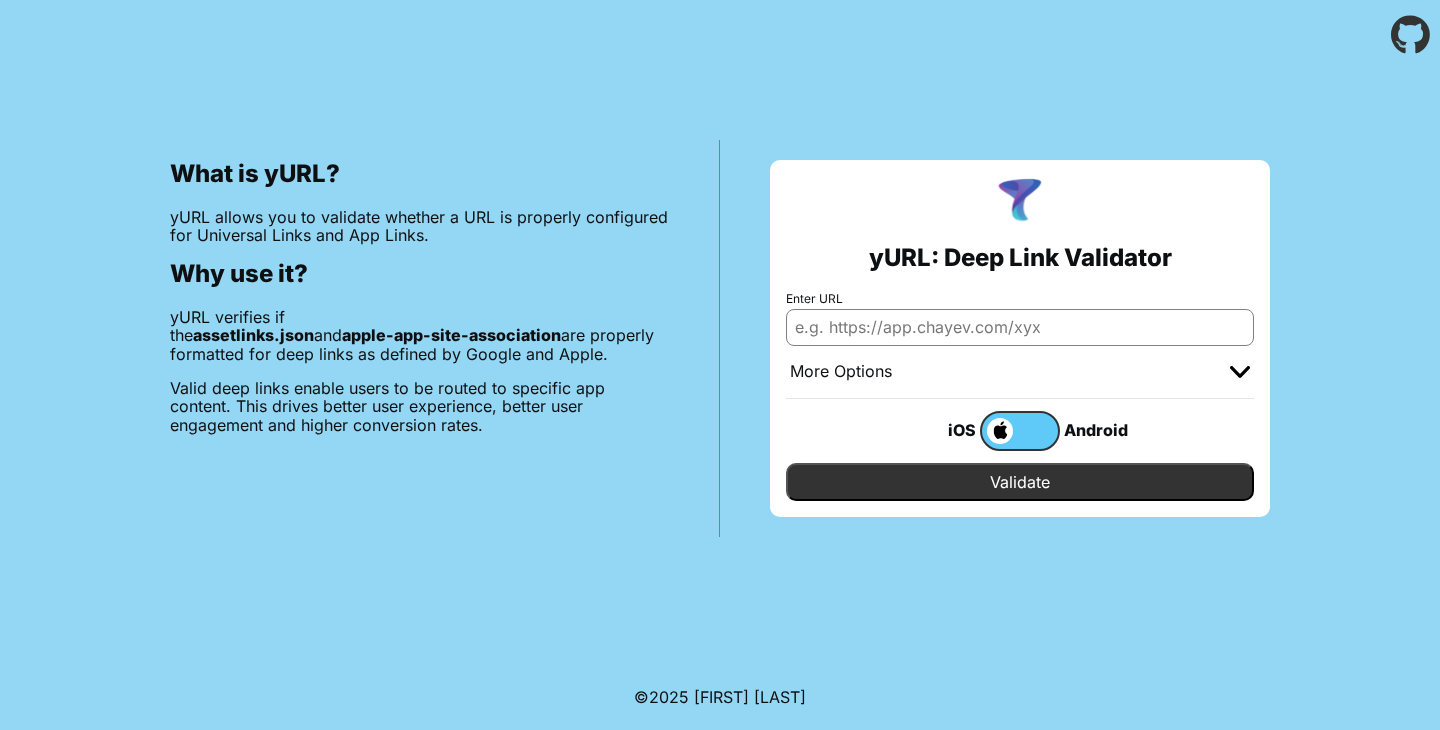 click on "Enter URL" at bounding box center (1020, 327) 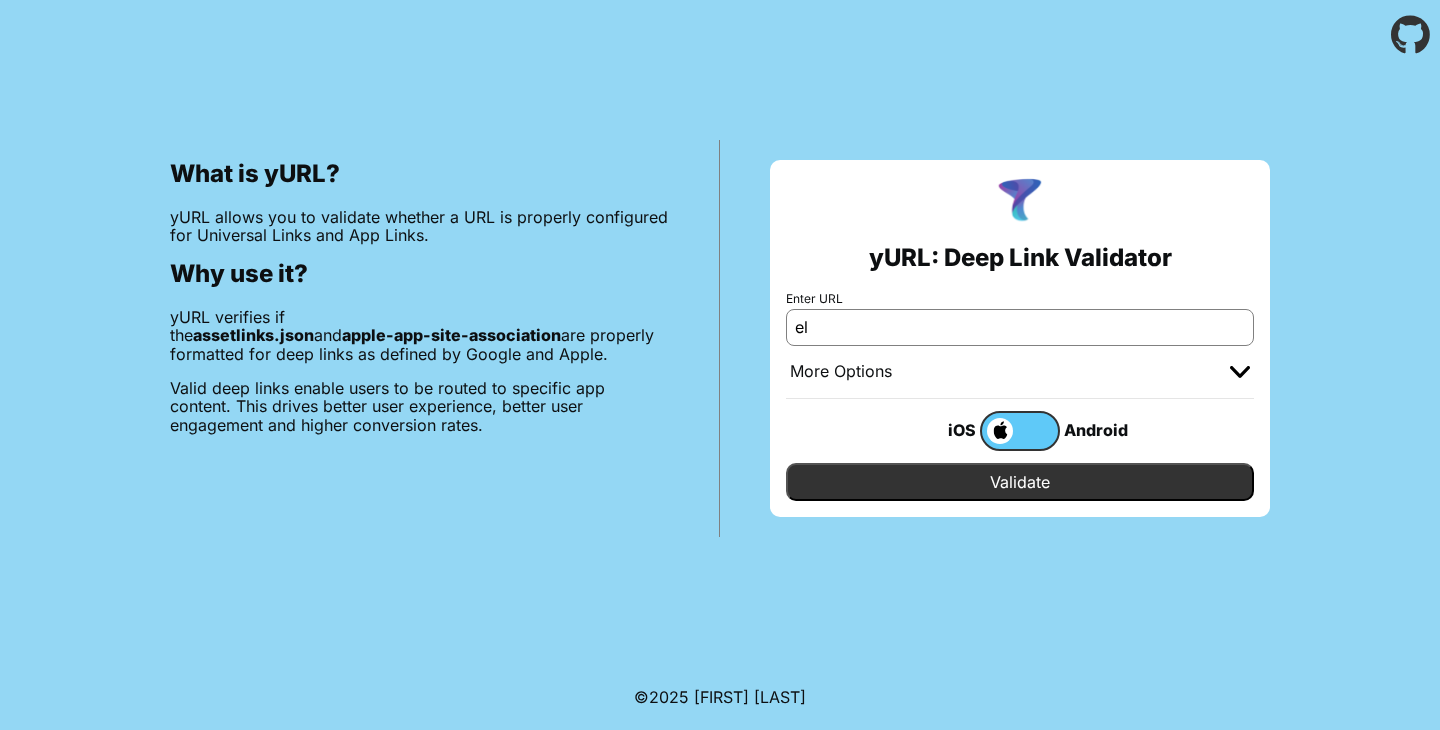 type on "elbosque.tarjetavecino.com" 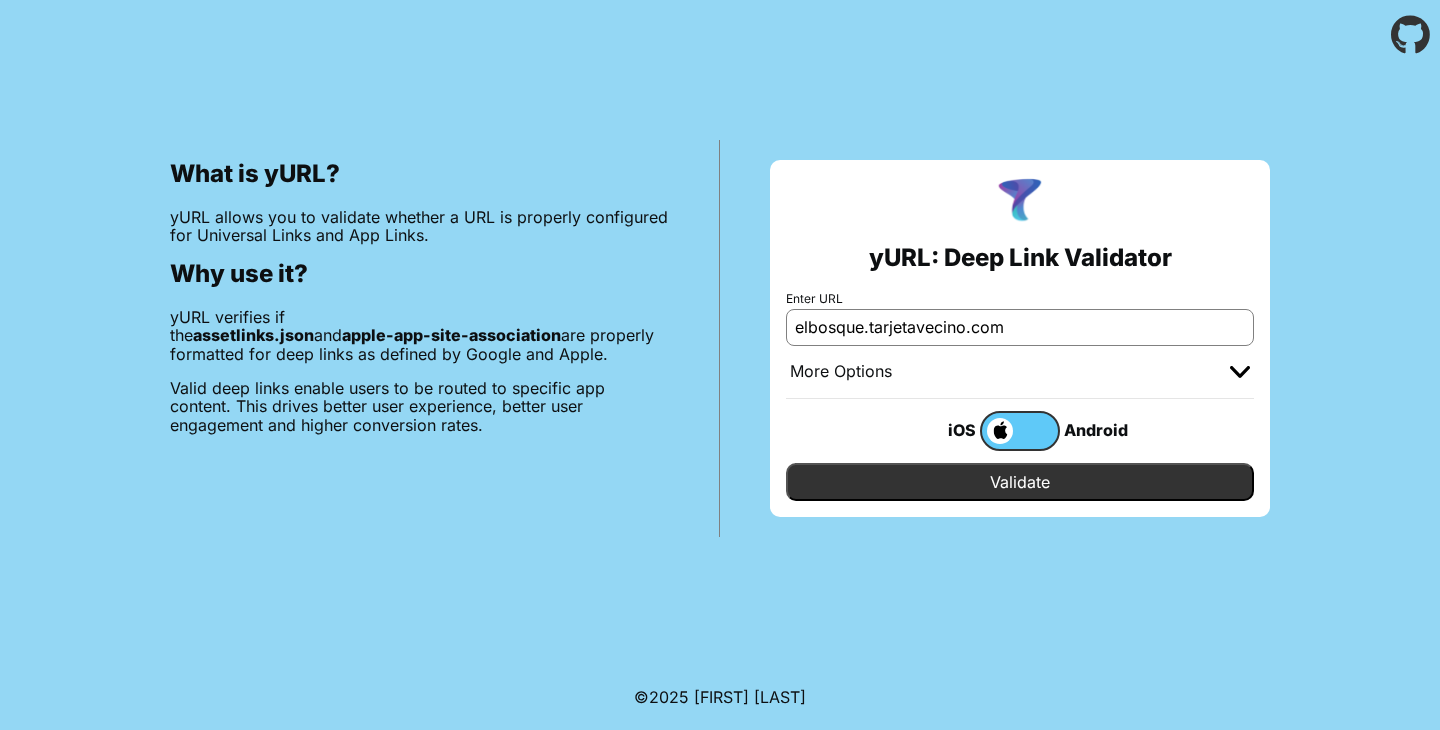 click on "yURL: Deep Link Validator
Enter URL
elbosque.tarjetavecino.com
More Options
Apple App Prefix
Bundle Identifier
iOS
Android
Validate" at bounding box center (1020, 338) 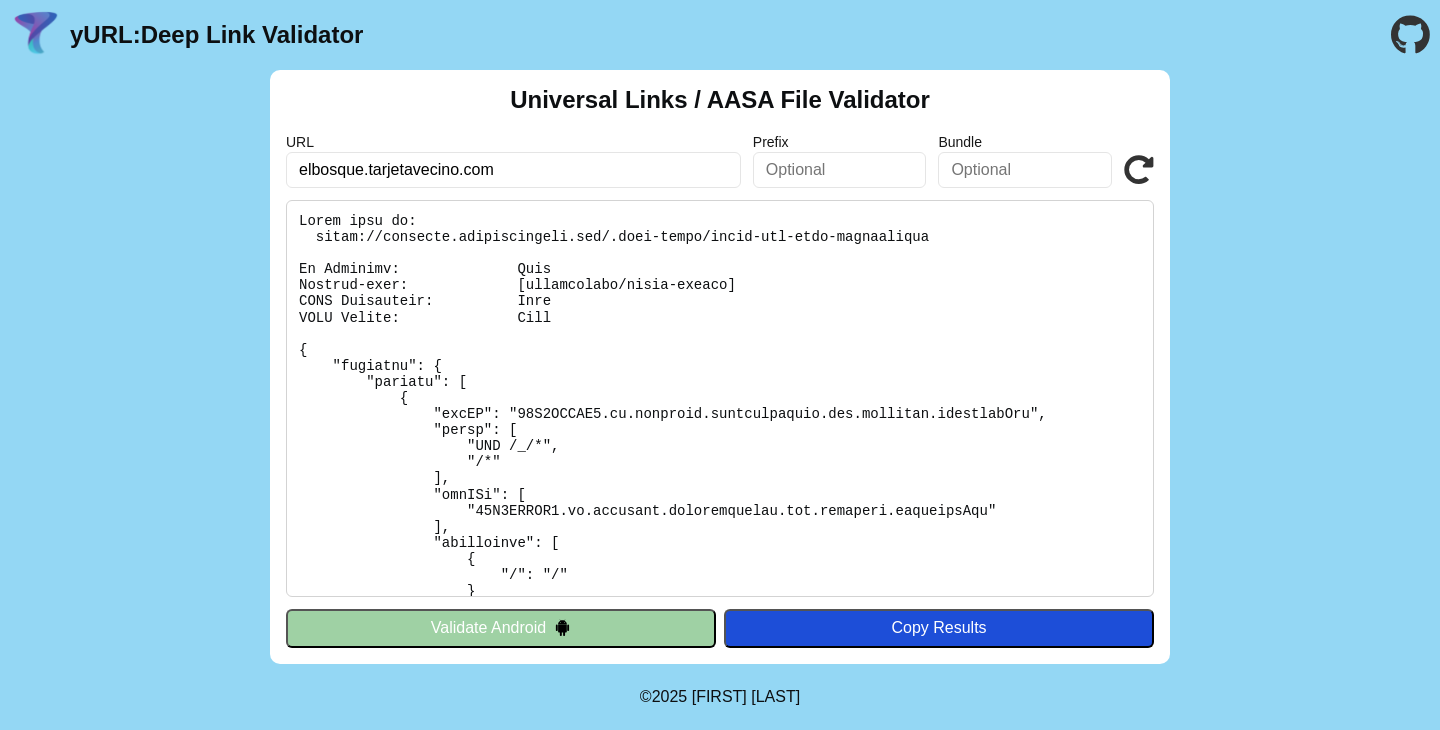 scroll, scrollTop: 0, scrollLeft: 0, axis: both 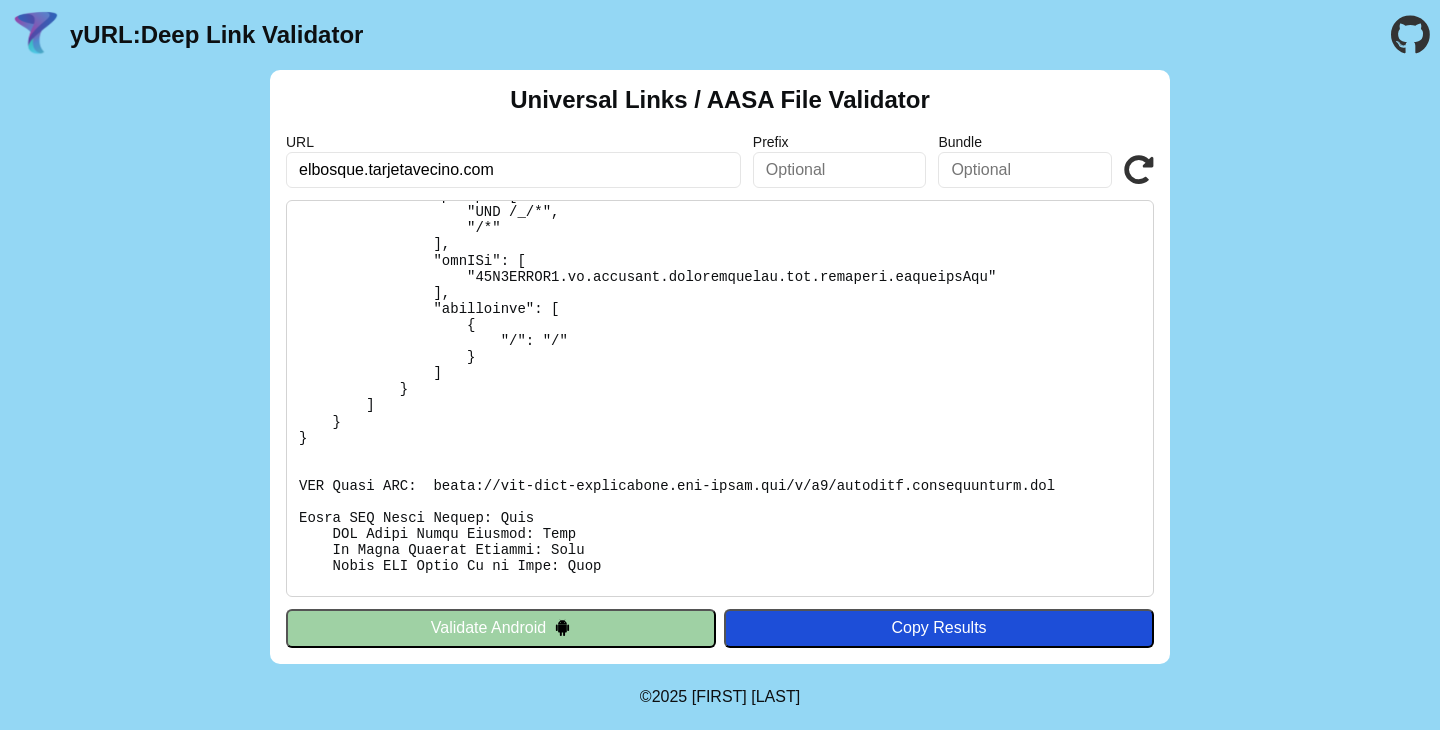 click on "yURL:
Deep Link Validator" at bounding box center (216, 35) 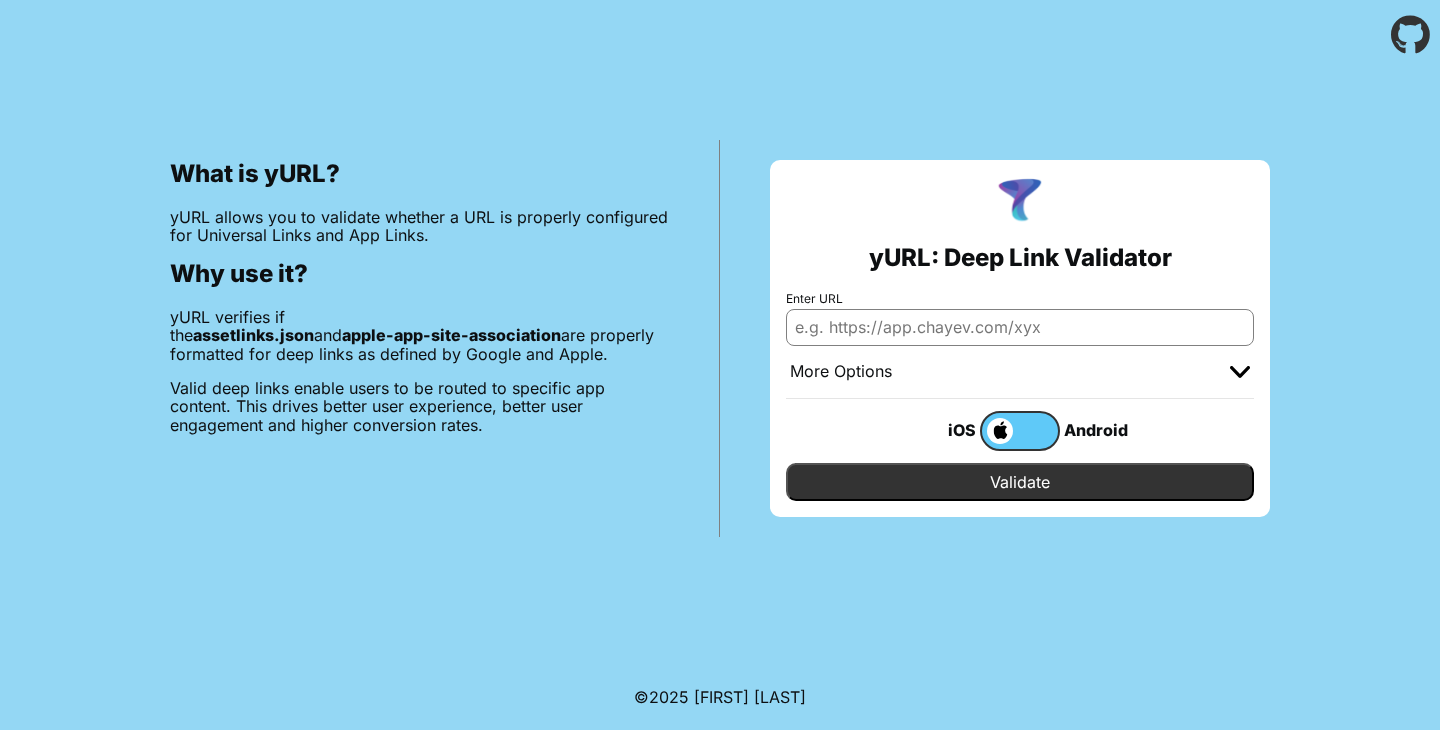 scroll, scrollTop: 0, scrollLeft: 0, axis: both 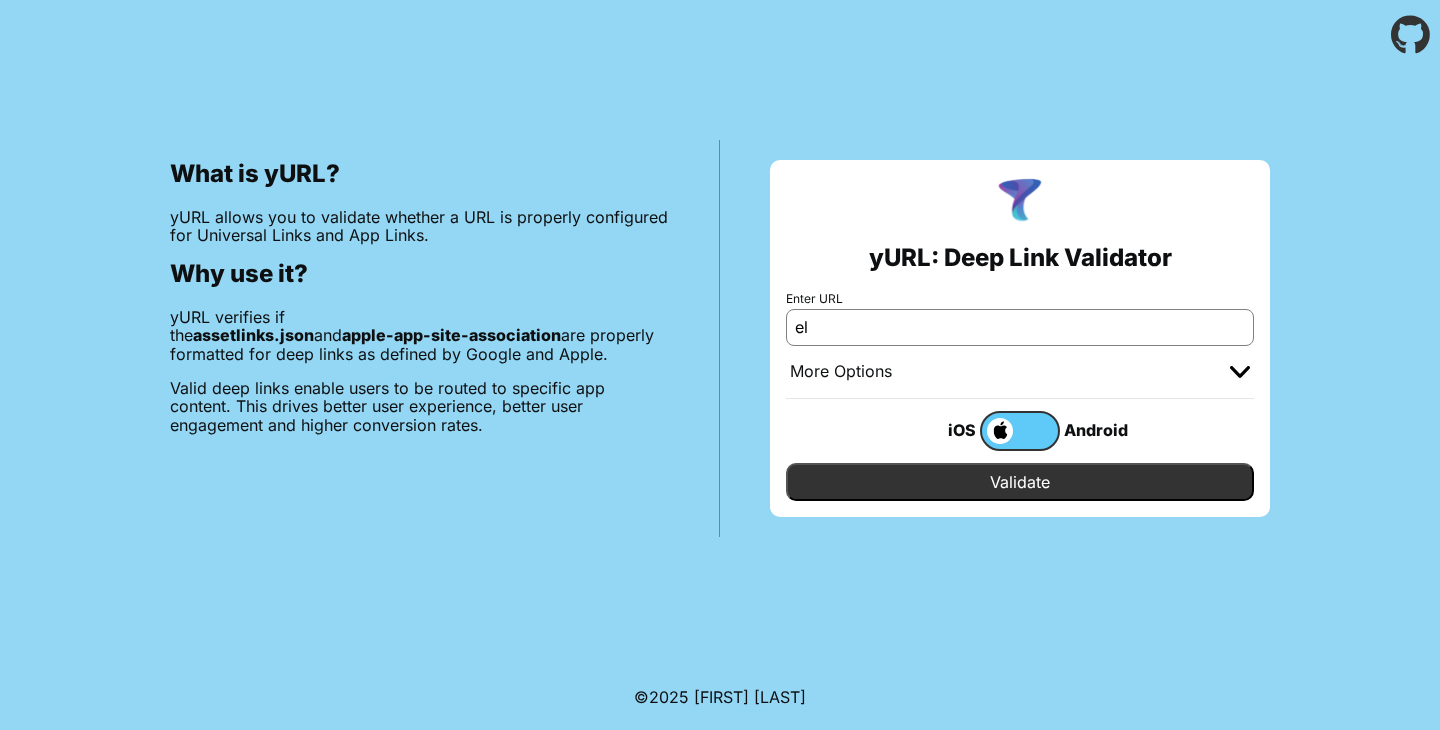 type on "elbosque.tarjetavecino.com" 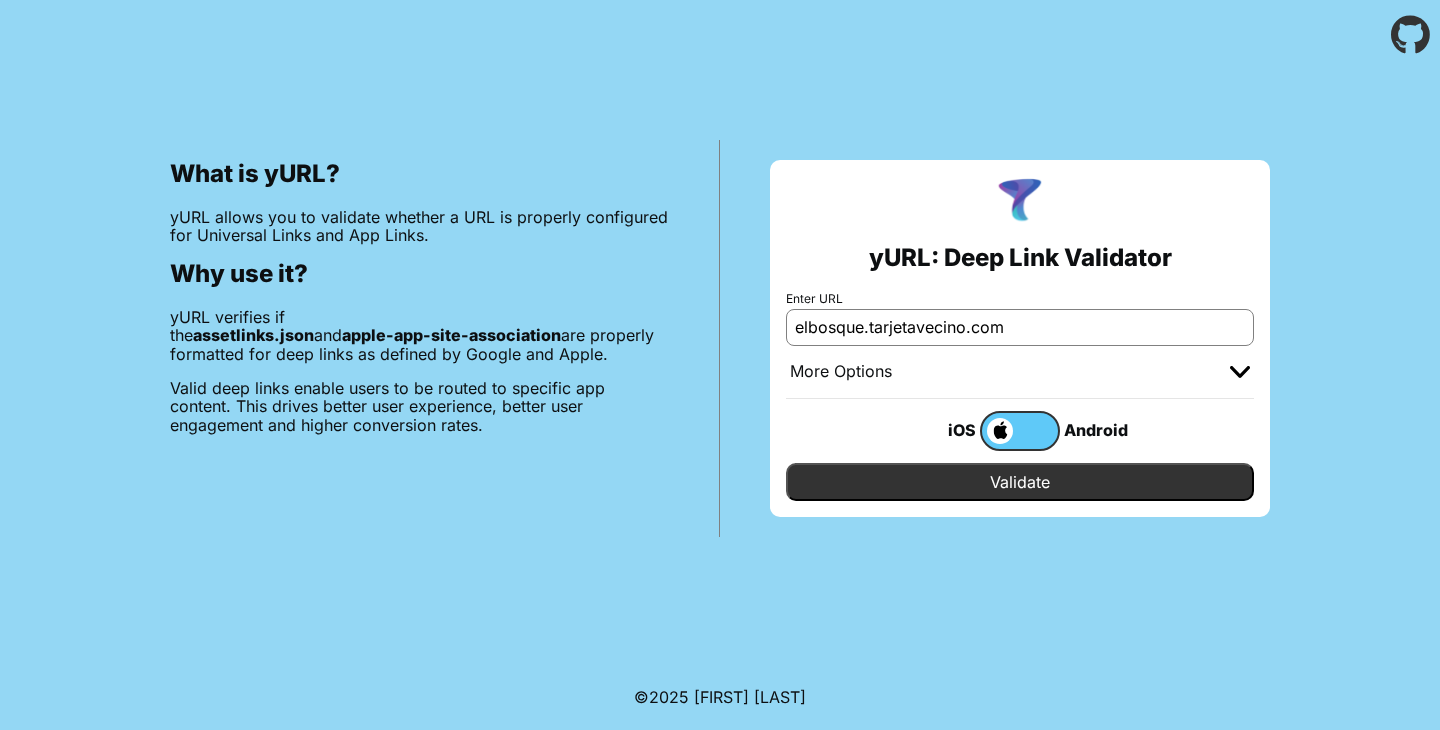 click on "Validate" at bounding box center [1020, 482] 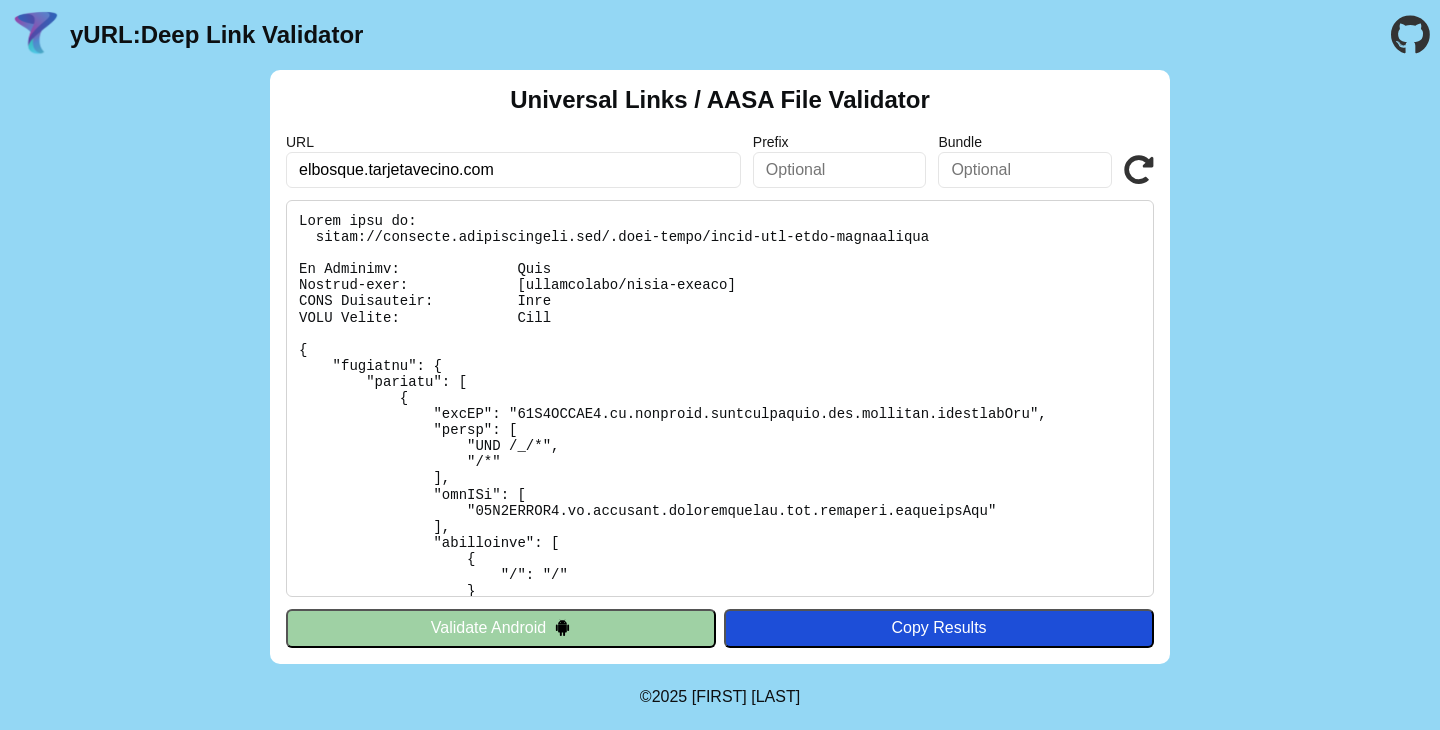 scroll, scrollTop: 0, scrollLeft: 0, axis: both 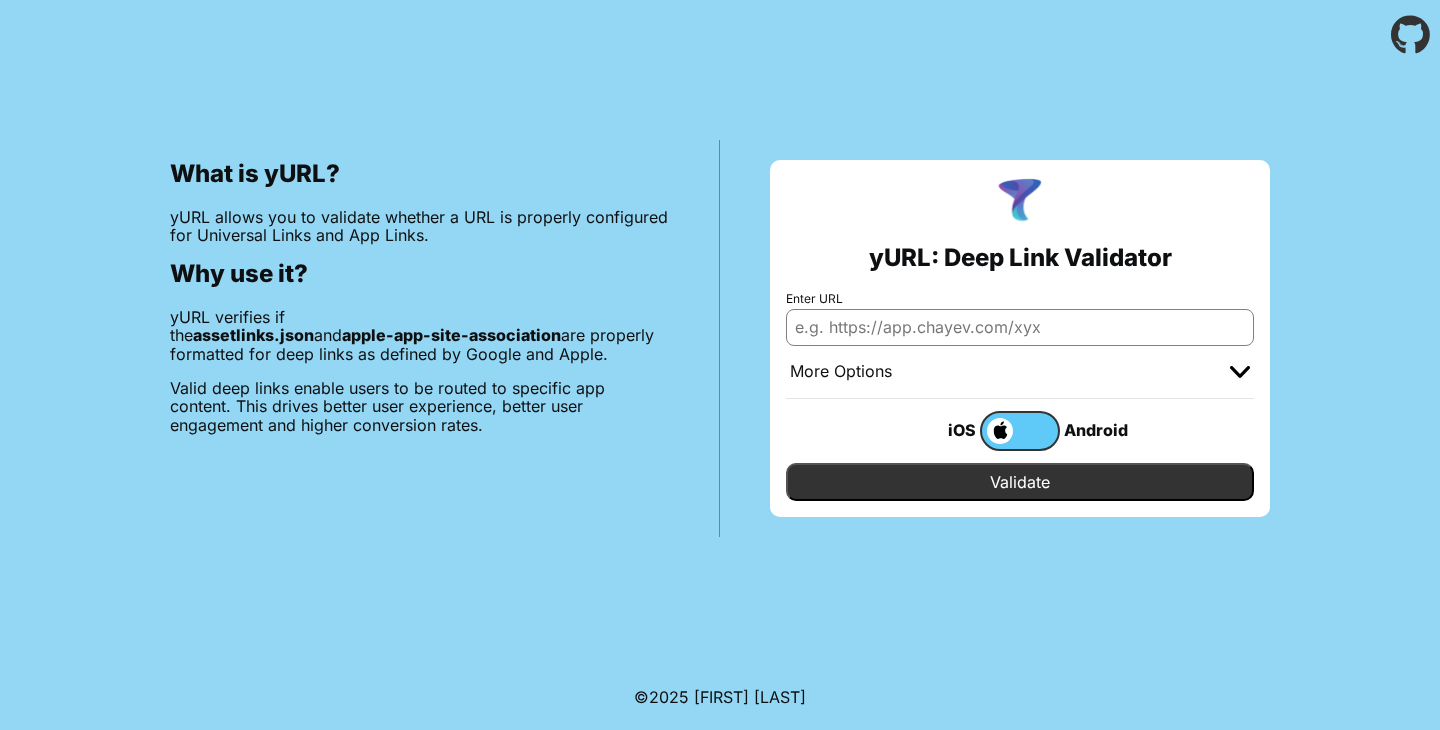 click on "Enter URL" at bounding box center [1020, 327] 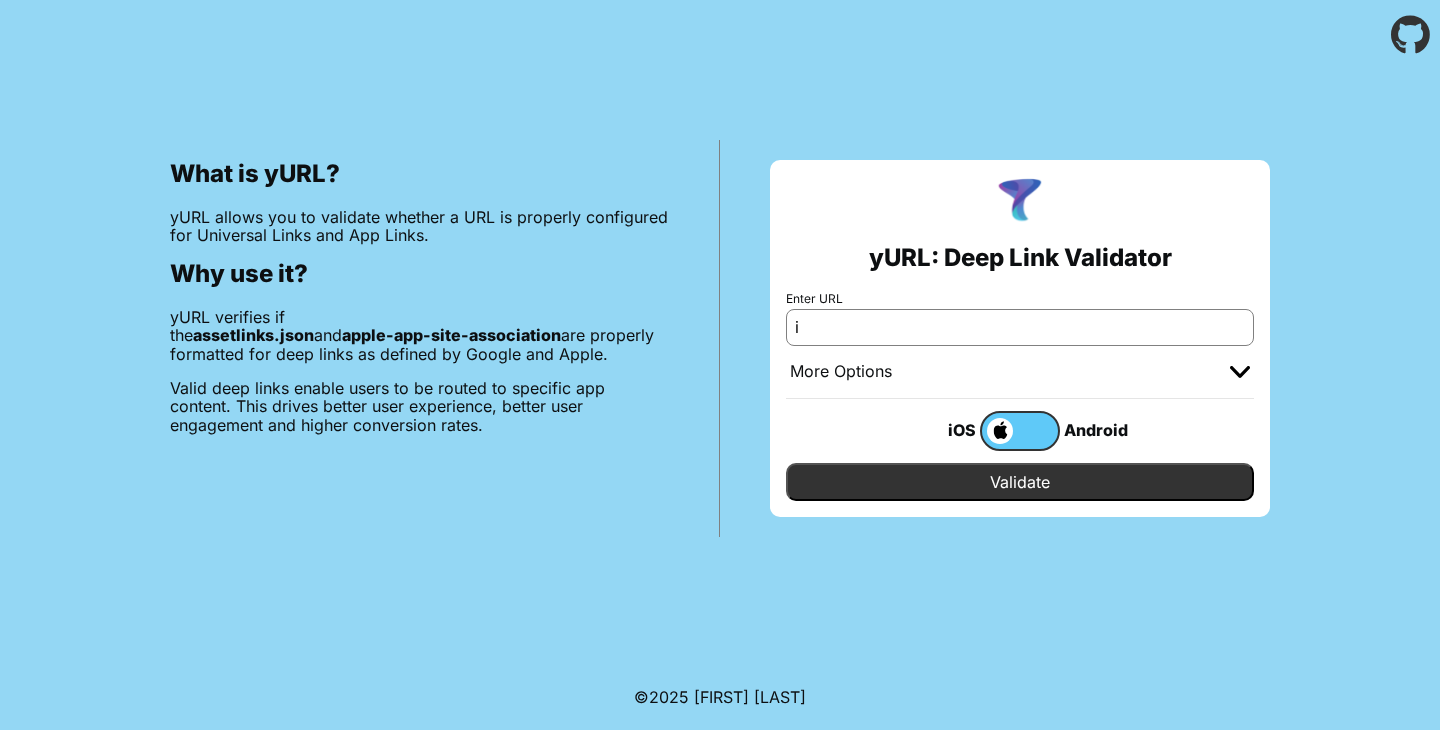 type on "iquique.tarjetavecino.com" 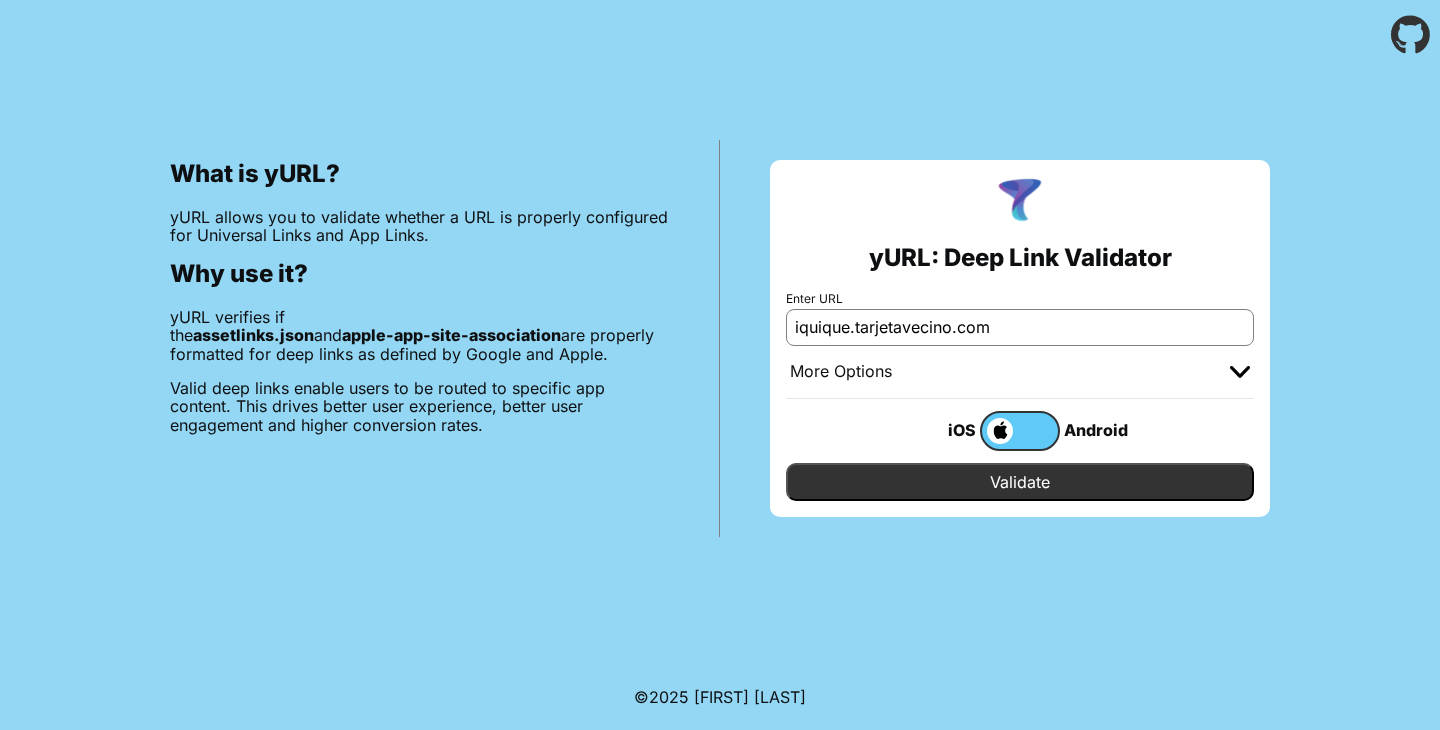 click on "iOS
Android" at bounding box center [1020, 431] 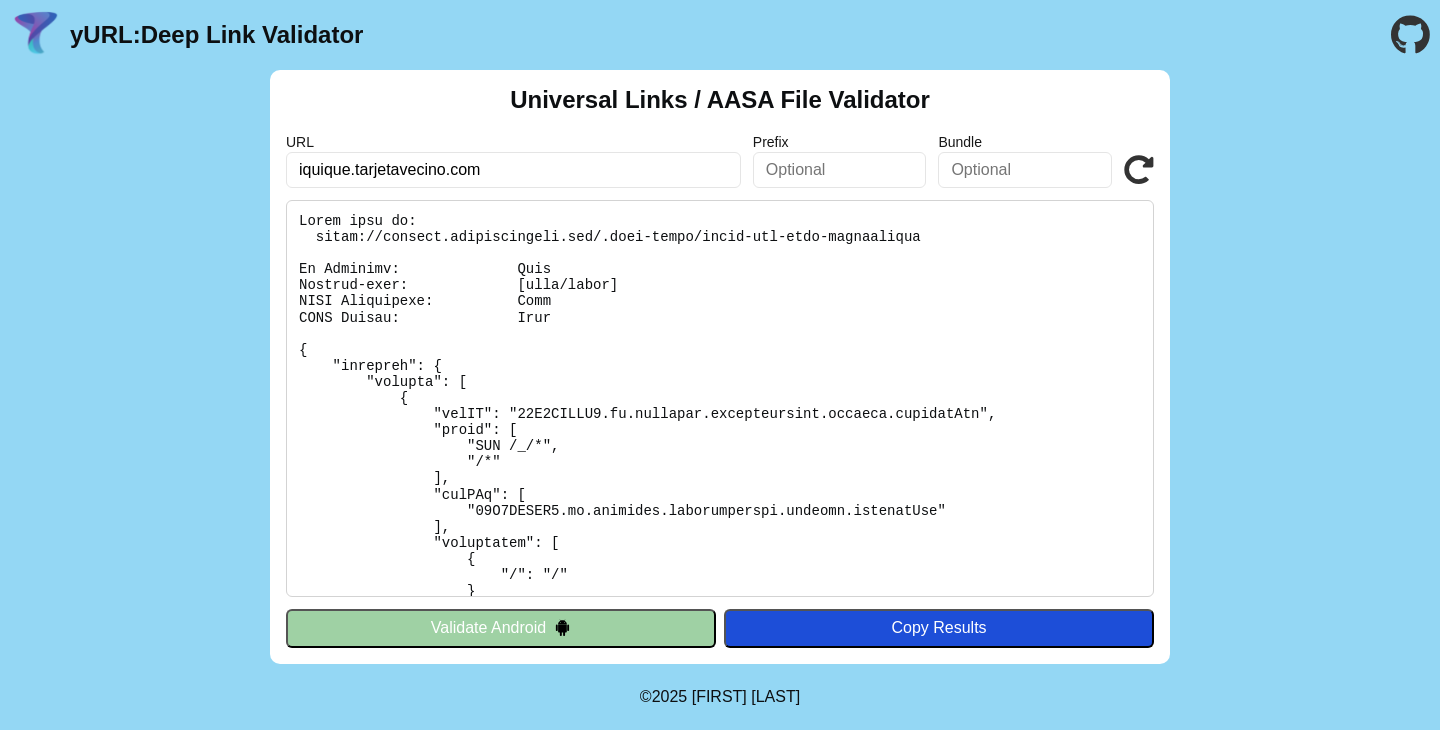 scroll, scrollTop: 0, scrollLeft: 0, axis: both 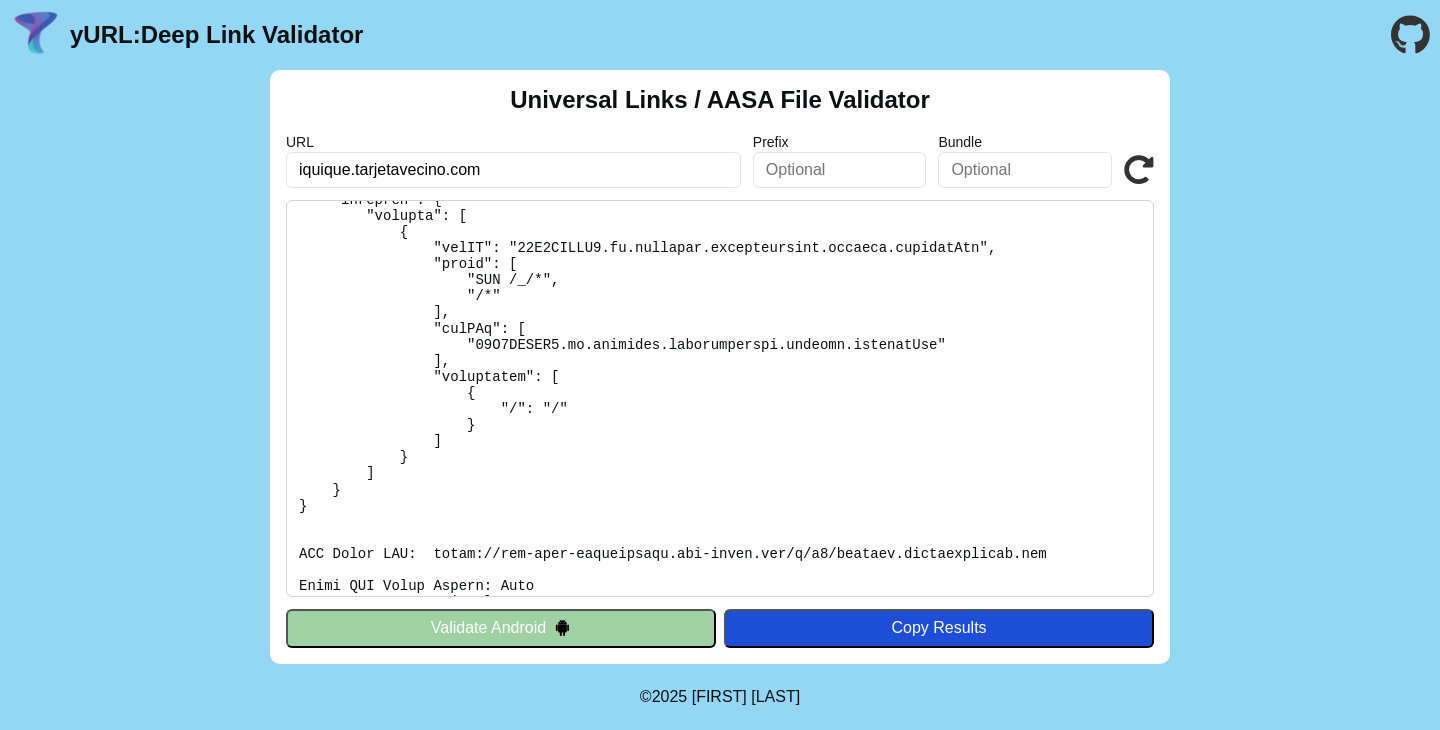 click on "yURL:
Deep Link Validator" at bounding box center (216, 35) 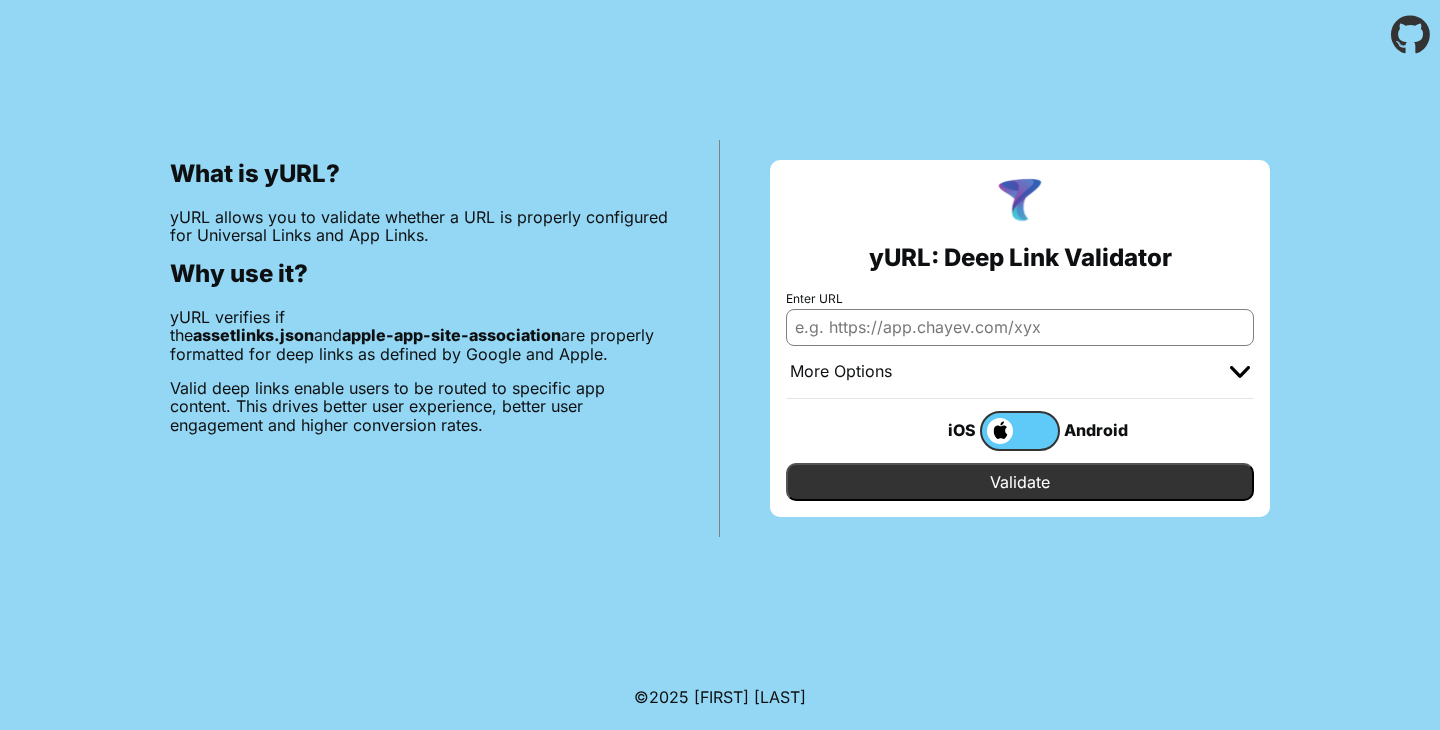 scroll, scrollTop: 0, scrollLeft: 0, axis: both 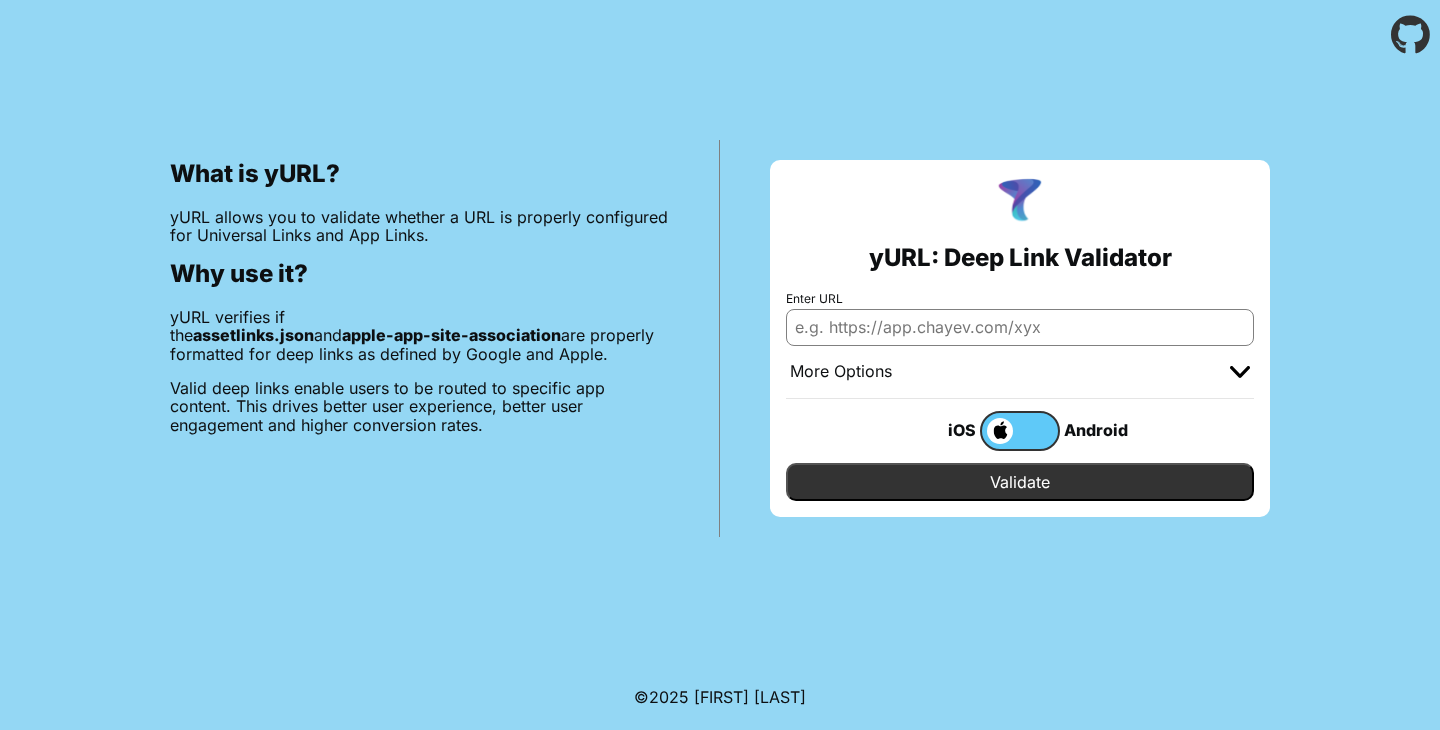 type on "nunoa.tarjetavecino.com" 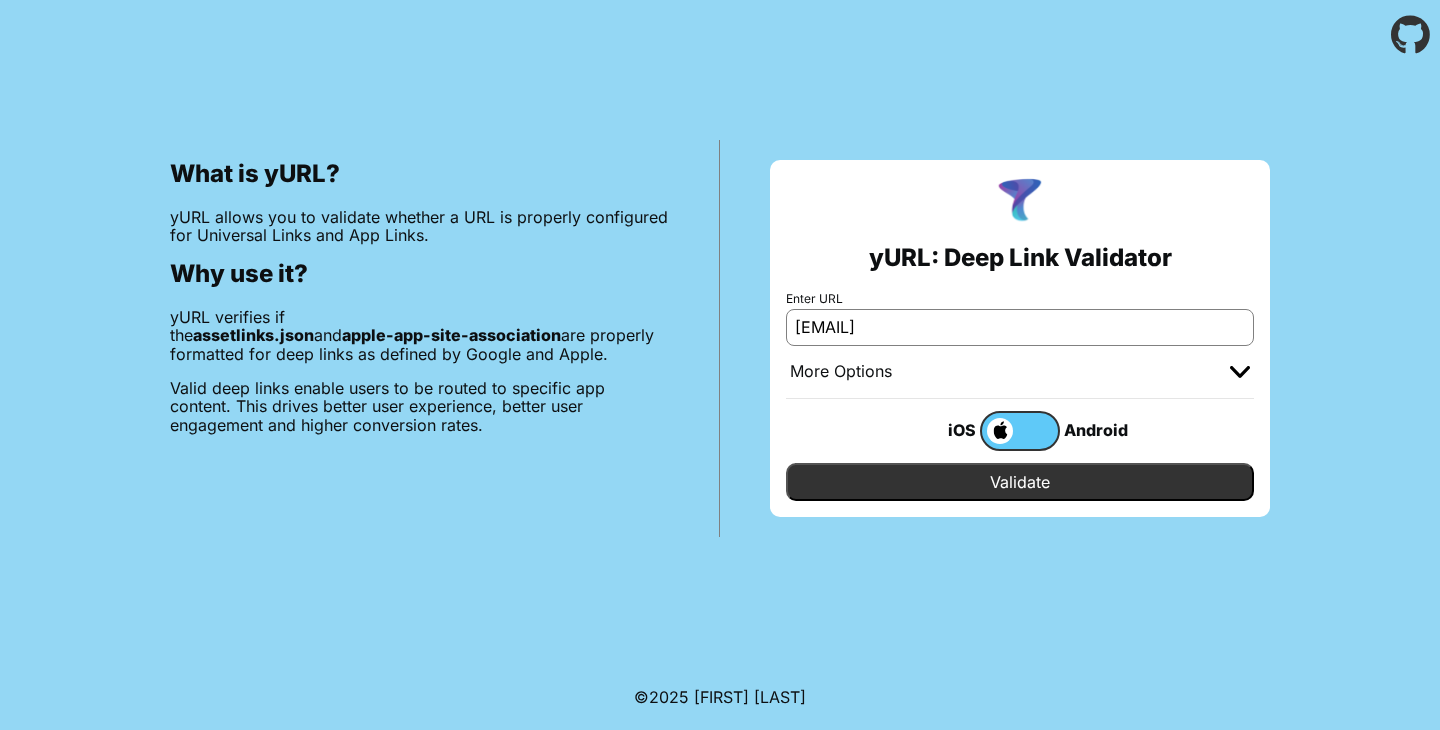 click on "Validate" at bounding box center (1020, 482) 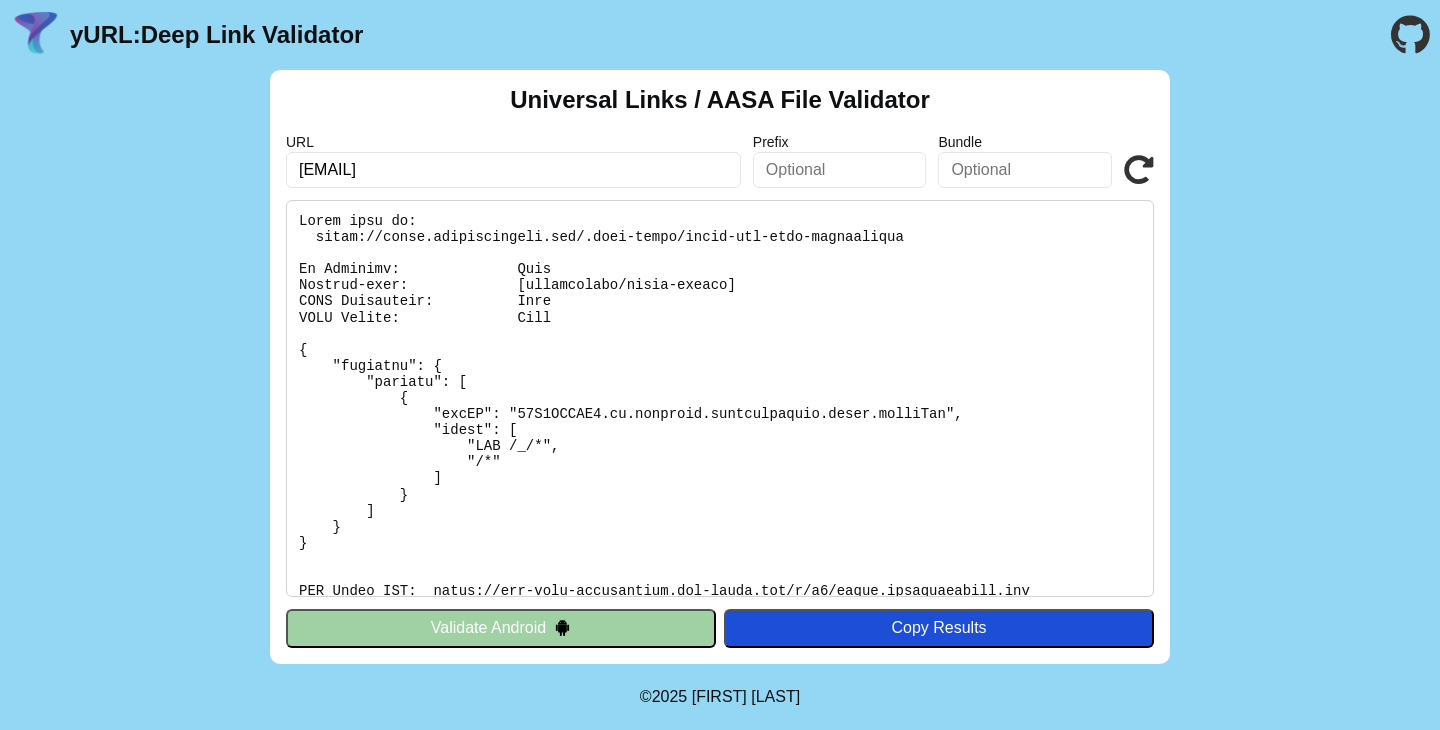 scroll, scrollTop: 0, scrollLeft: 0, axis: both 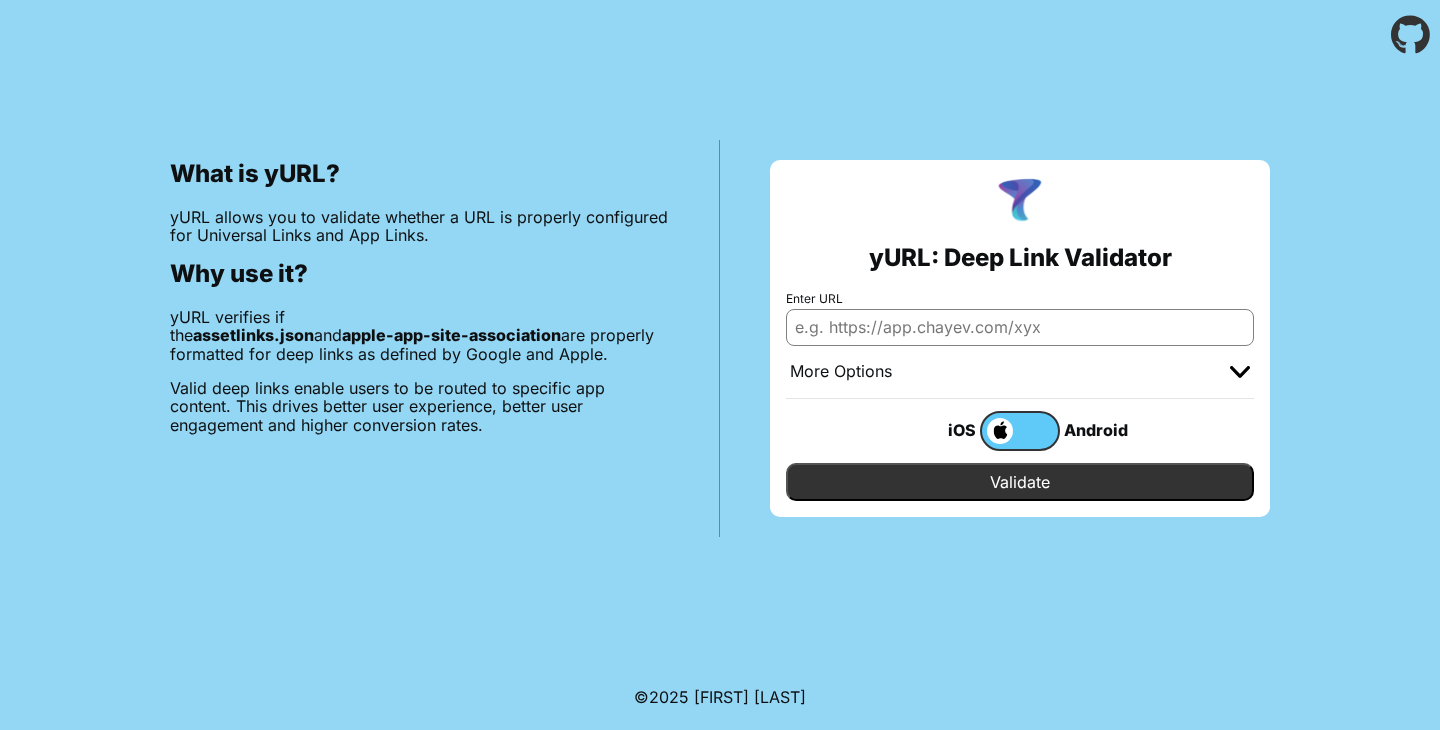 click on "Enter URL" at bounding box center [1020, 327] 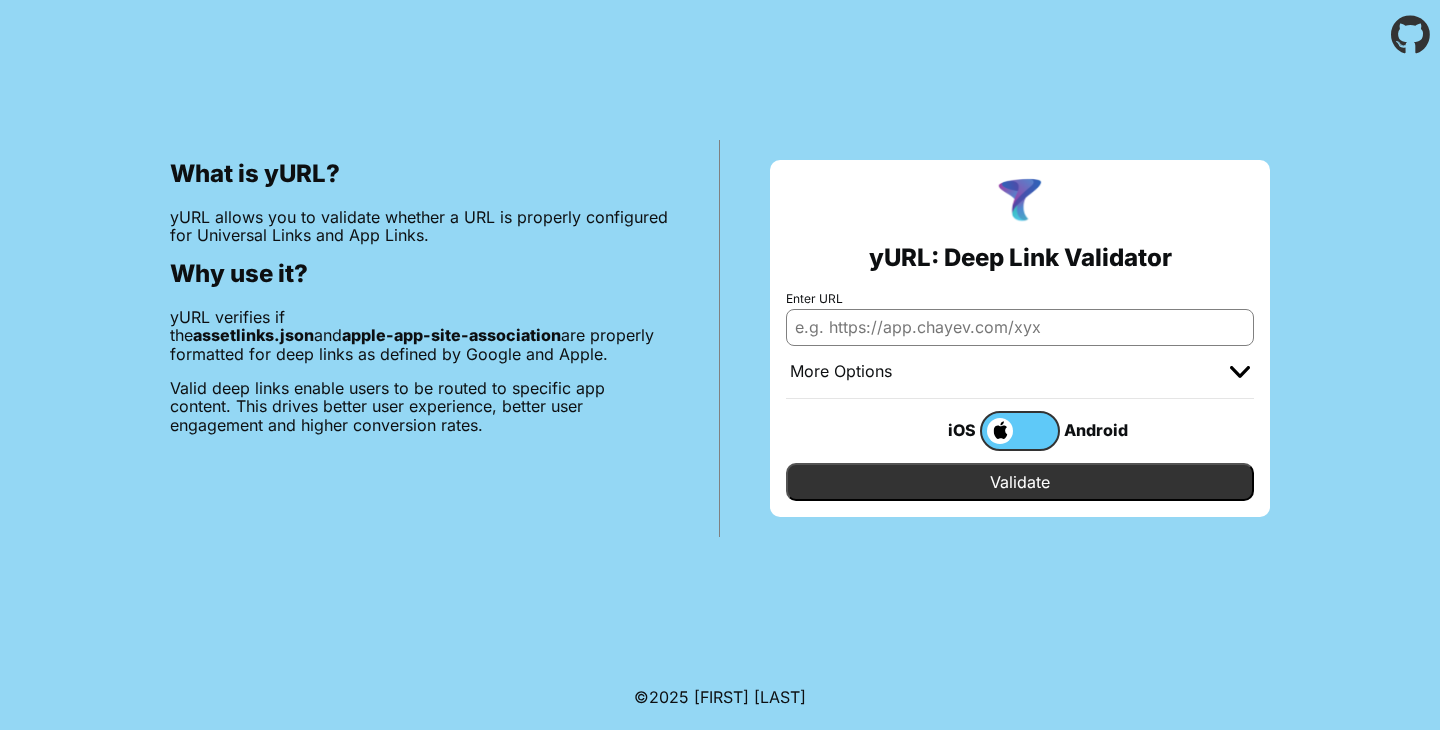 type on "nunoa.tarjetavecino.com" 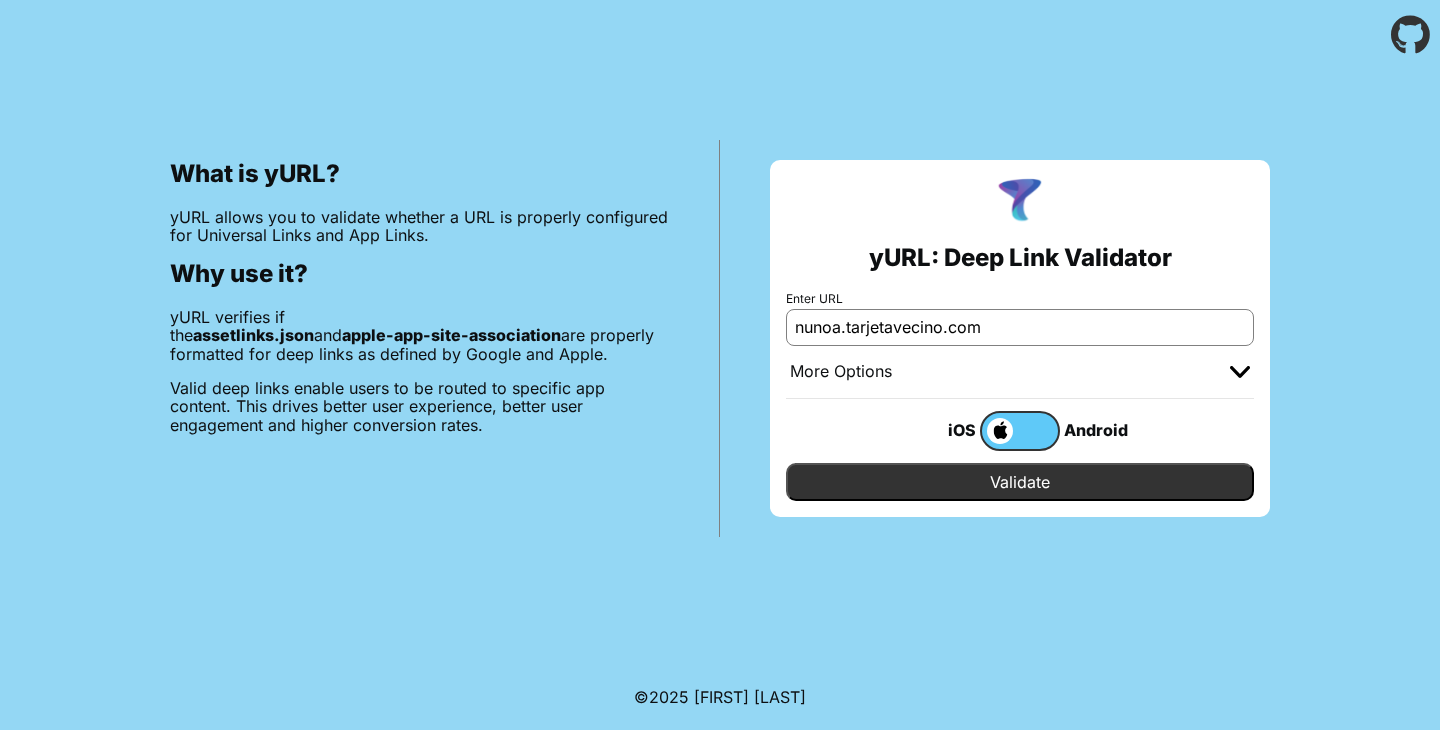click on "Validate" at bounding box center [1020, 482] 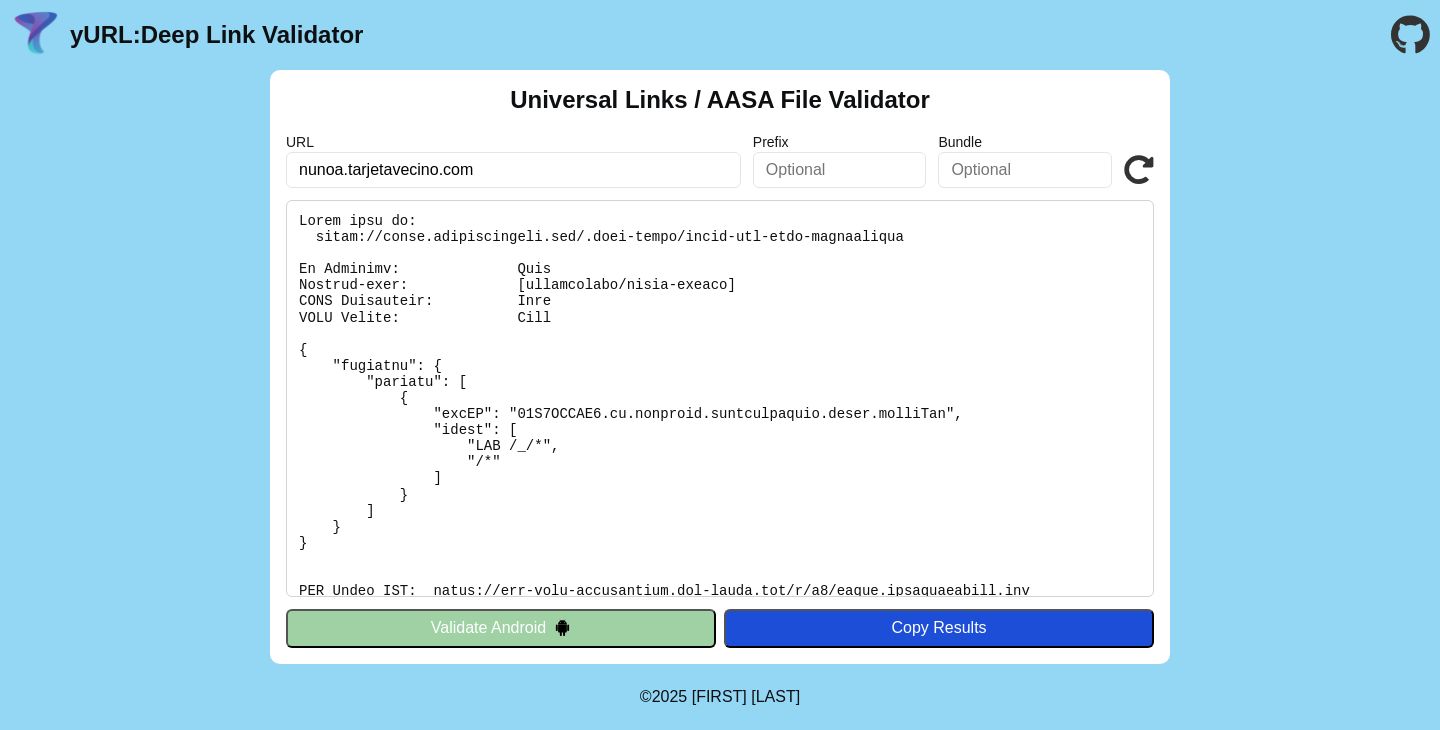 scroll, scrollTop: 0, scrollLeft: 0, axis: both 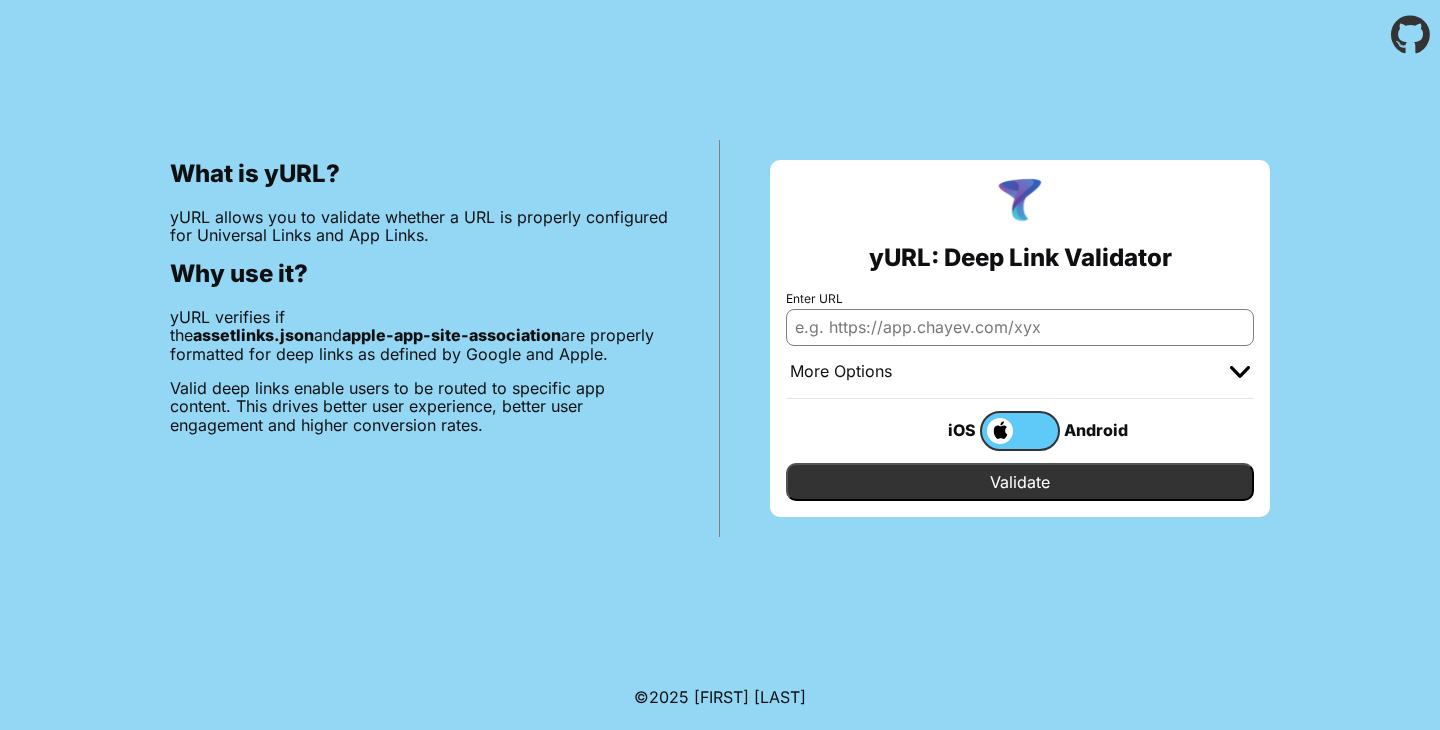 click on "Enter URL" at bounding box center (1020, 327) 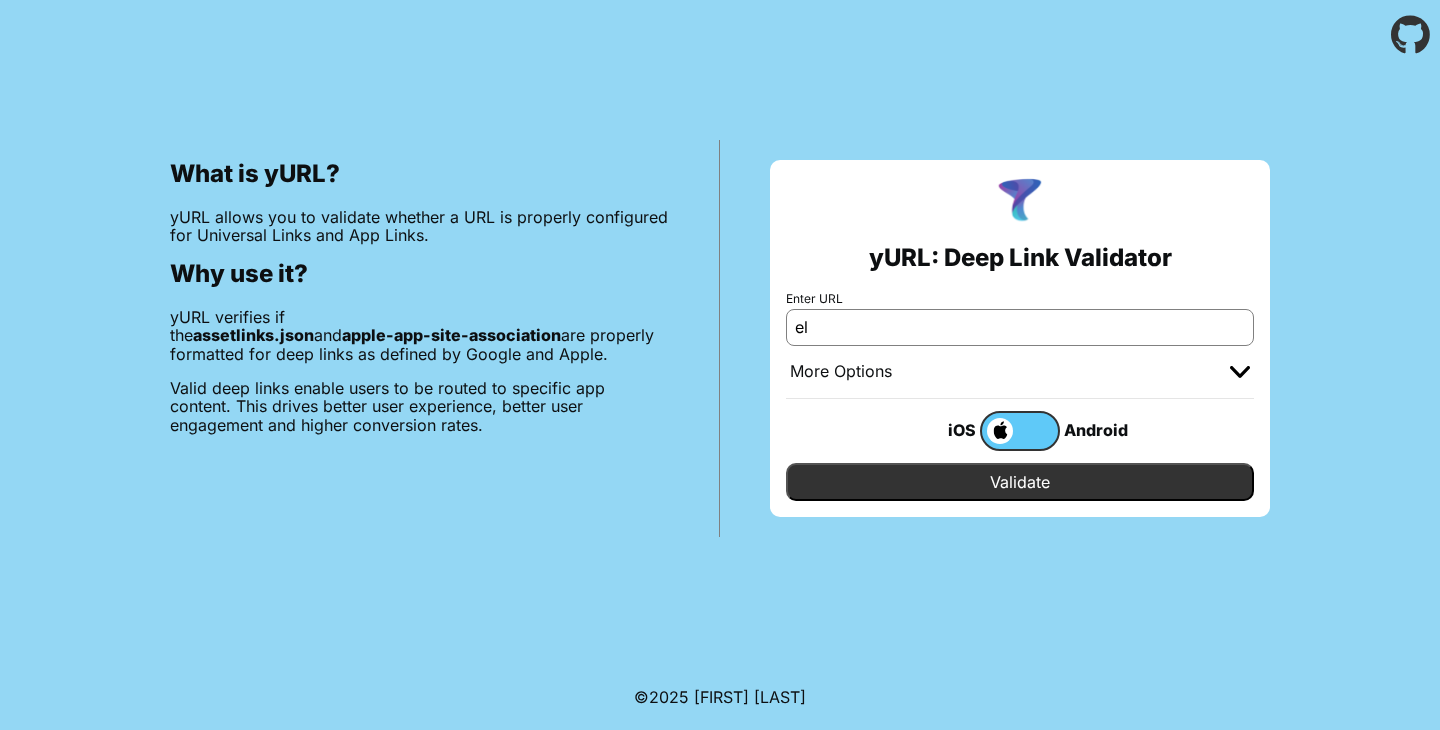 type on "elbosque.tarjetavecino.com" 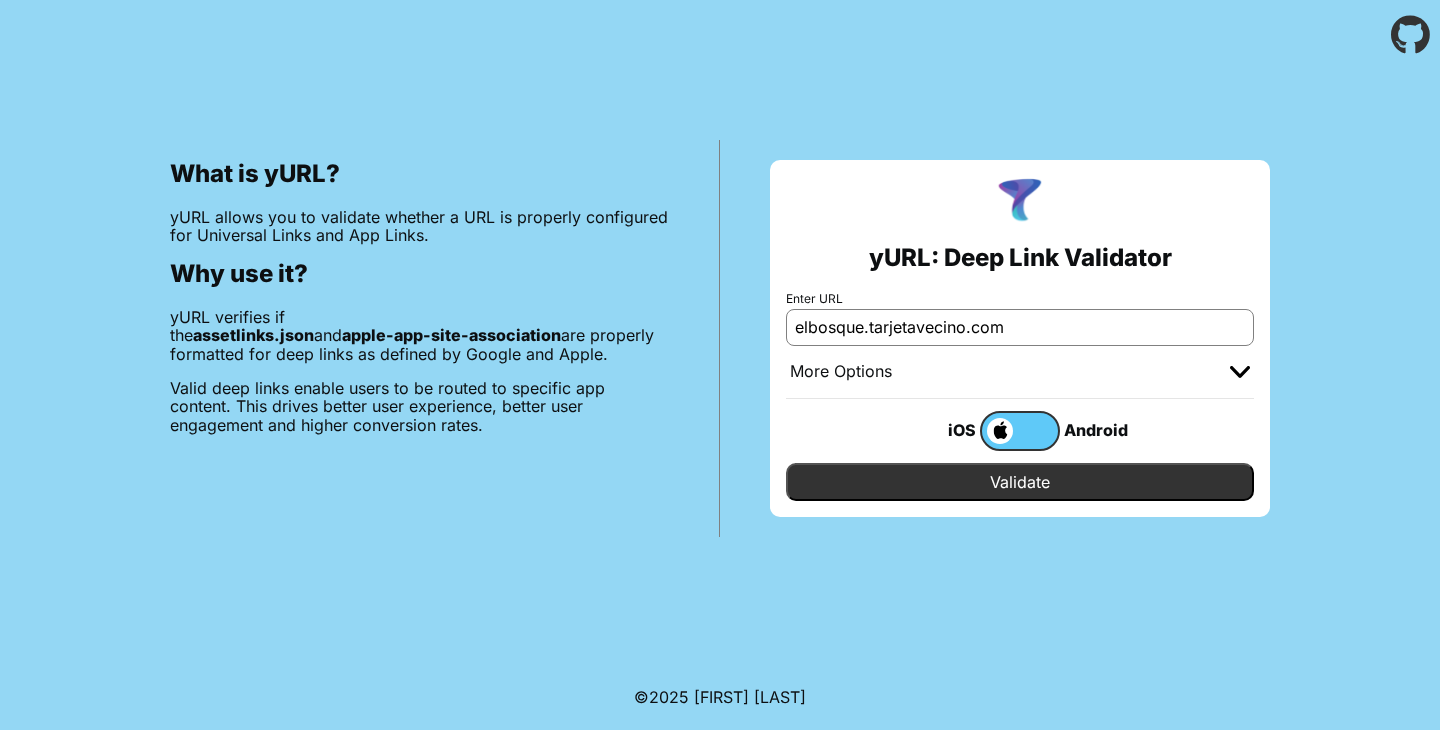 click on "Validate" at bounding box center (1020, 482) 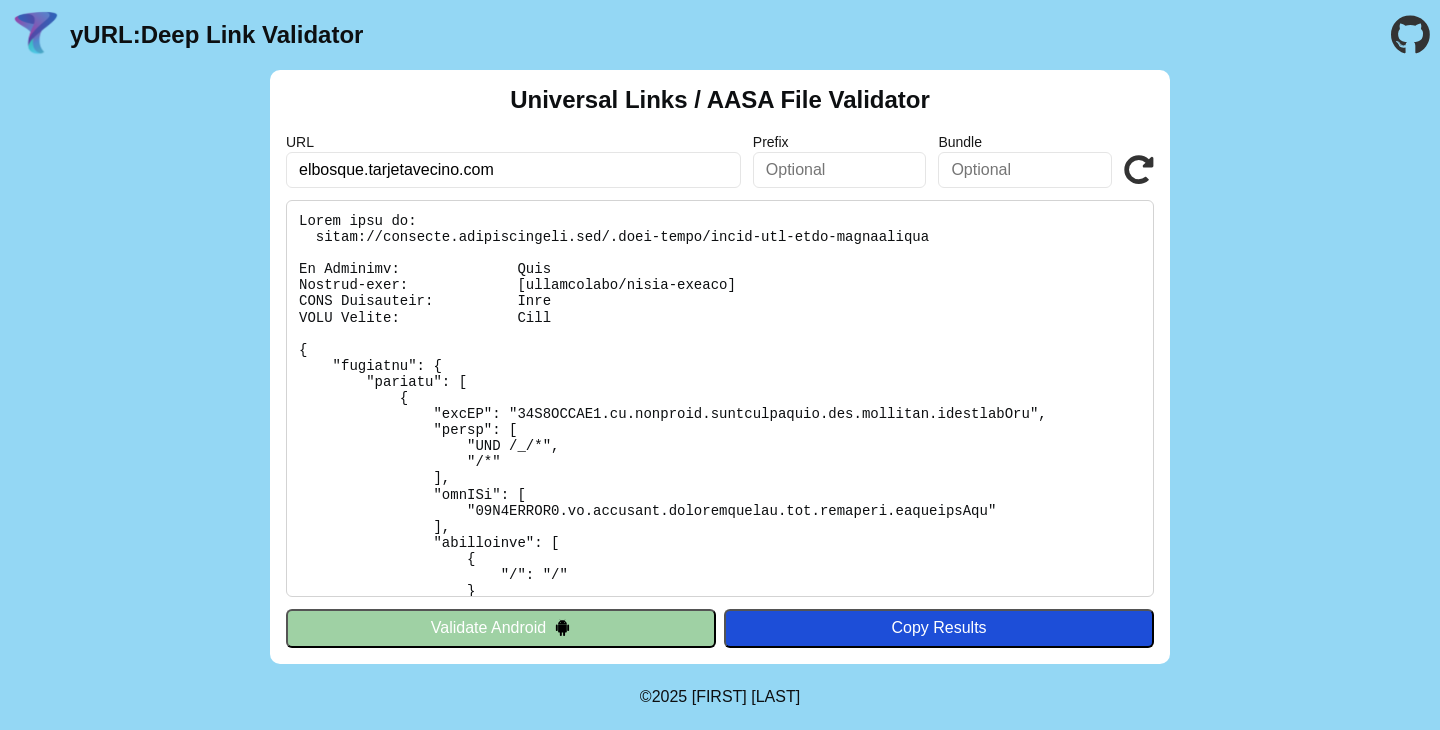 scroll, scrollTop: 0, scrollLeft: 0, axis: both 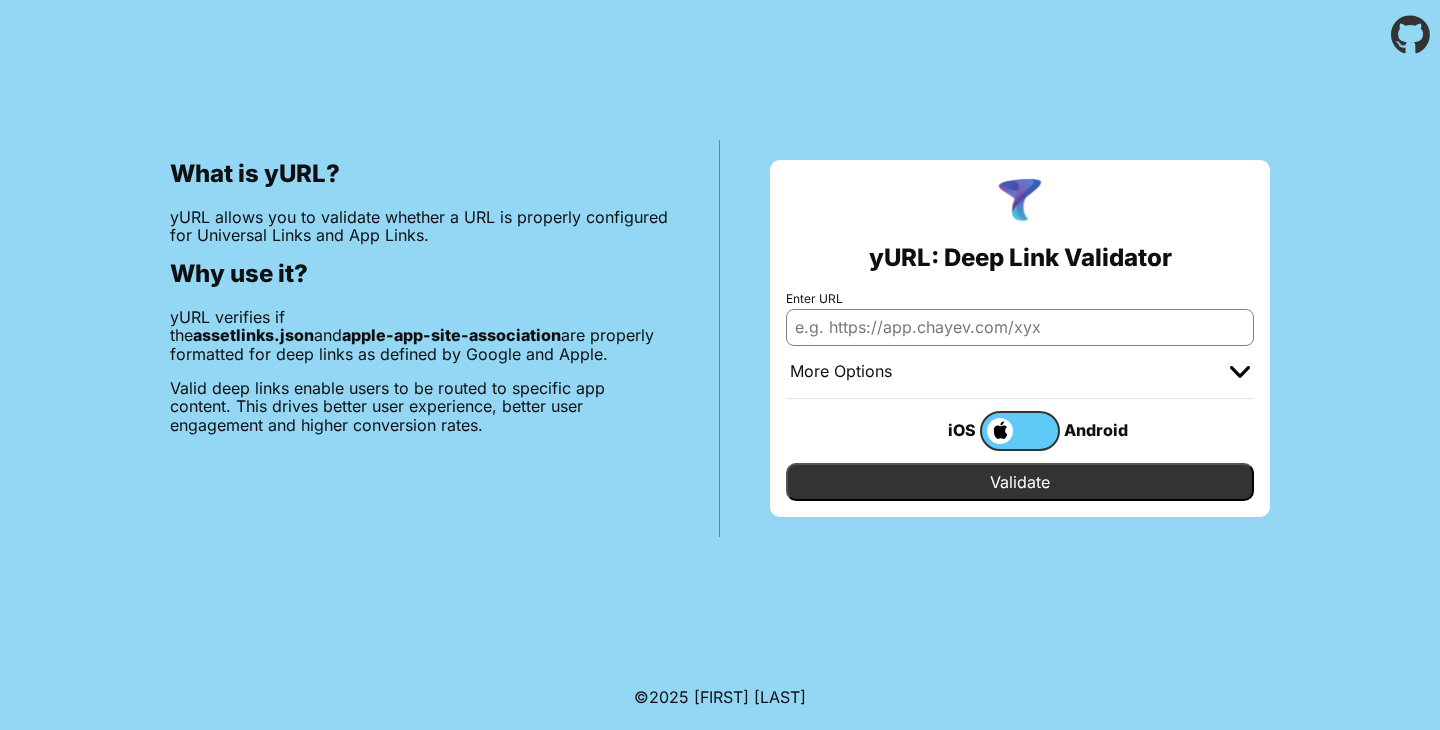 click on "Enter URL" at bounding box center [1020, 327] 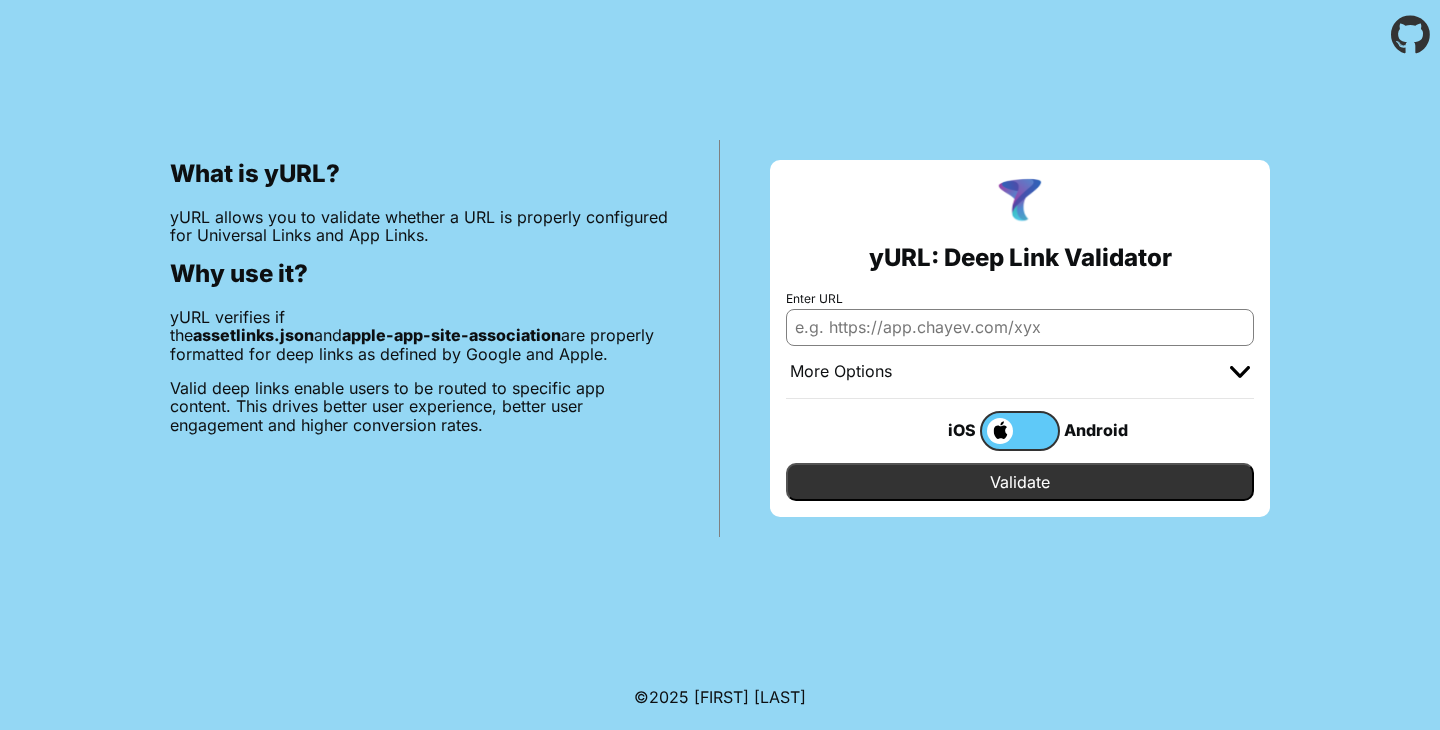 type on "nunoa.tarjetavecino.com" 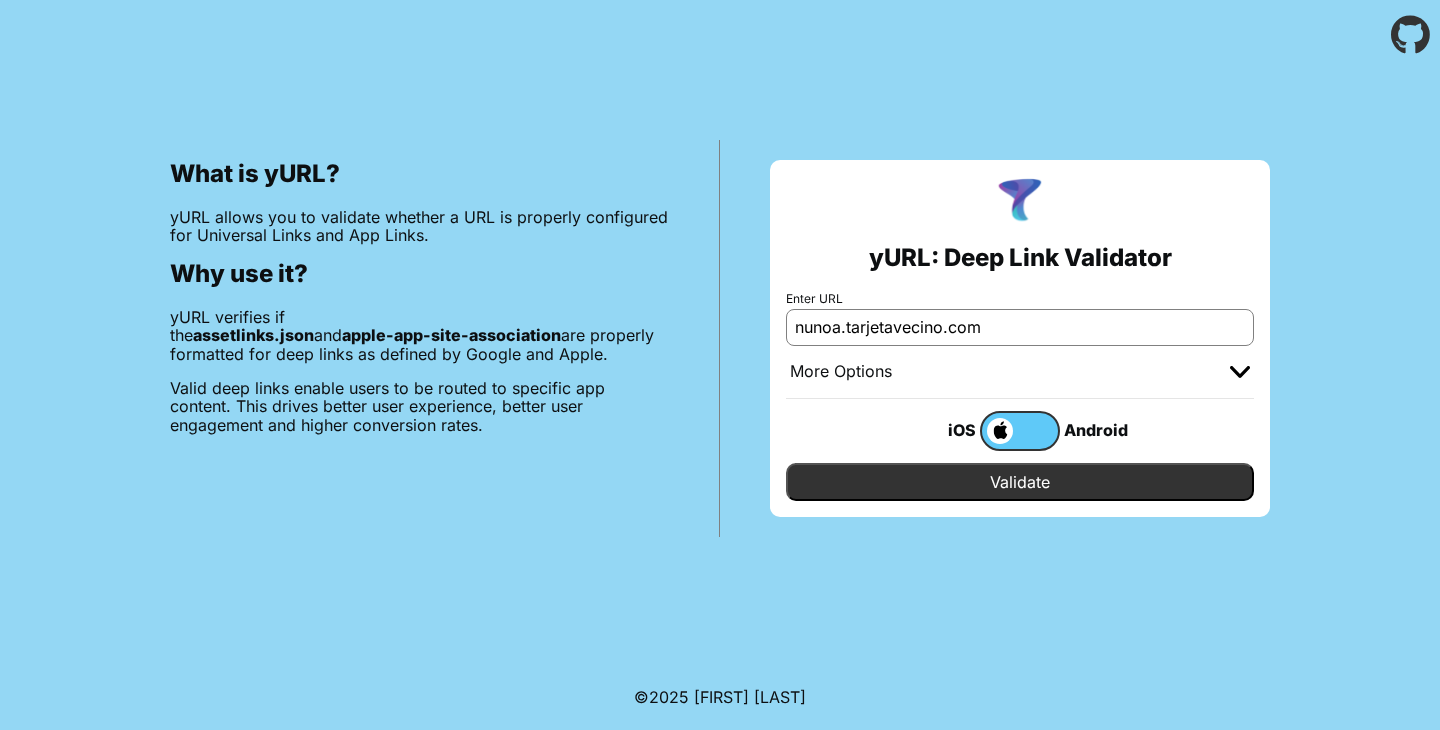 click on "Validate" at bounding box center [1020, 482] 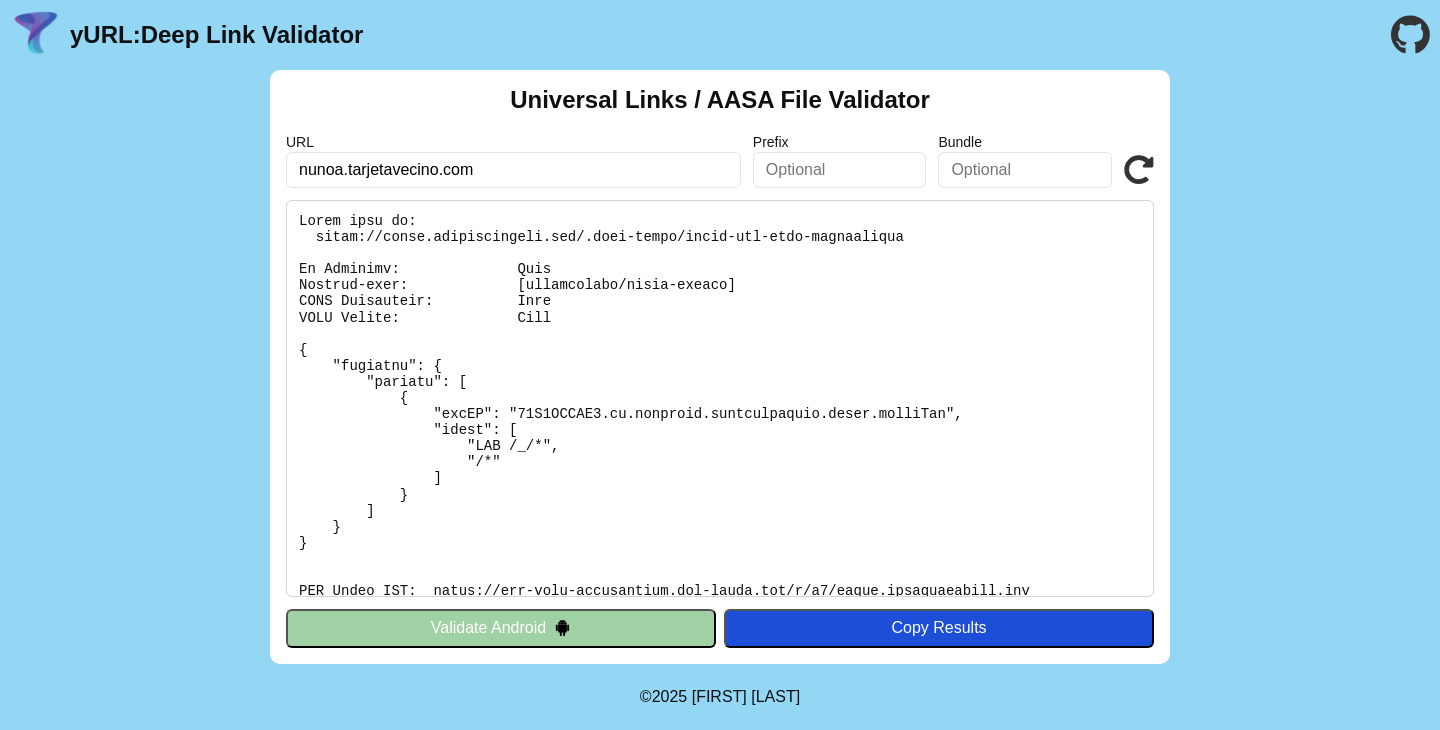 scroll, scrollTop: 0, scrollLeft: 0, axis: both 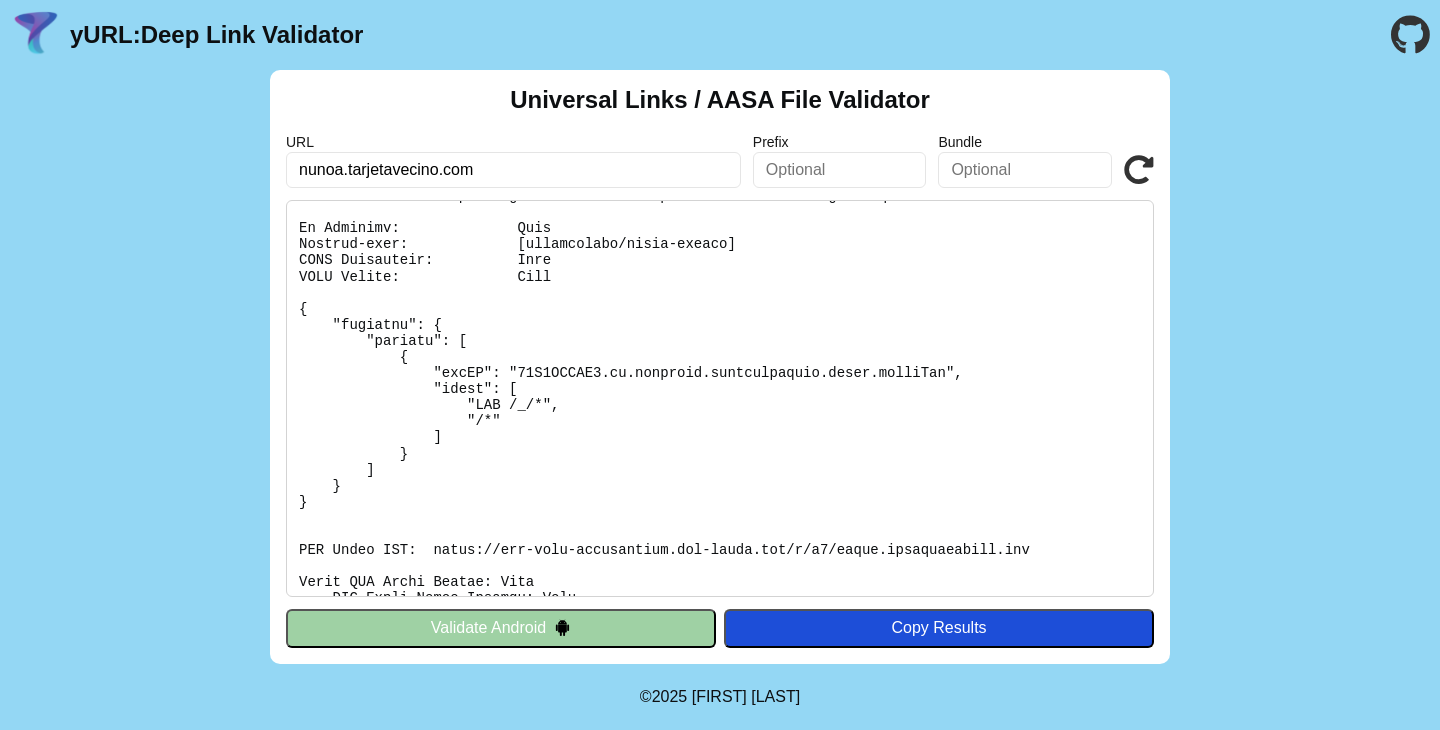 click at bounding box center (720, 398) 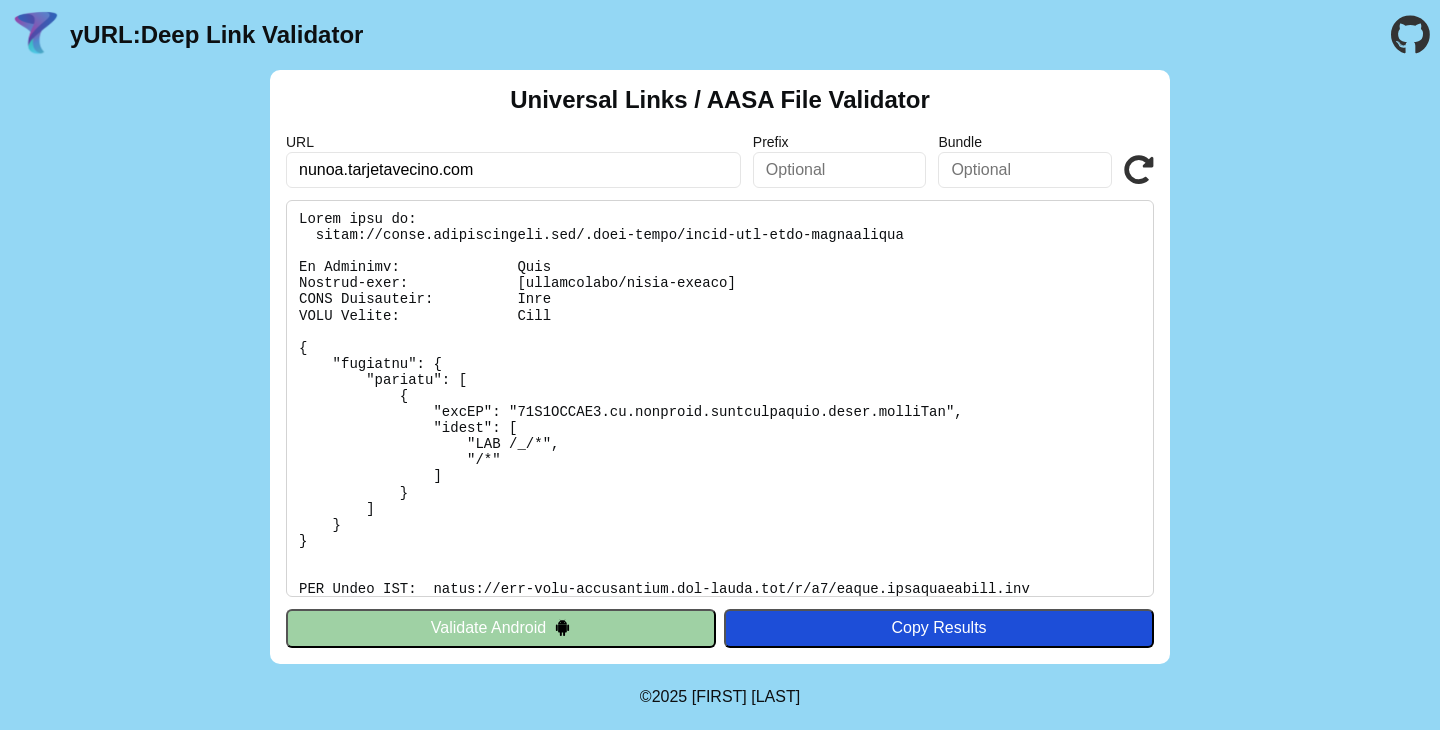 scroll, scrollTop: 0, scrollLeft: 0, axis: both 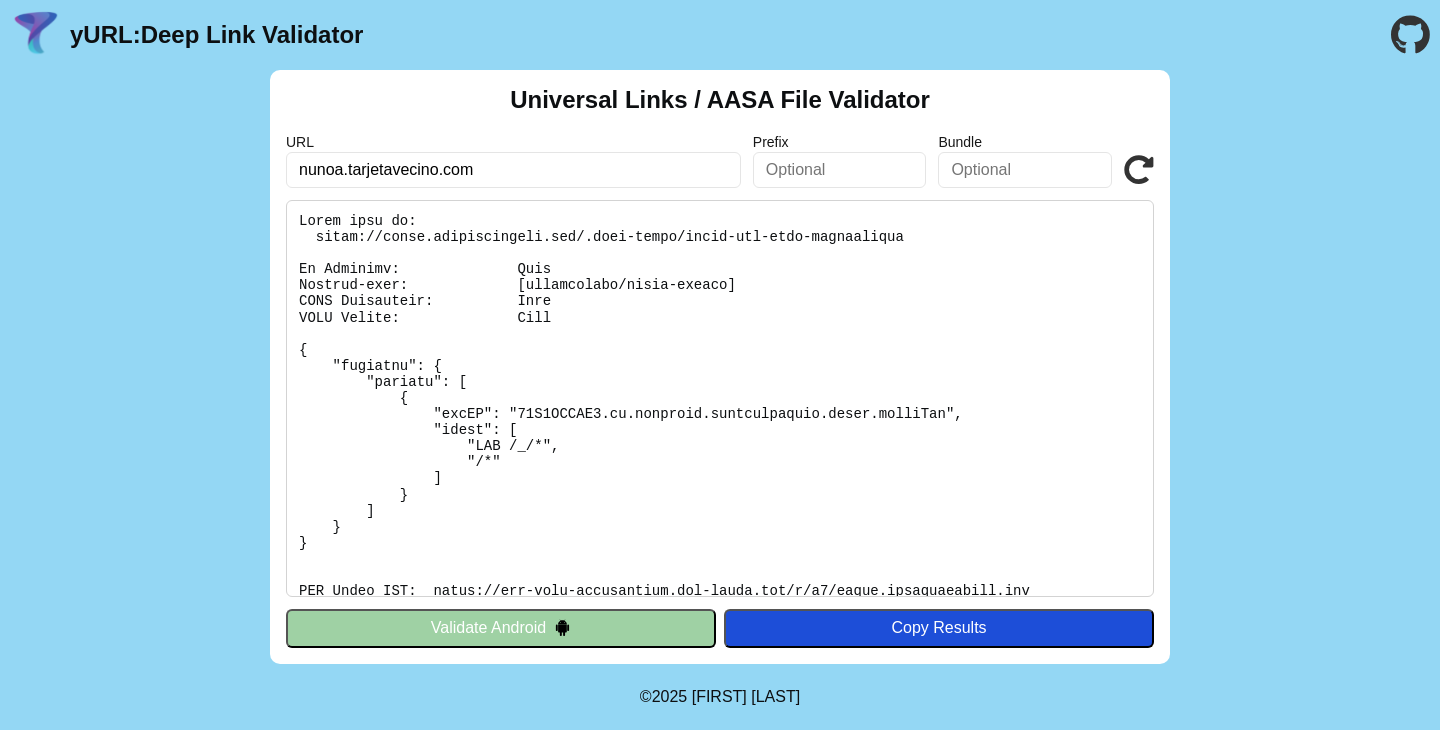 click at bounding box center [720, 398] 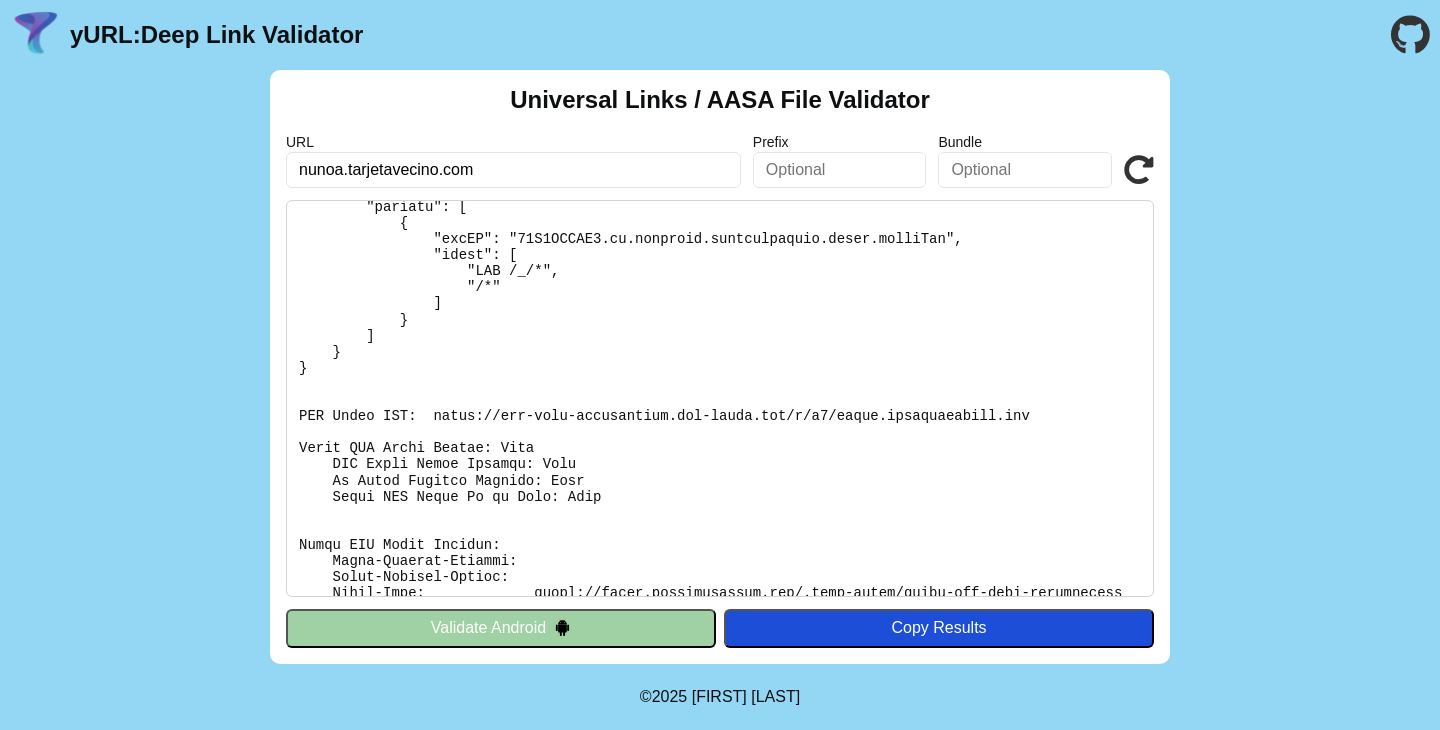 scroll, scrollTop: 353, scrollLeft: 0, axis: vertical 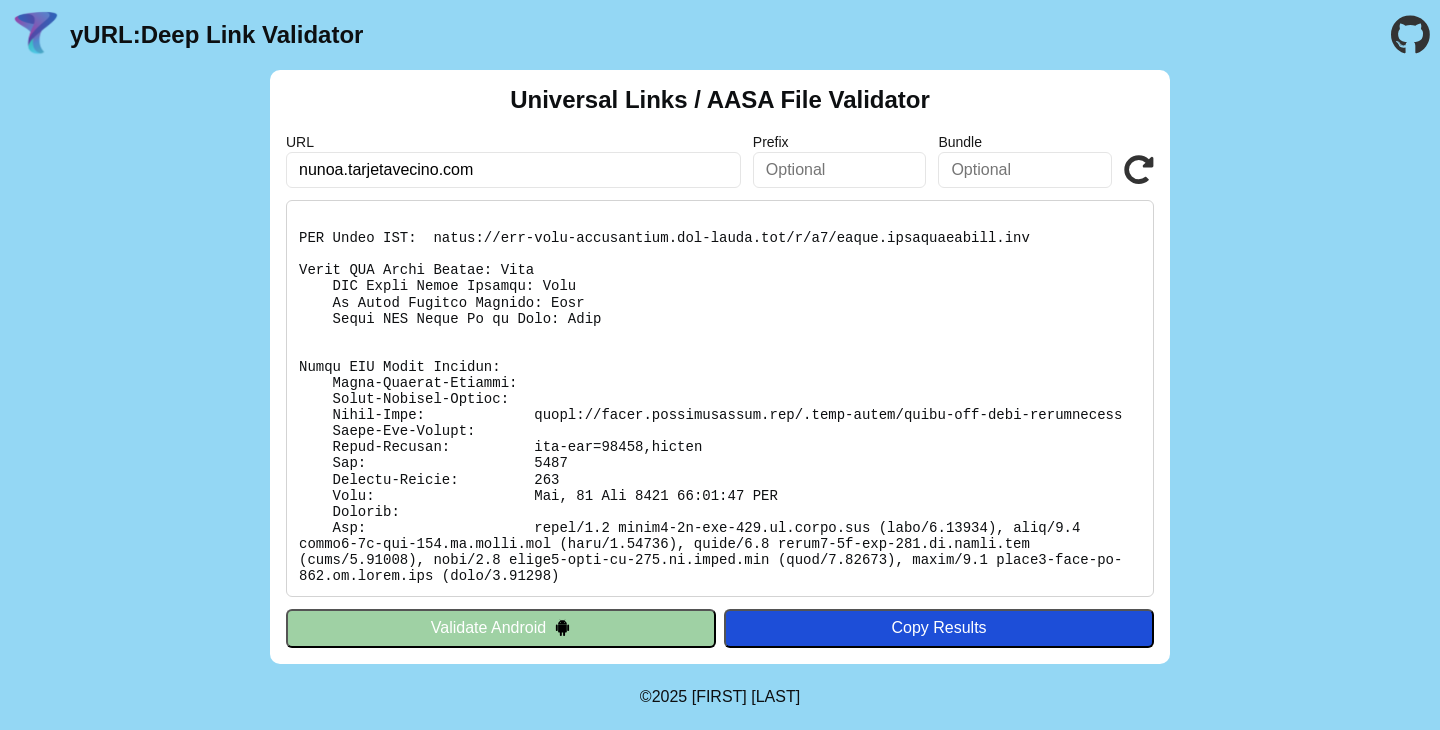click on "yURL:
Deep Link Validator" at bounding box center [216, 35] 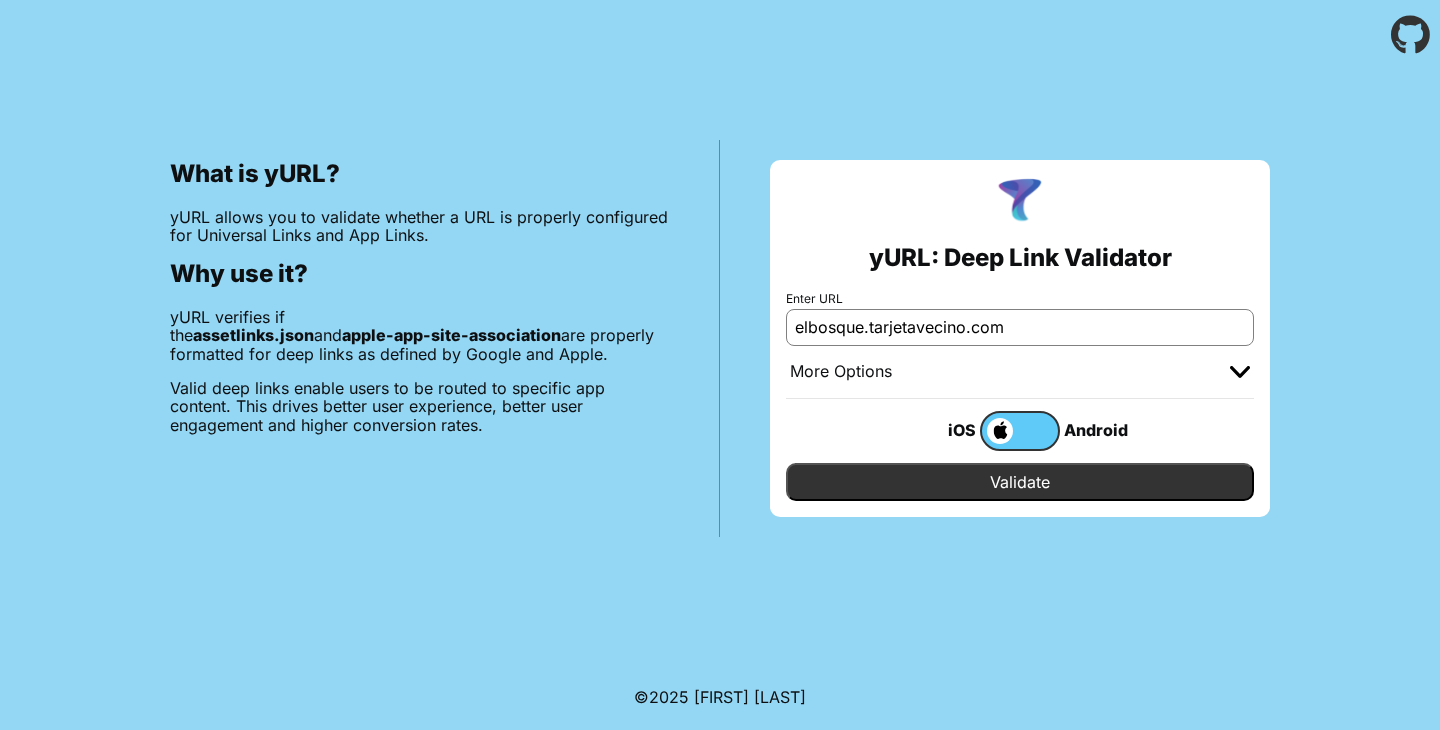 scroll, scrollTop: 0, scrollLeft: 0, axis: both 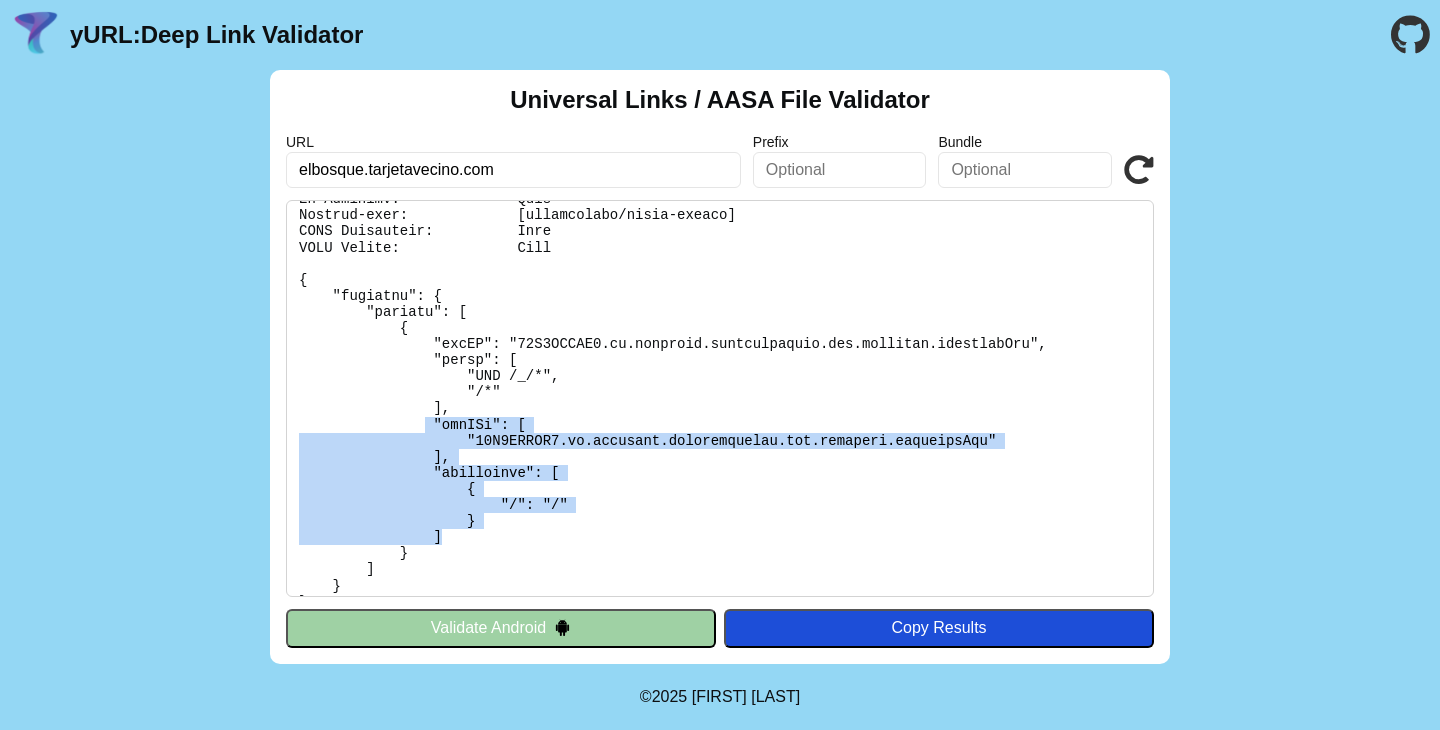 drag, startPoint x: 475, startPoint y: 538, endPoint x: 427, endPoint y: 425, distance: 122.77215 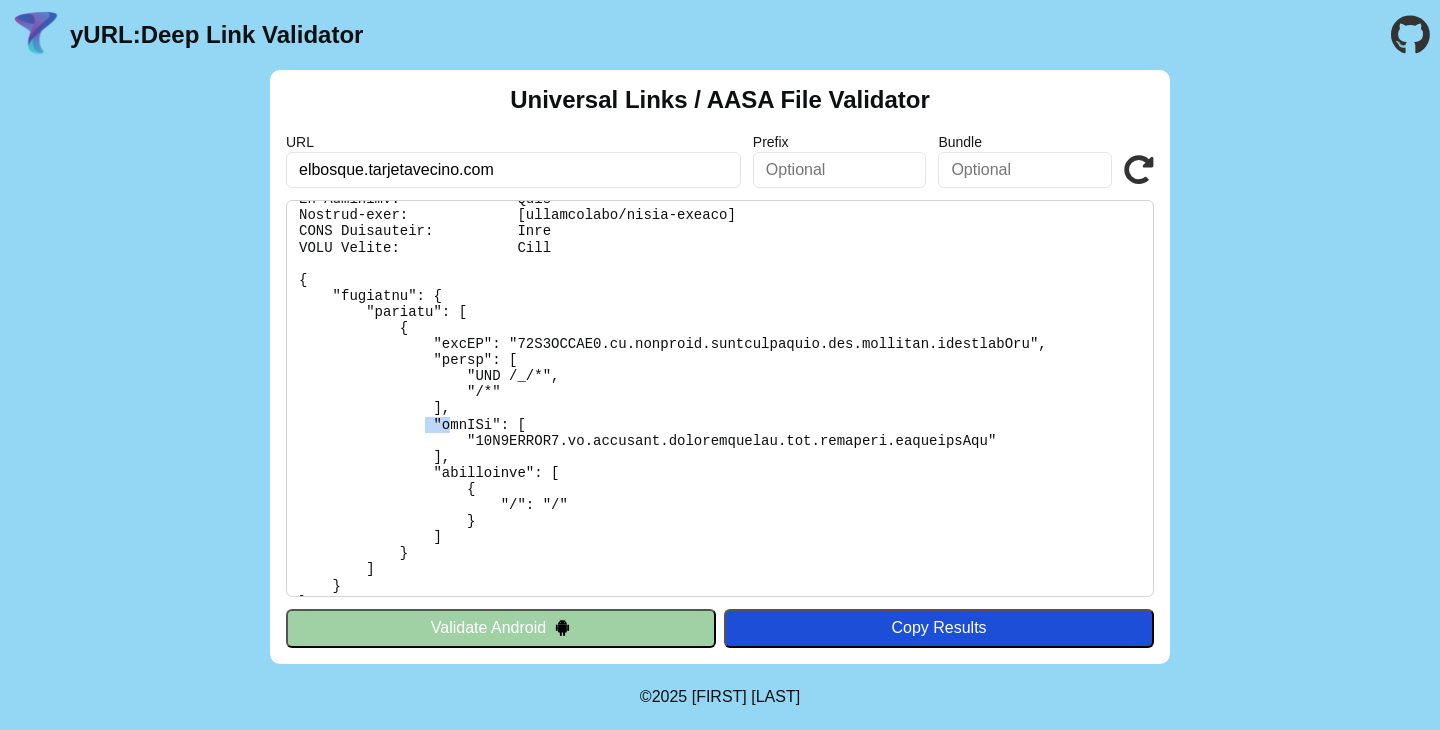 drag, startPoint x: 427, startPoint y: 425, endPoint x: 452, endPoint y: 416, distance: 26.57066 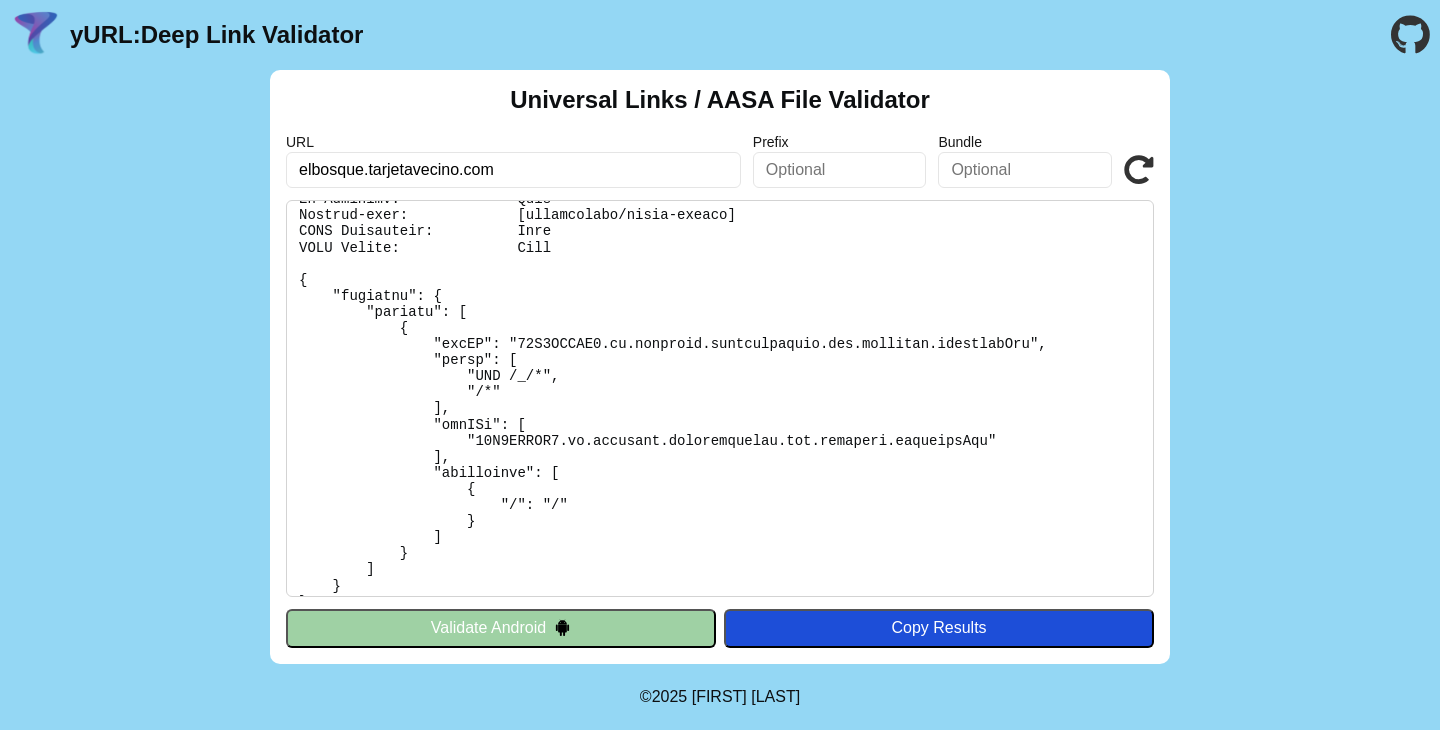 click at bounding box center (720, 398) 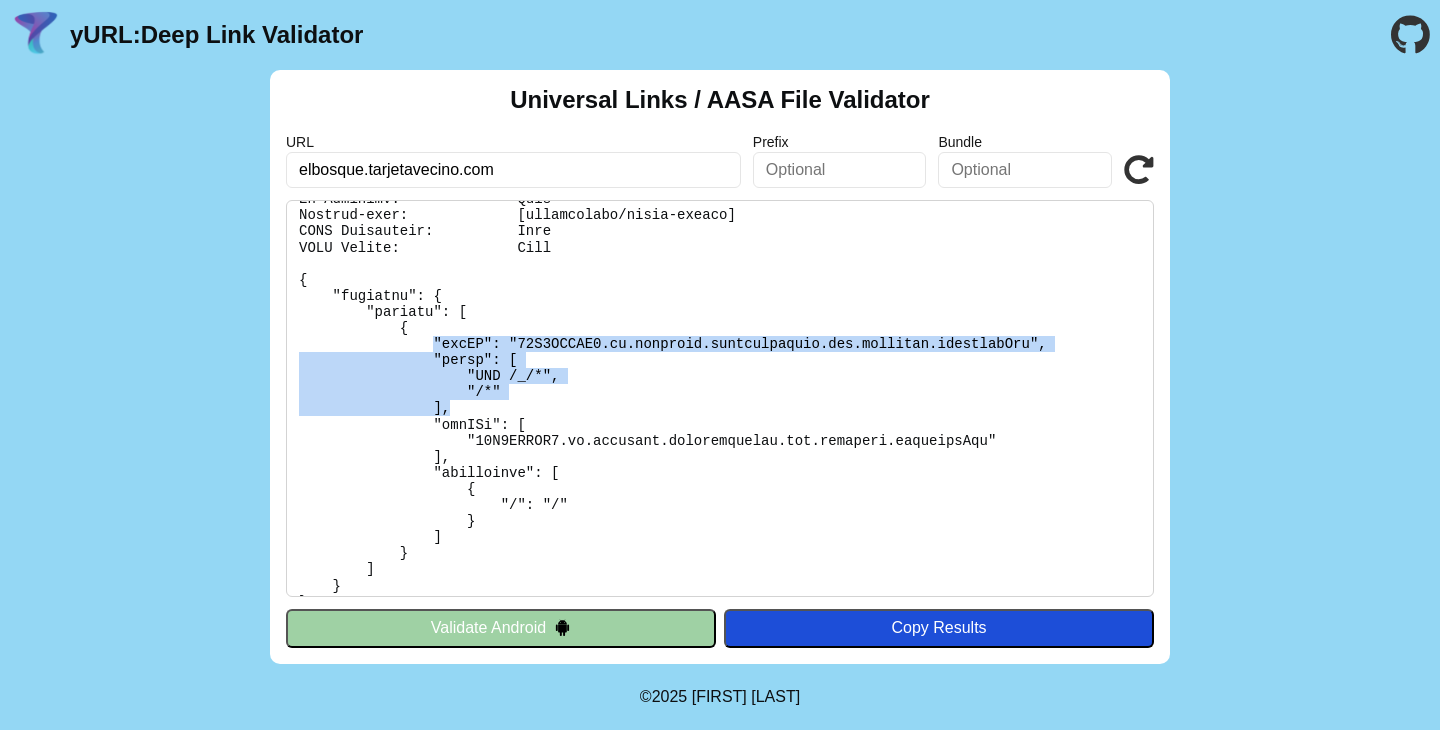 drag, startPoint x: 452, startPoint y: 400, endPoint x: 433, endPoint y: 335, distance: 67.72001 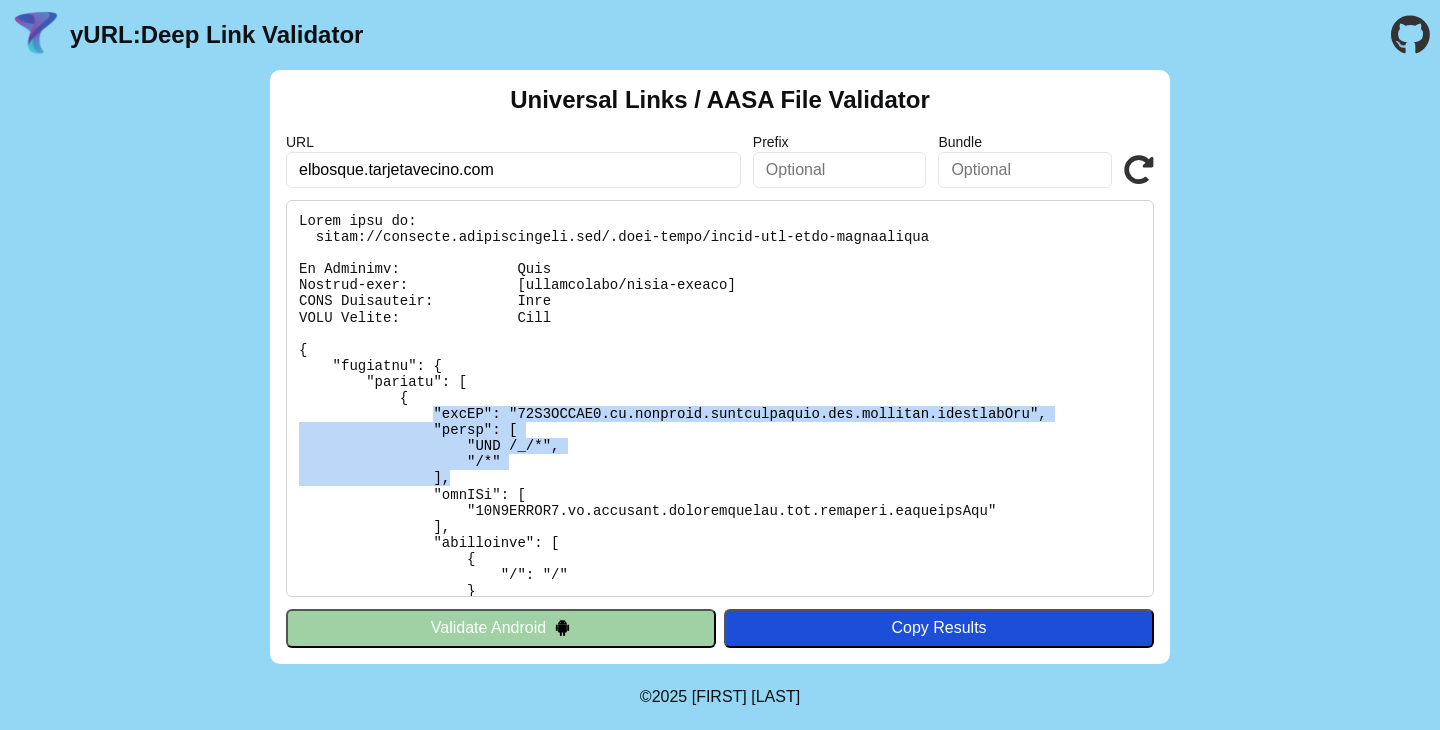 click on "yURL:
Deep Link Validator" at bounding box center (216, 35) 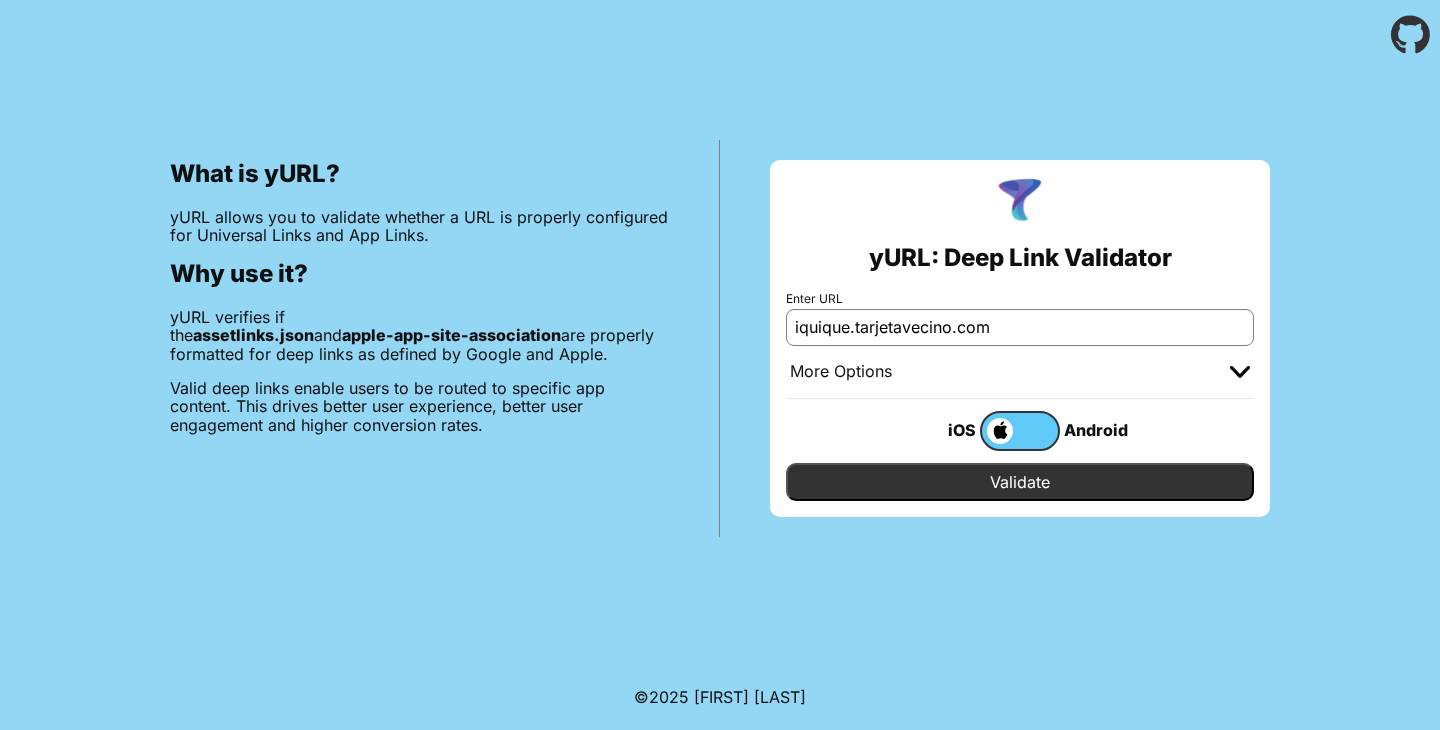 scroll, scrollTop: 0, scrollLeft: 0, axis: both 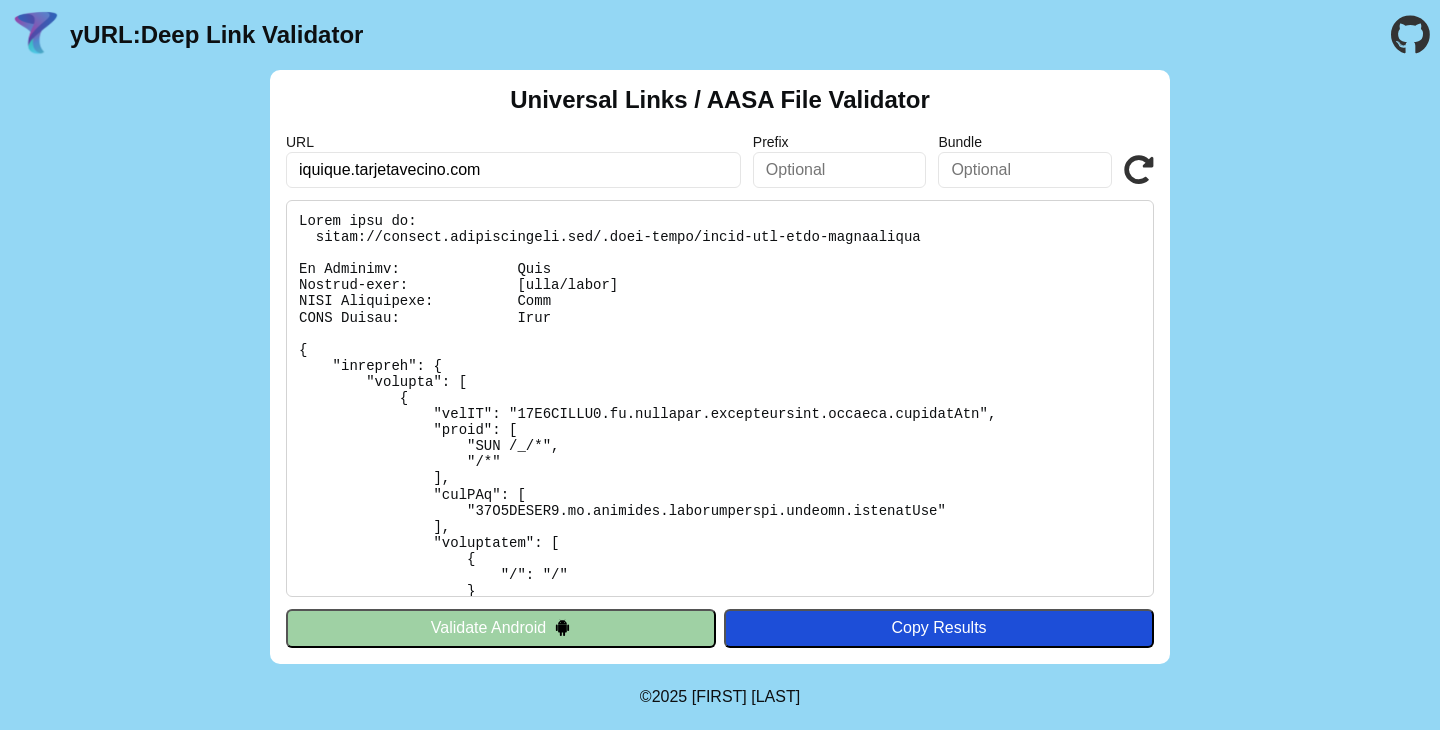 click on "yURL:
Deep Link Validator" at bounding box center (186, 35) 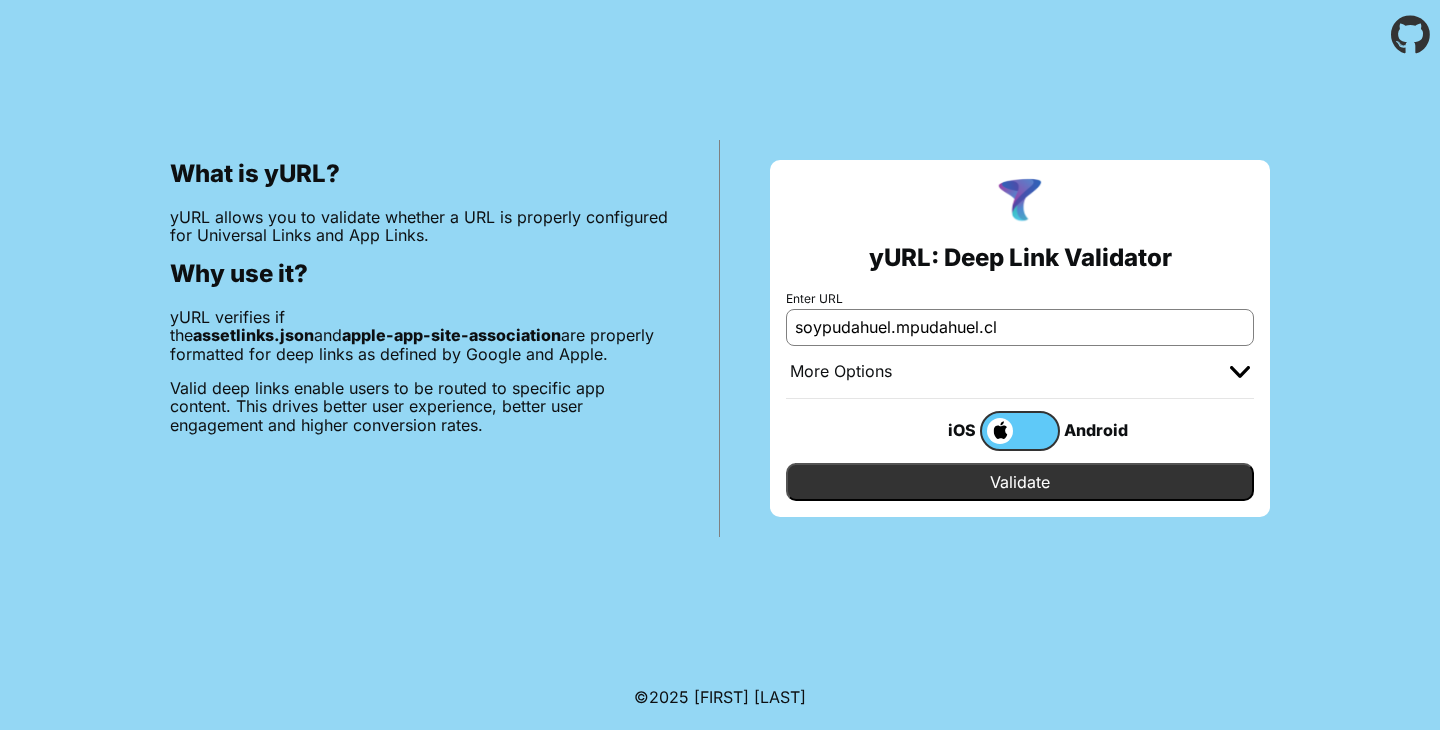 scroll, scrollTop: 0, scrollLeft: 0, axis: both 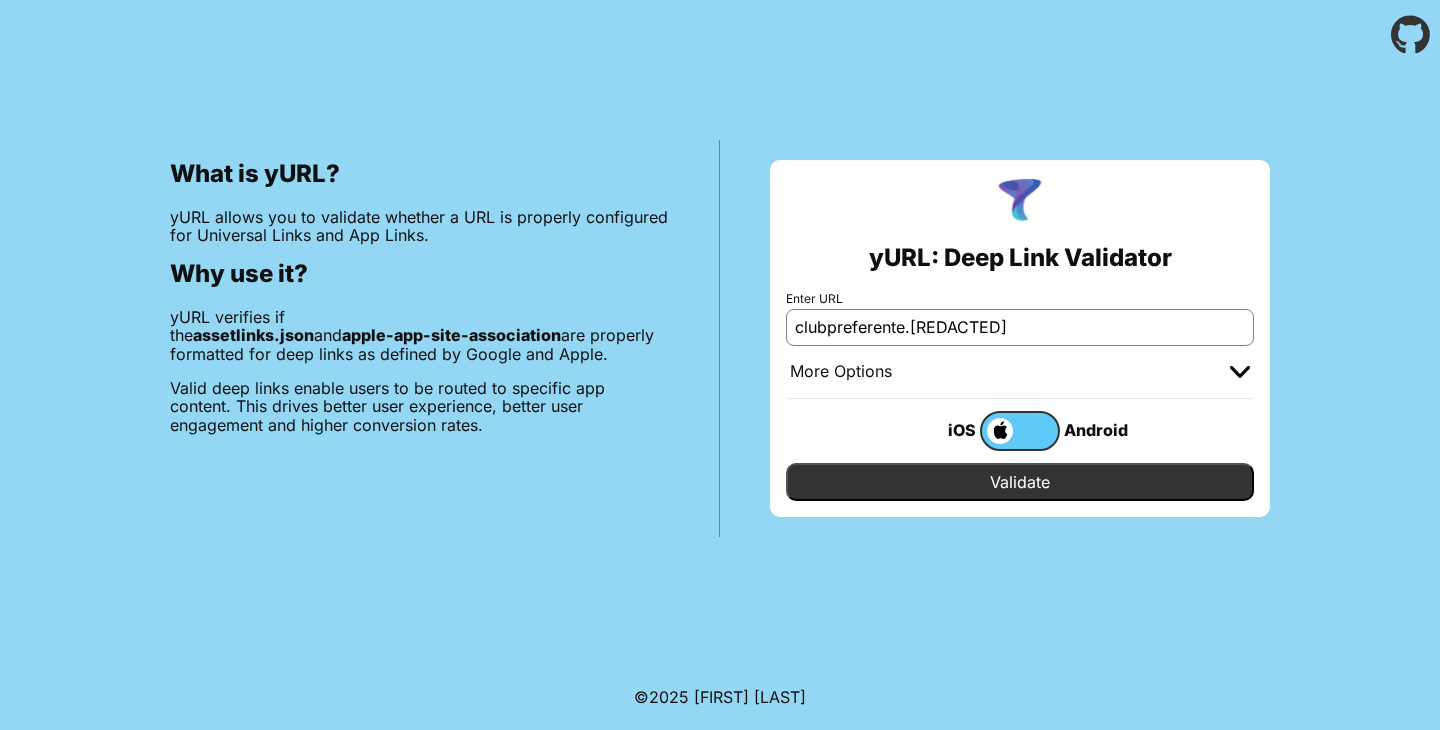 click on "Validate" at bounding box center (1020, 482) 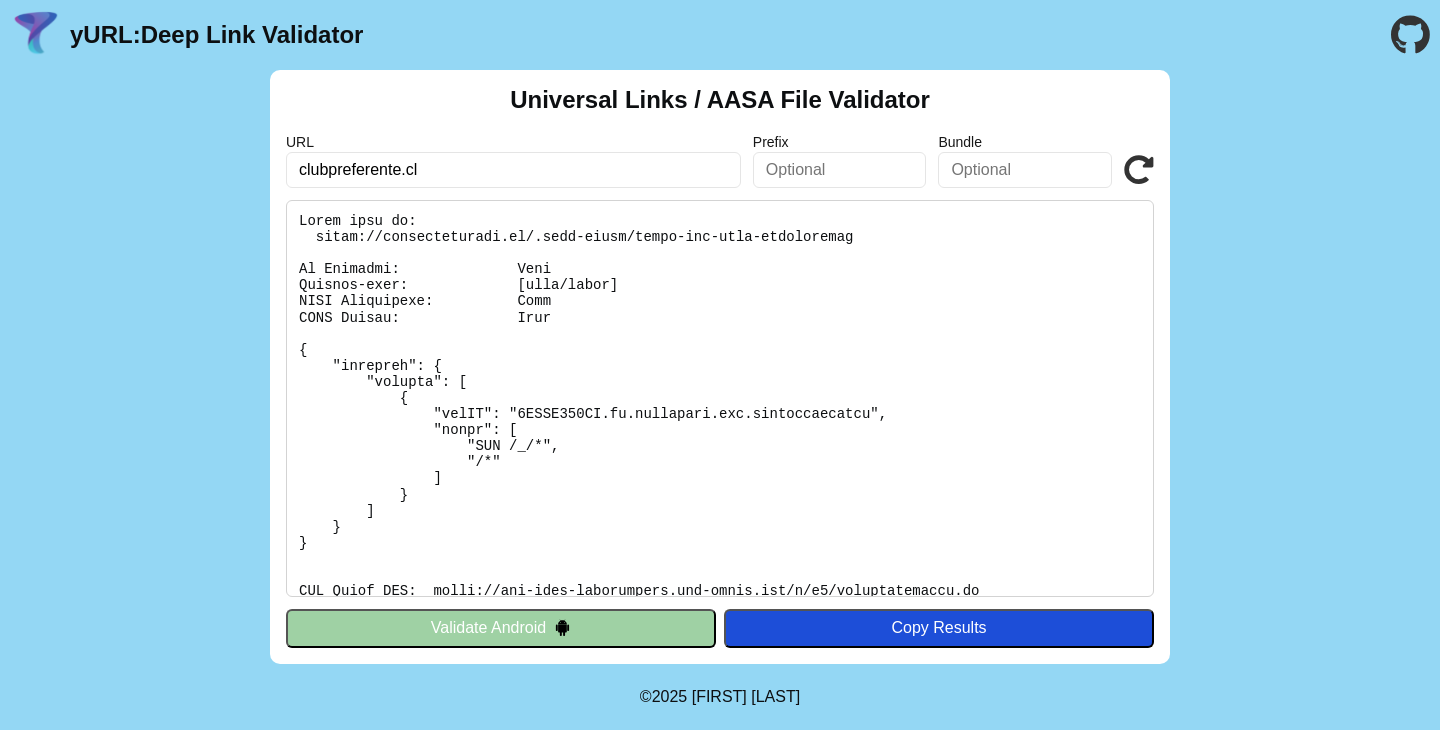 scroll, scrollTop: 0, scrollLeft: 0, axis: both 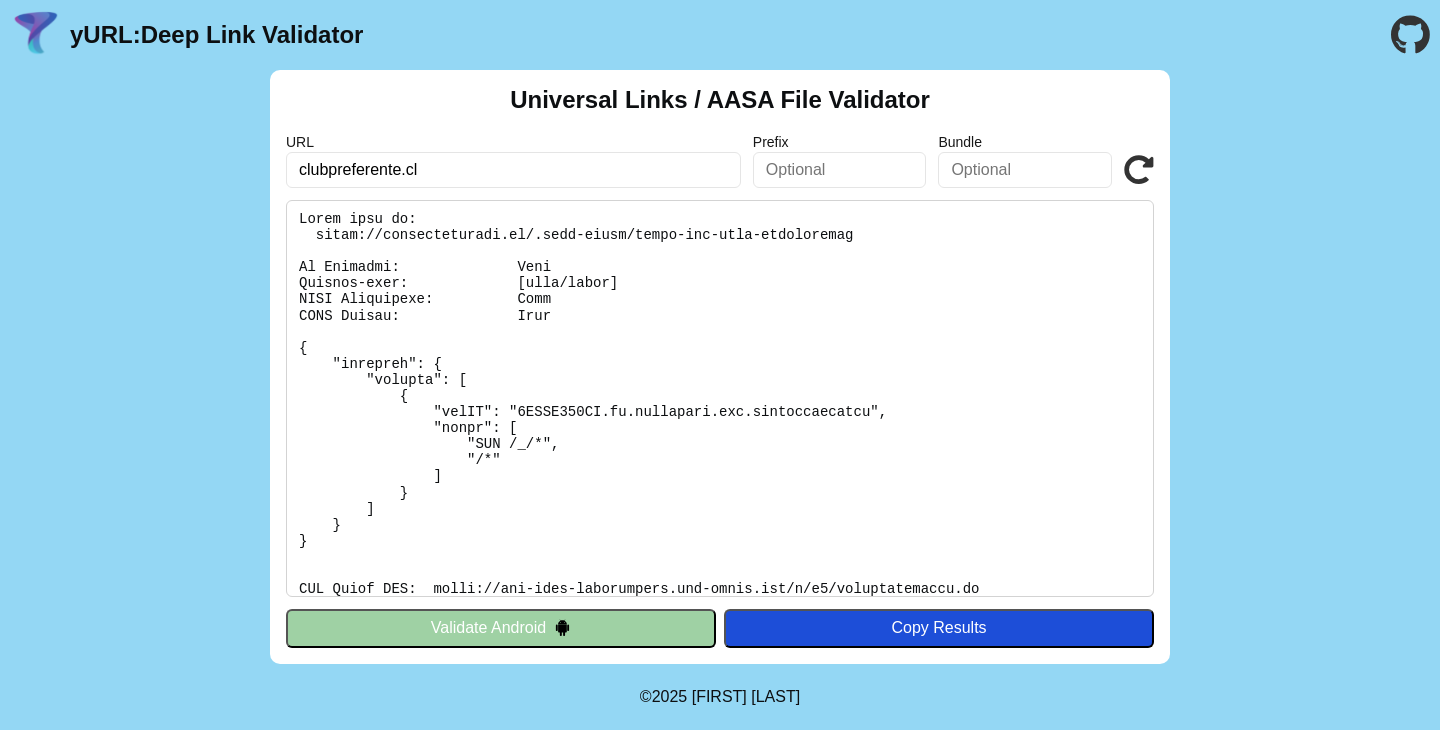 click on "yURL:
Deep Link Validator" at bounding box center [216, 35] 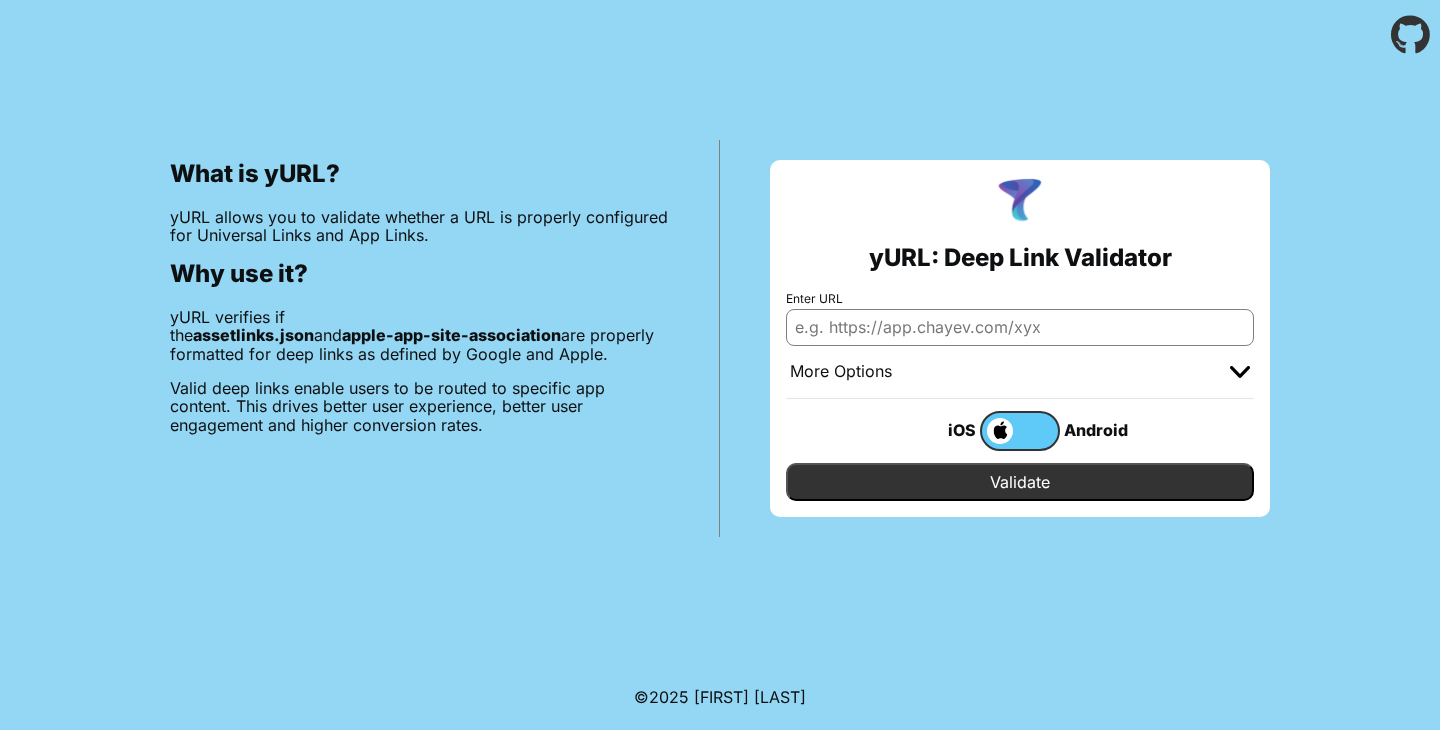 scroll, scrollTop: 0, scrollLeft: 0, axis: both 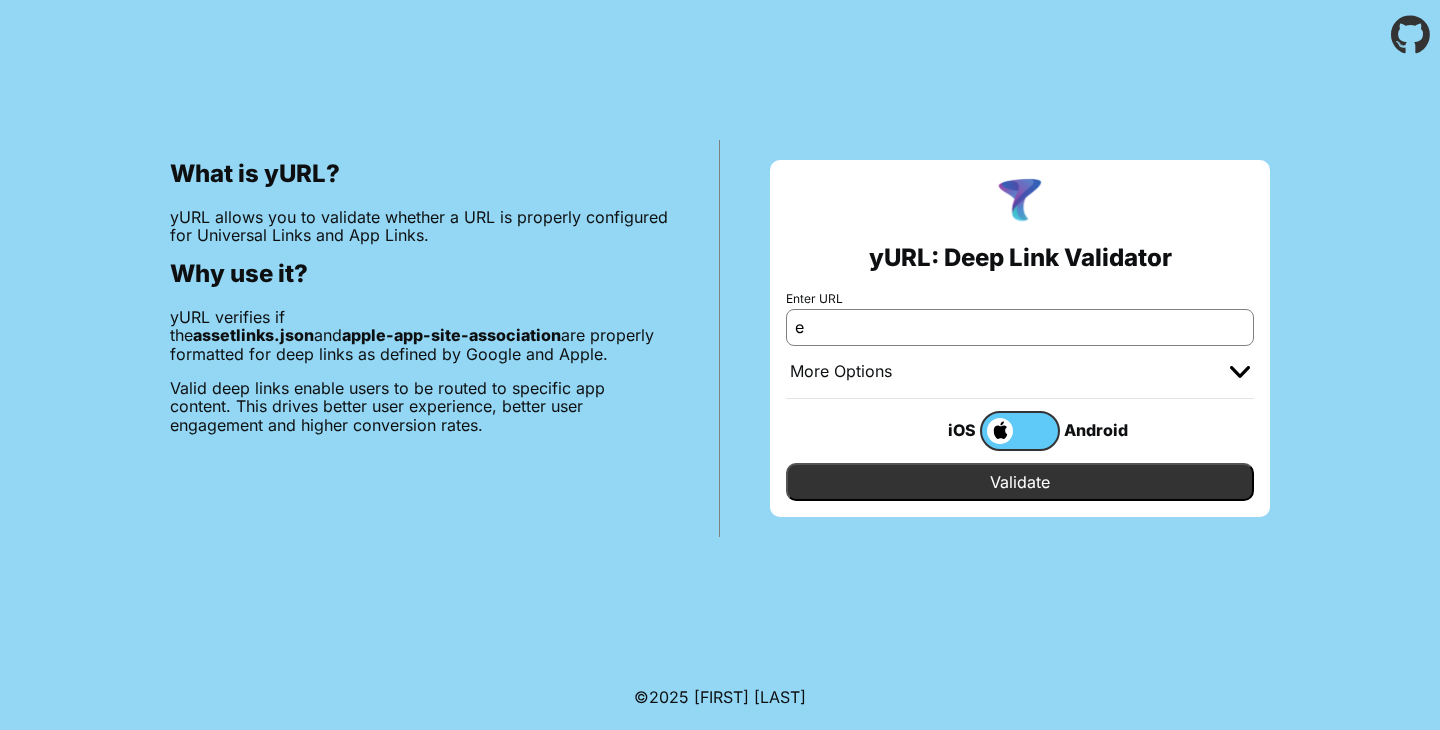type on "elbosque.tarjetavecino.com" 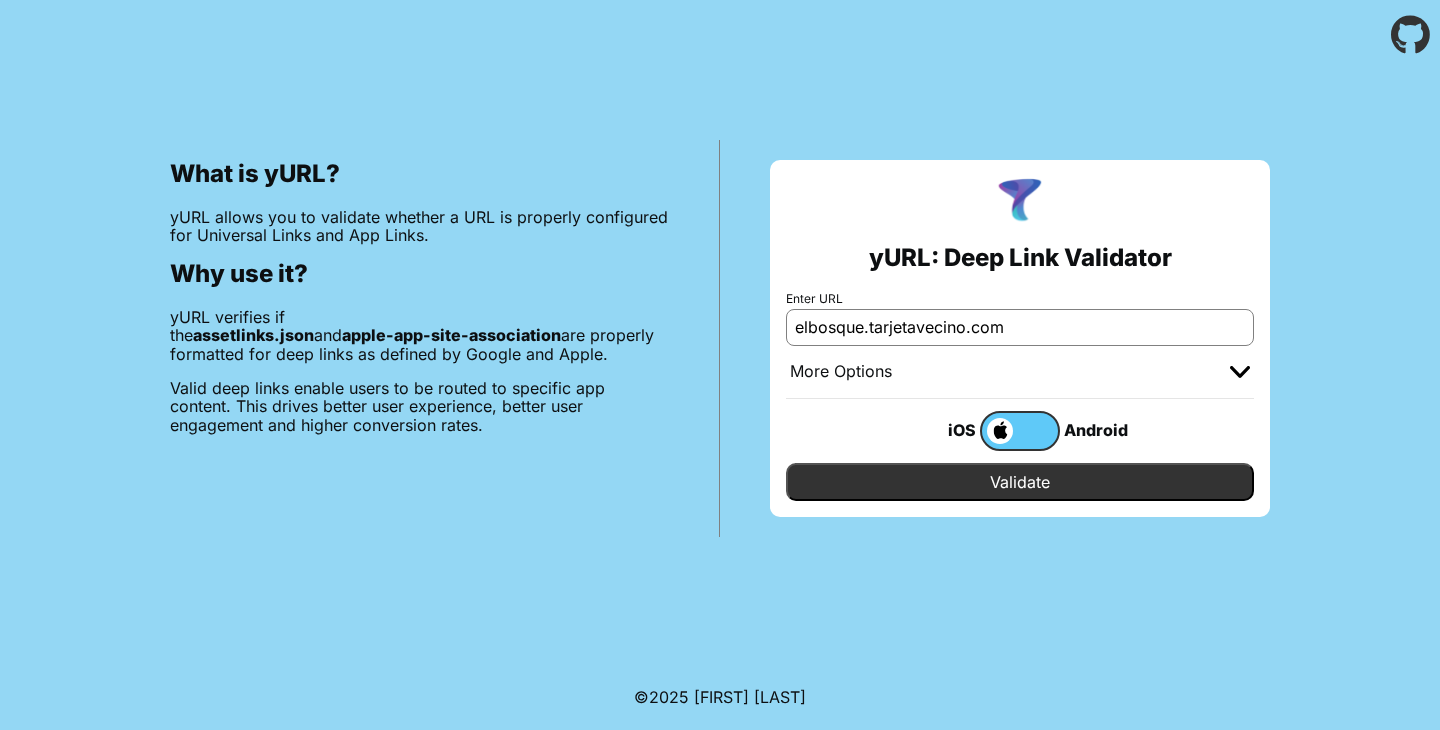 click on "Validate" at bounding box center [1020, 482] 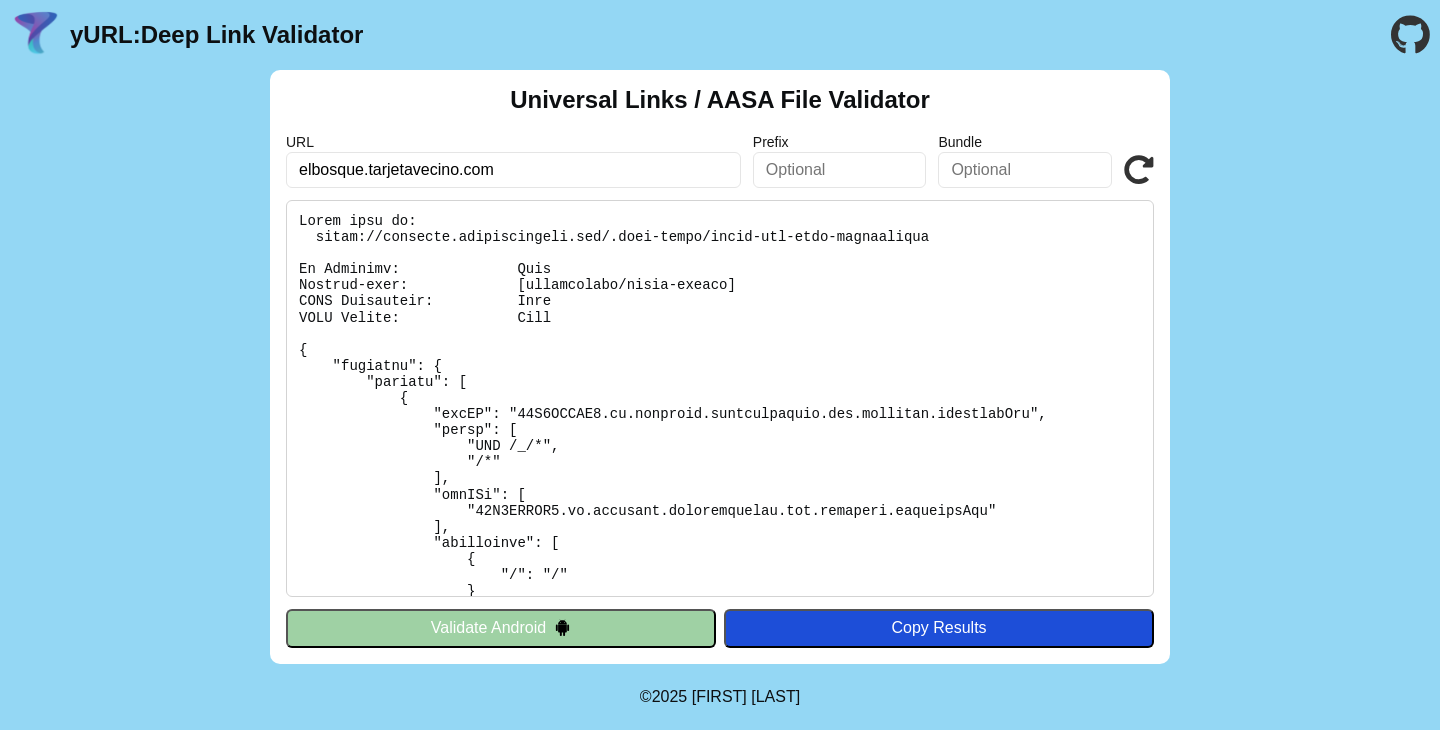 scroll, scrollTop: 0, scrollLeft: 0, axis: both 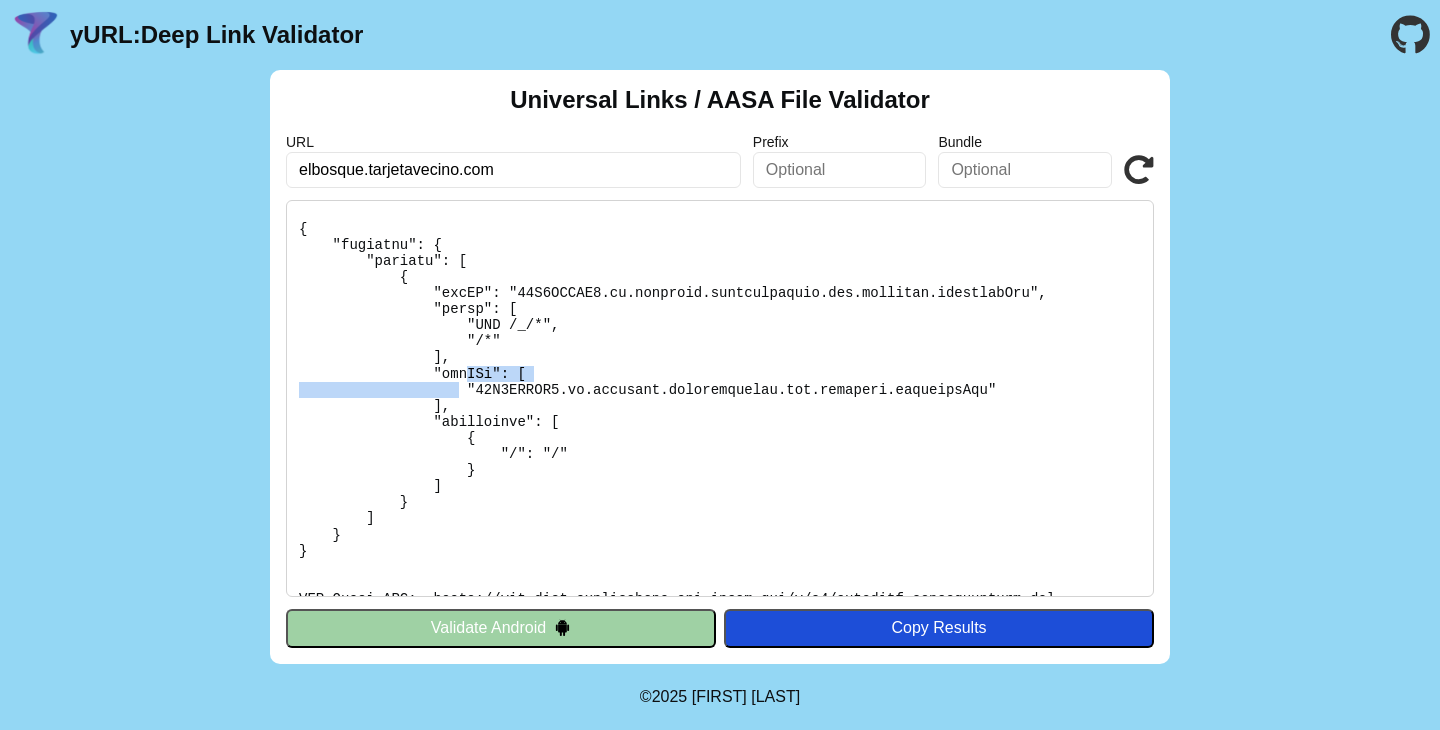 drag, startPoint x: 471, startPoint y: 378, endPoint x: 455, endPoint y: 389, distance: 19.416489 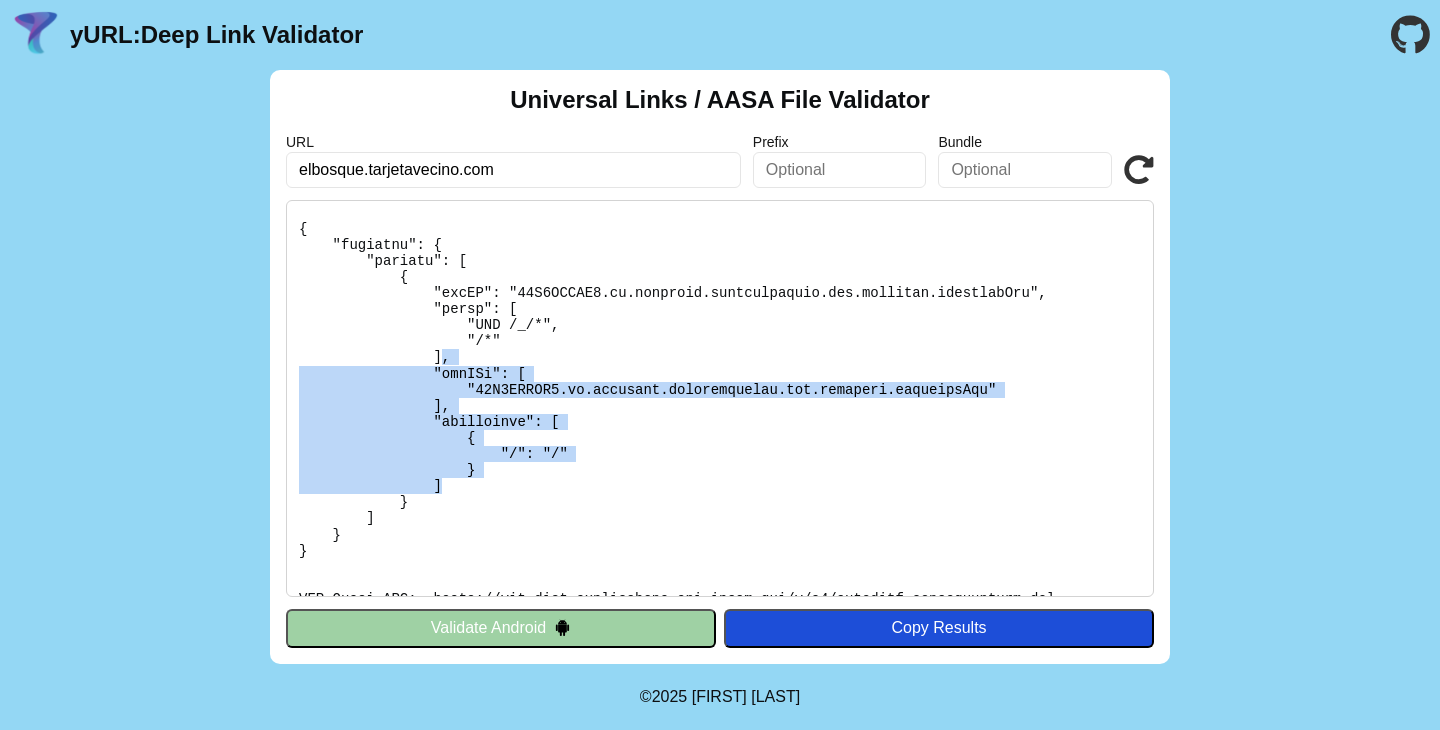 drag, startPoint x: 460, startPoint y: 483, endPoint x: 443, endPoint y: 365, distance: 119.218285 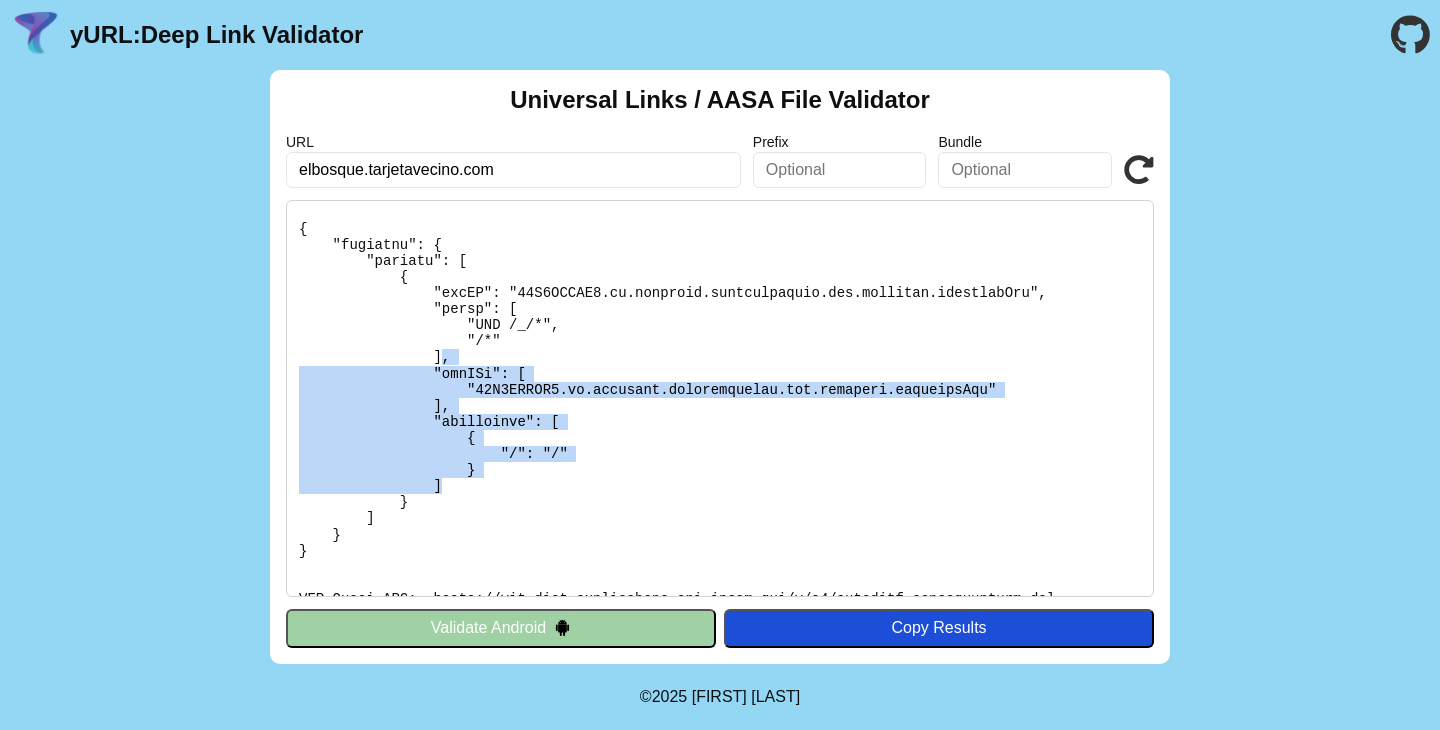 click at bounding box center (720, 398) 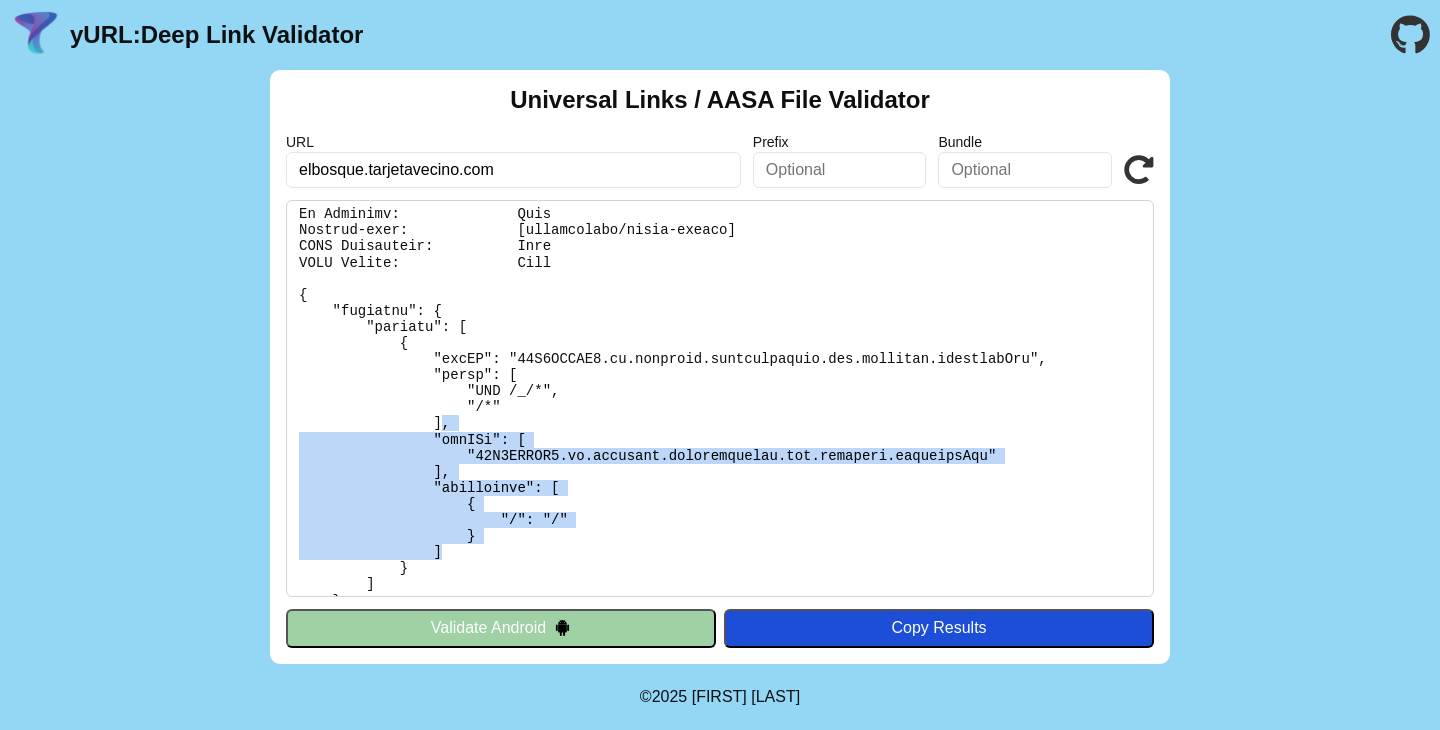 scroll, scrollTop: 35, scrollLeft: 0, axis: vertical 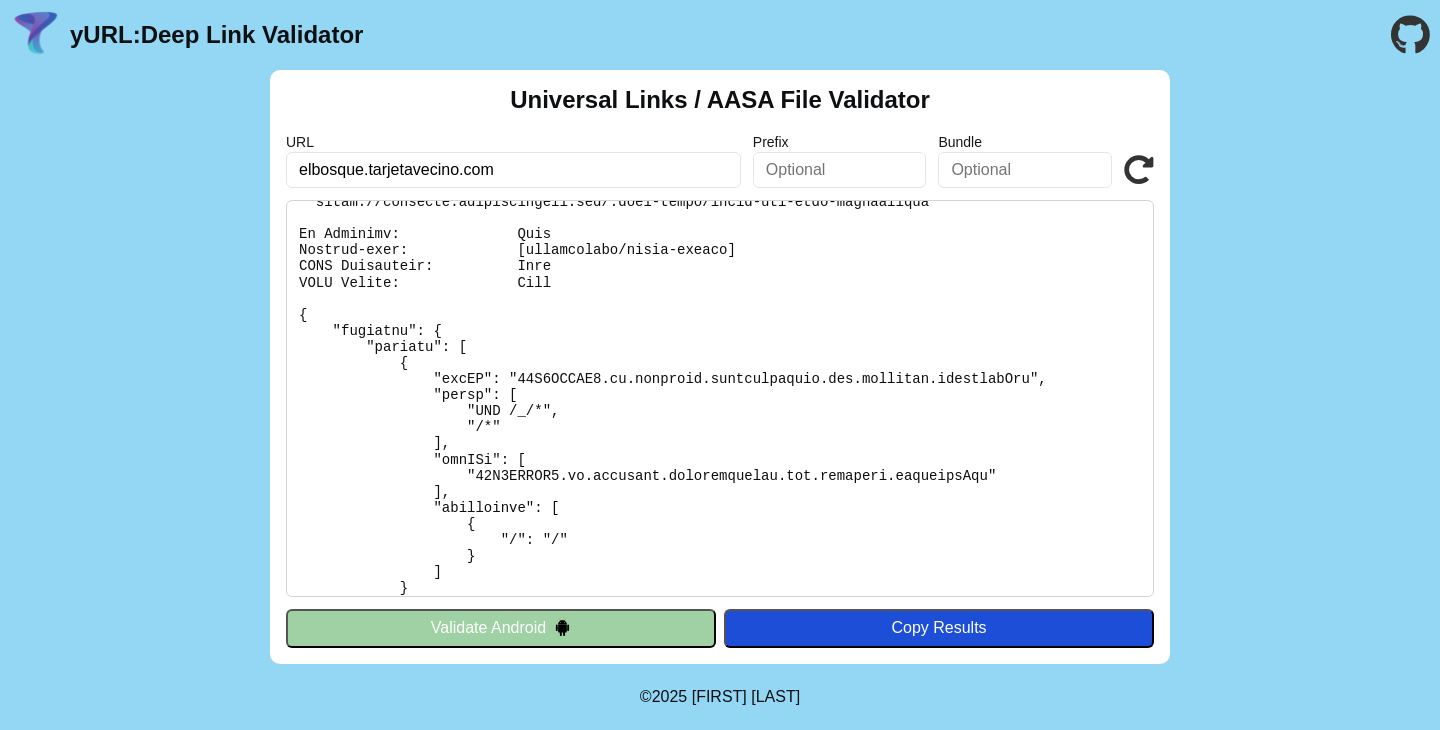 drag, startPoint x: 563, startPoint y: 186, endPoint x: 547, endPoint y: 186, distance: 16 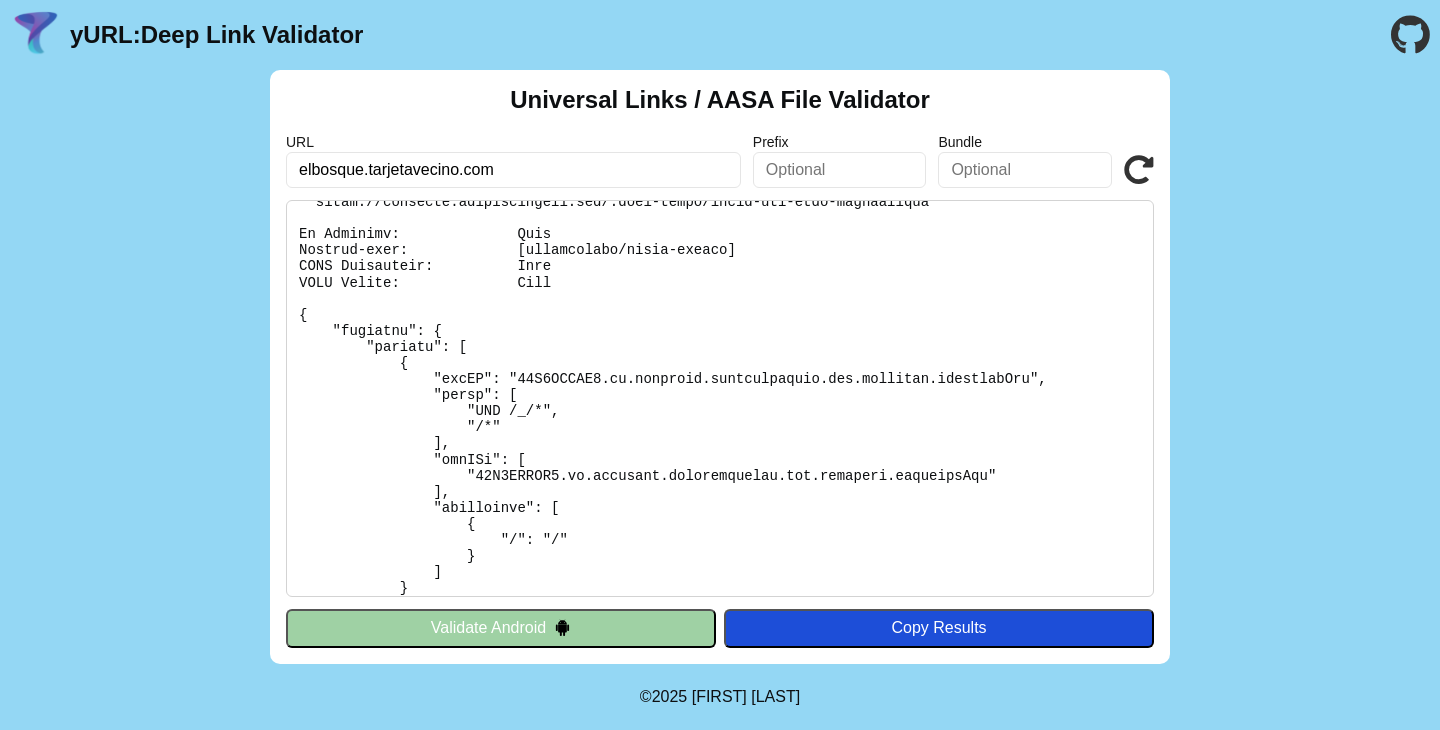 click on "elbosque.tarjetavecino.com" at bounding box center [513, 170] 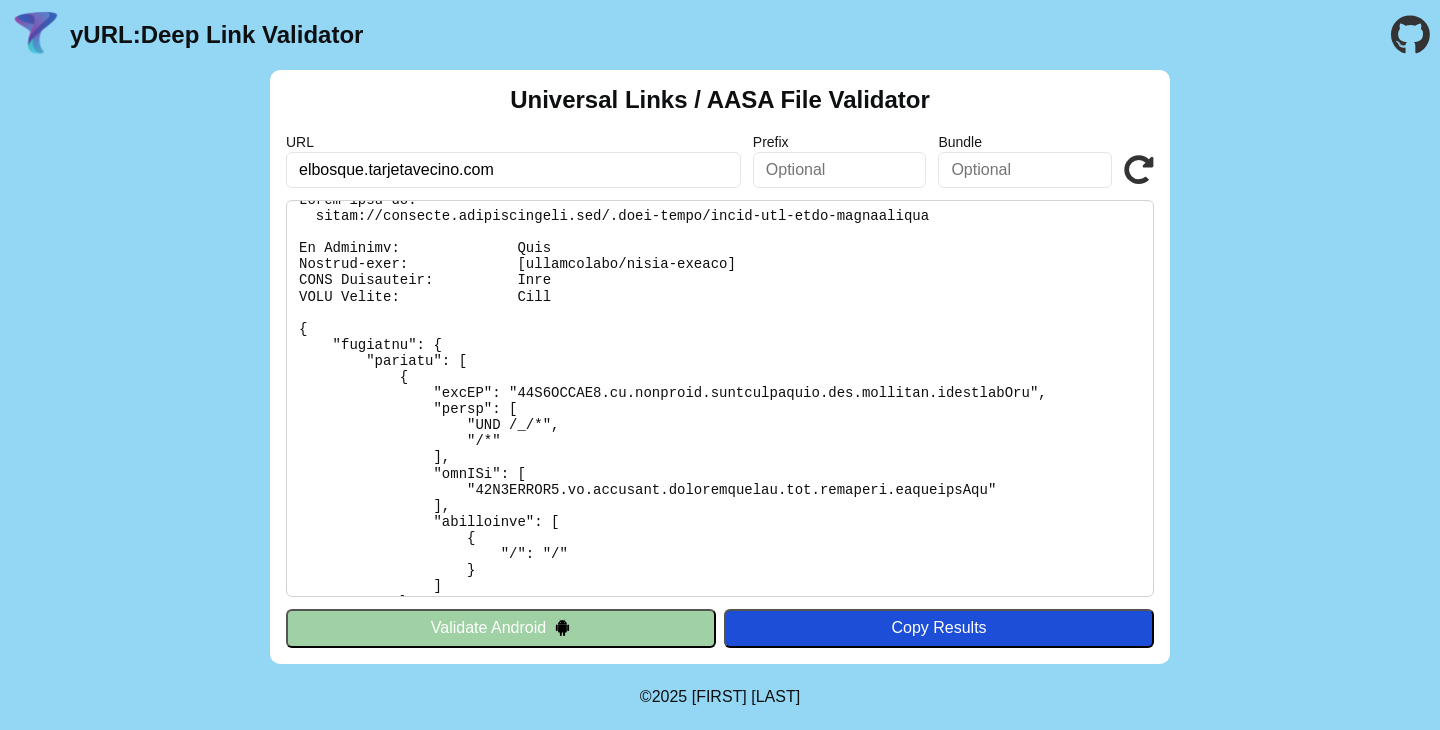 scroll, scrollTop: 55, scrollLeft: 0, axis: vertical 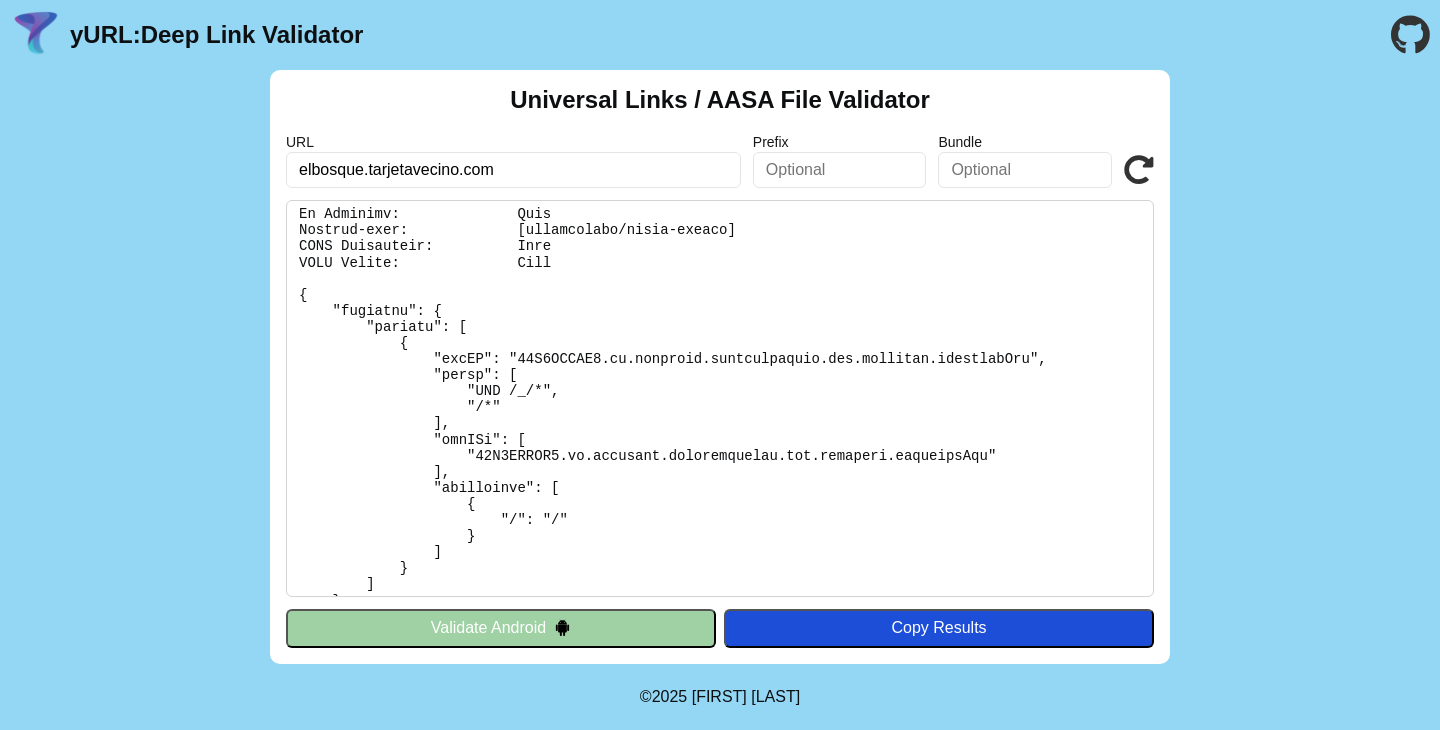 click on "yURL:
Deep Link Validator" at bounding box center (216, 35) 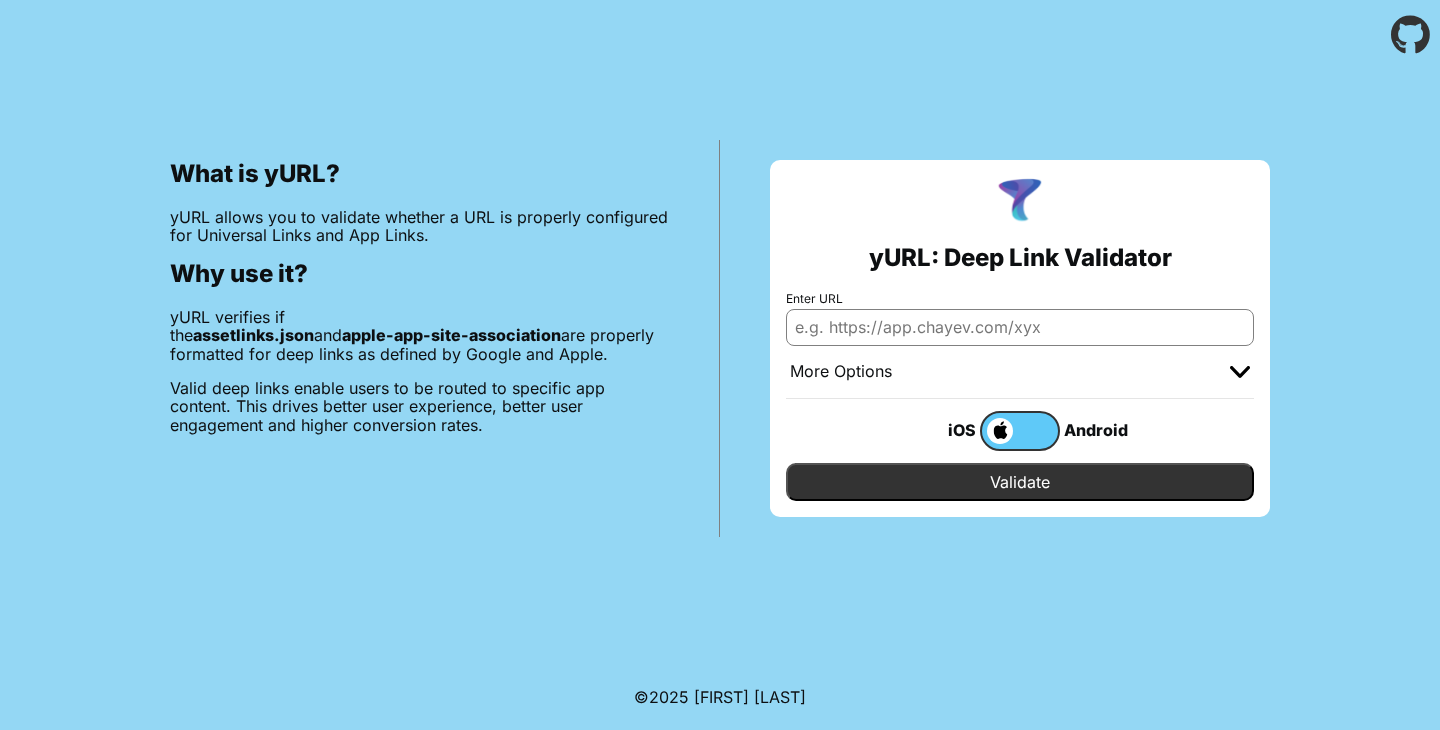 scroll, scrollTop: 0, scrollLeft: 0, axis: both 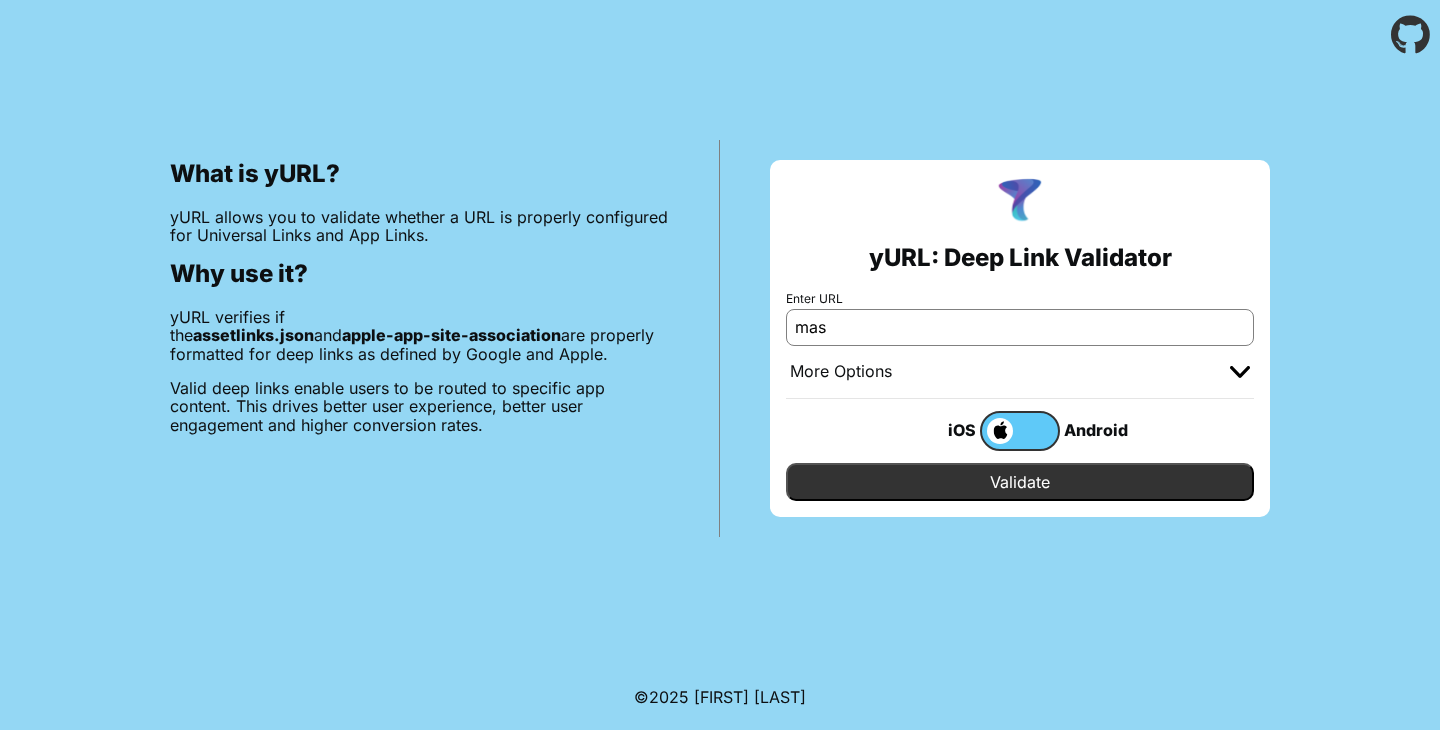 type on "maspirque.cl" 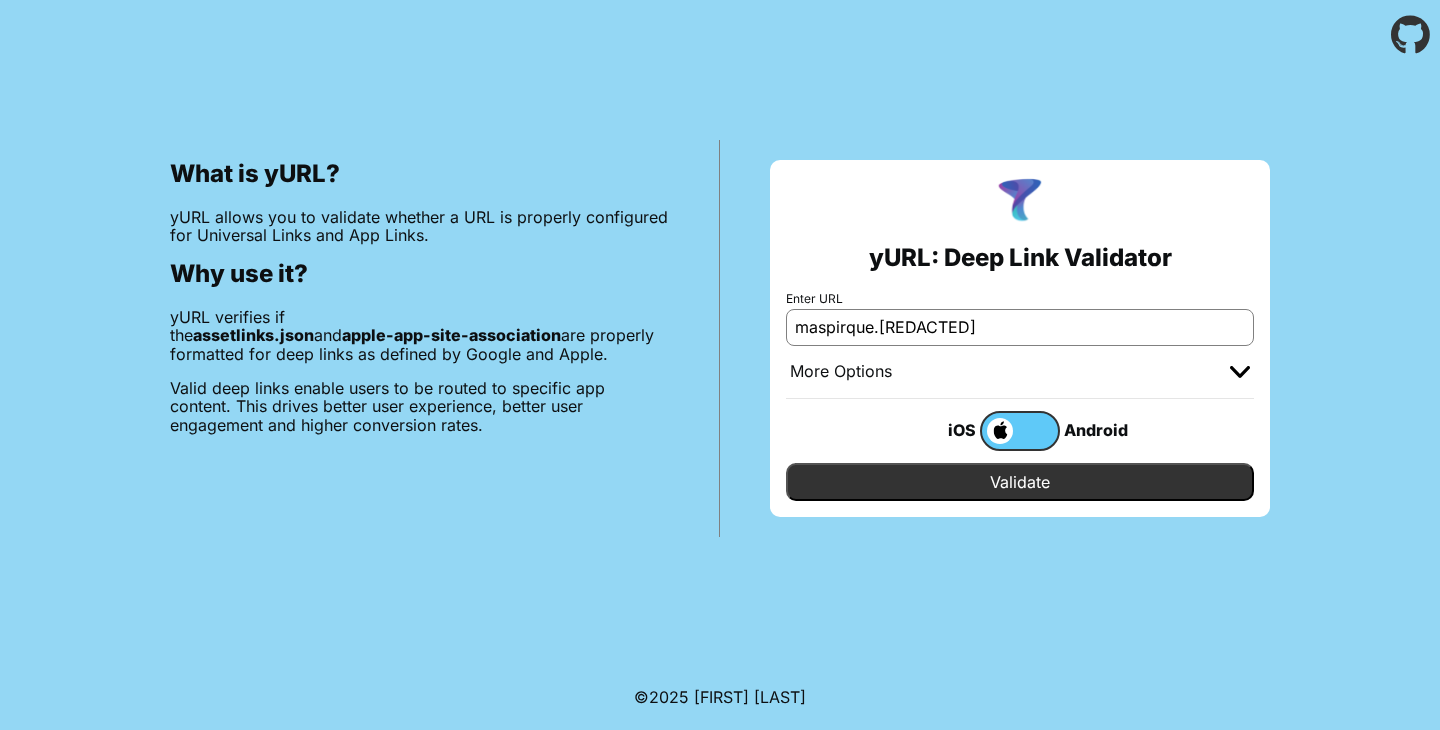 click on "Validate" at bounding box center [1020, 482] 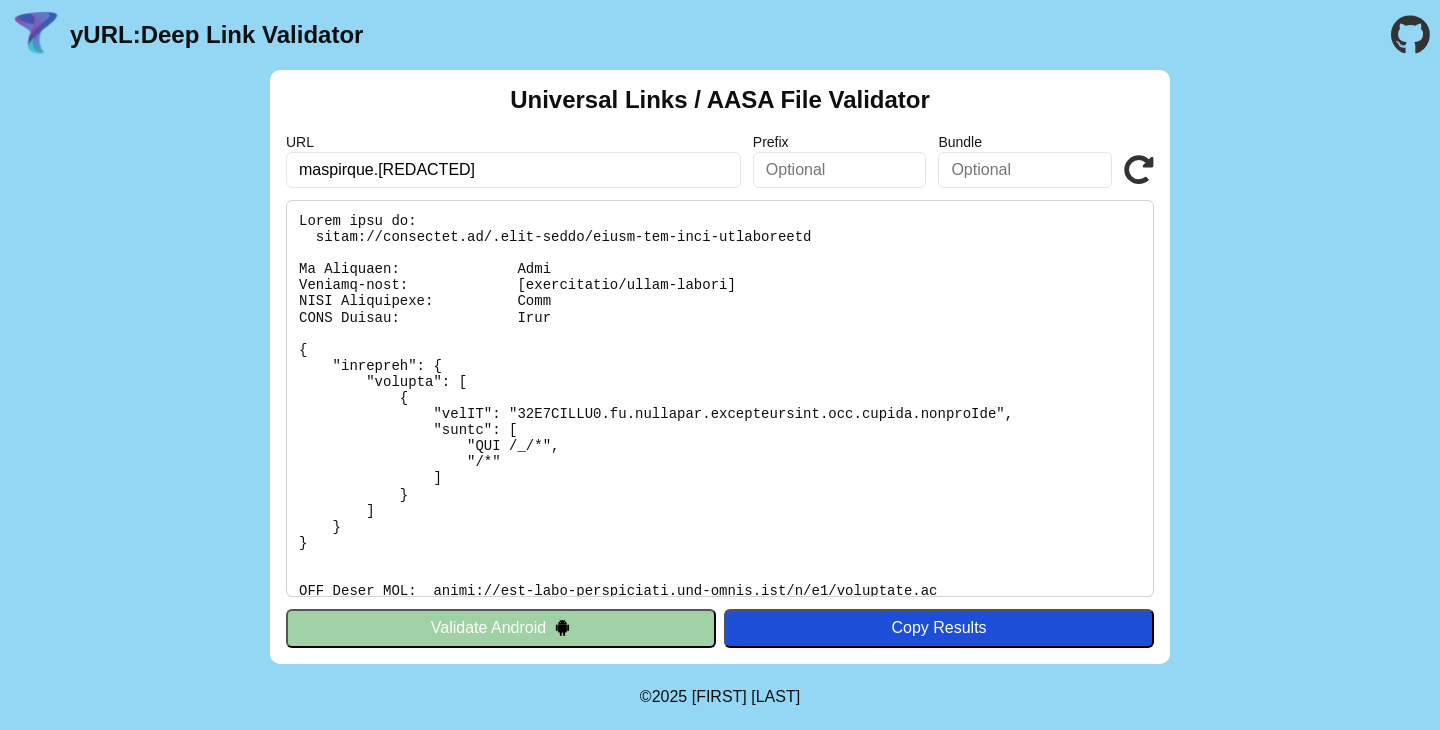 scroll, scrollTop: 0, scrollLeft: 0, axis: both 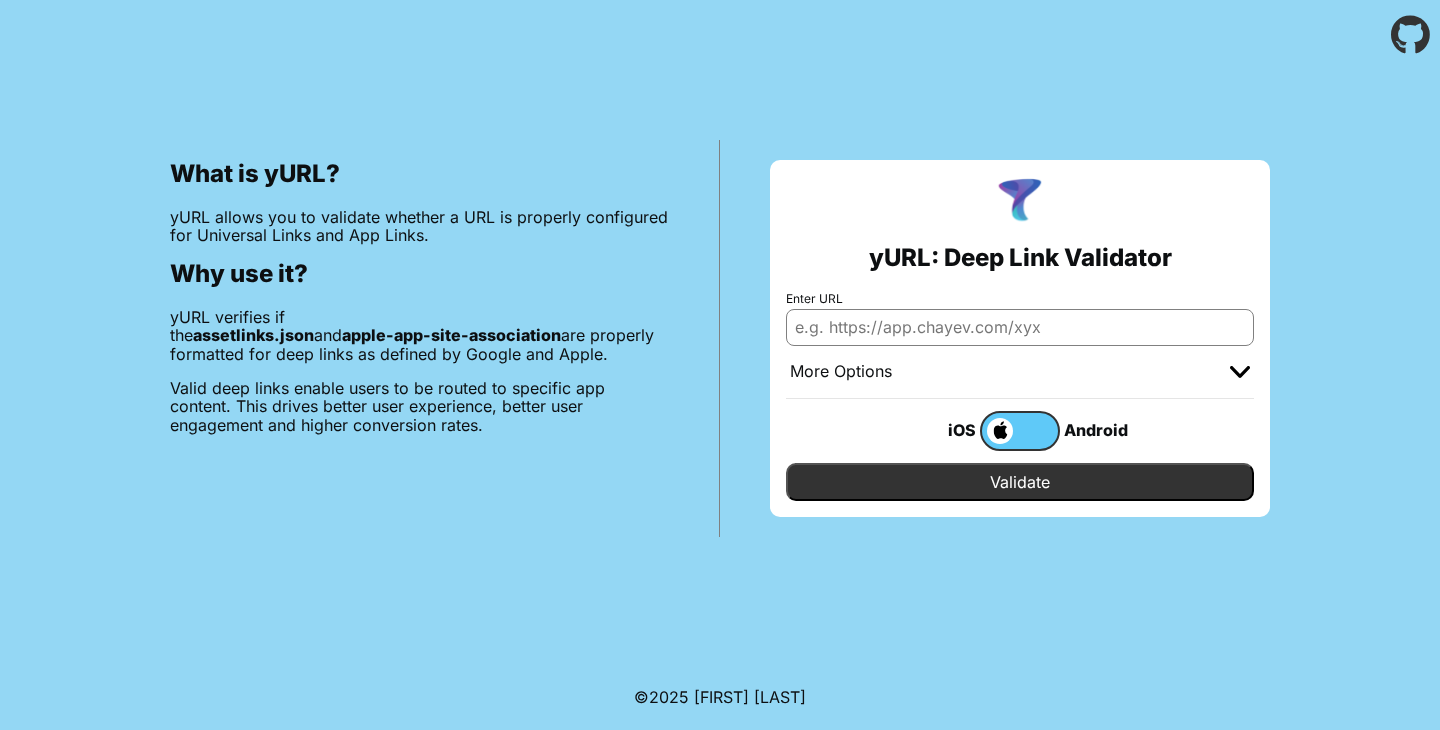 click on "Enter URL" at bounding box center [1020, 327] 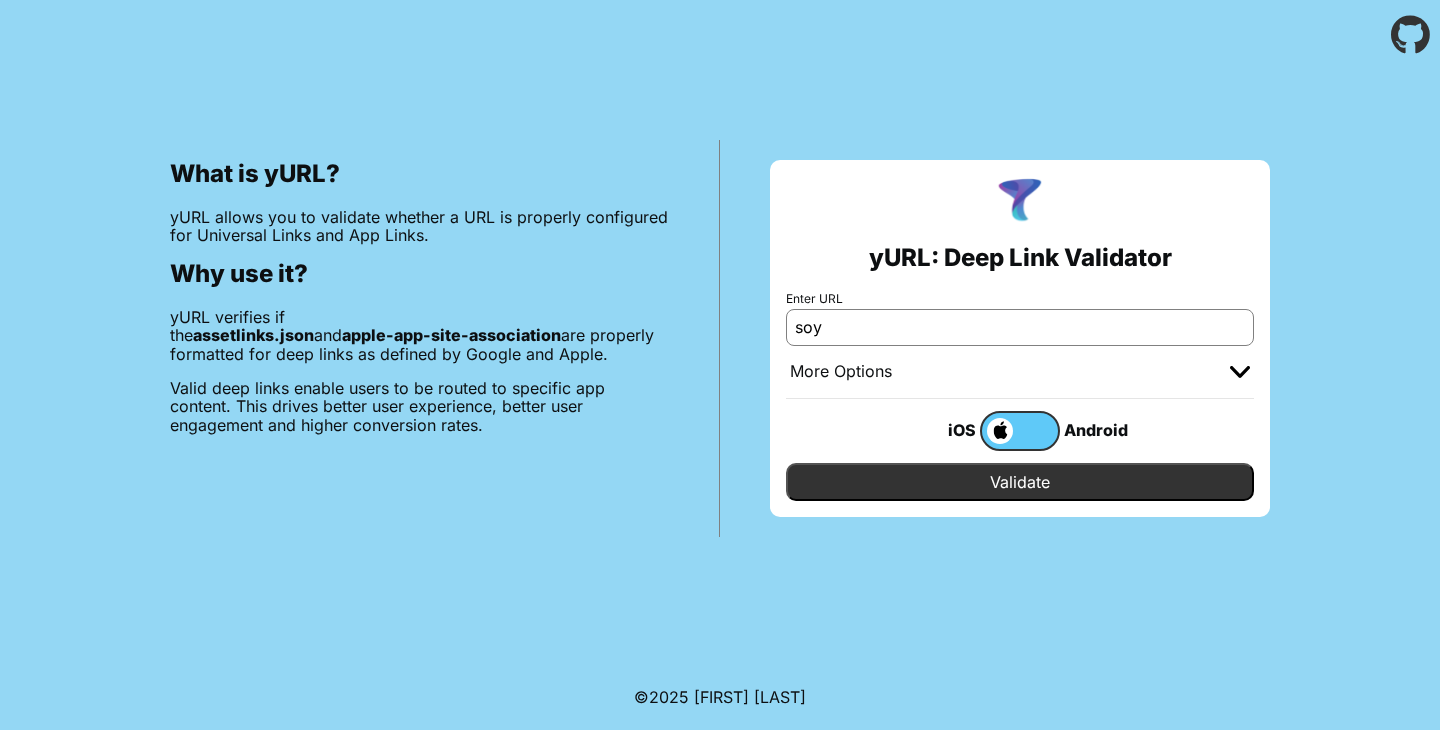 type on "[EMAIL]" 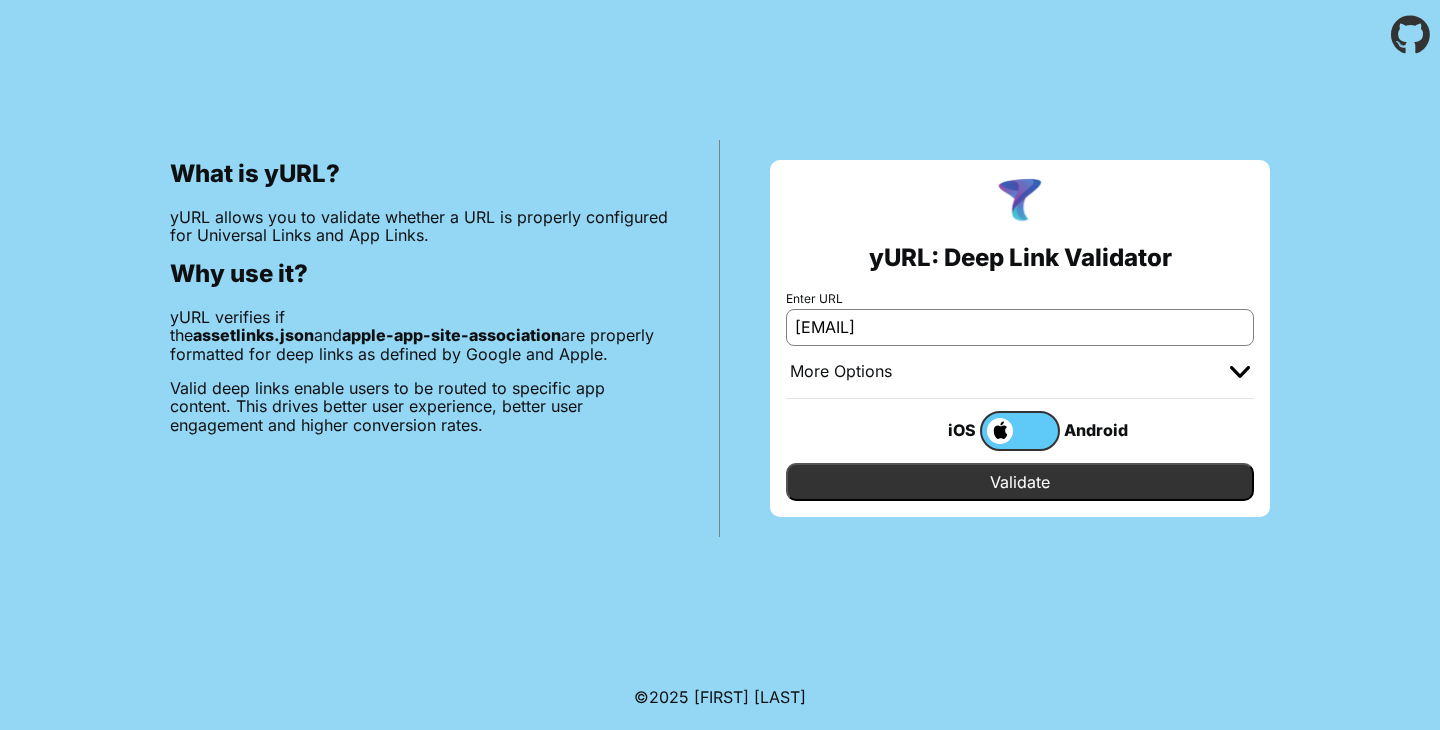 click on "Validate" at bounding box center (1020, 482) 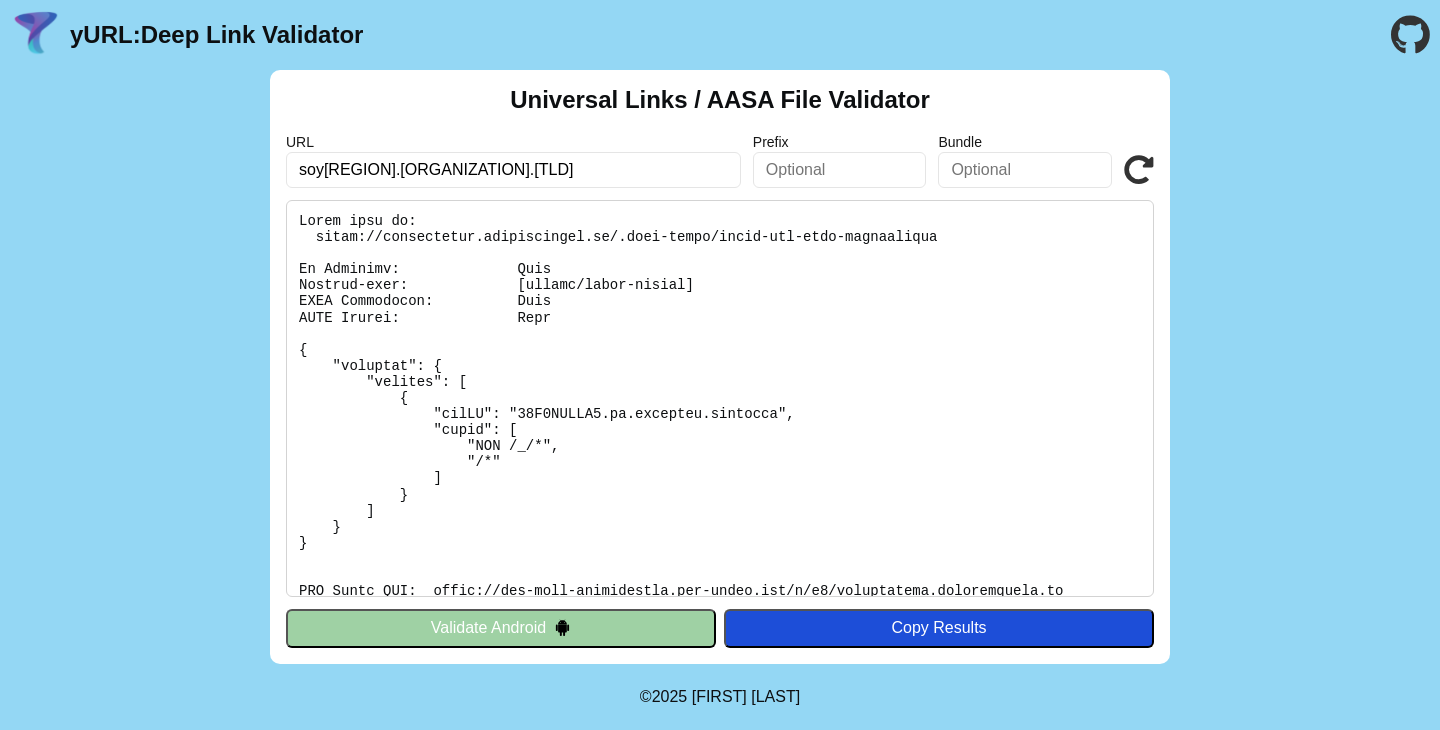 scroll, scrollTop: 0, scrollLeft: 0, axis: both 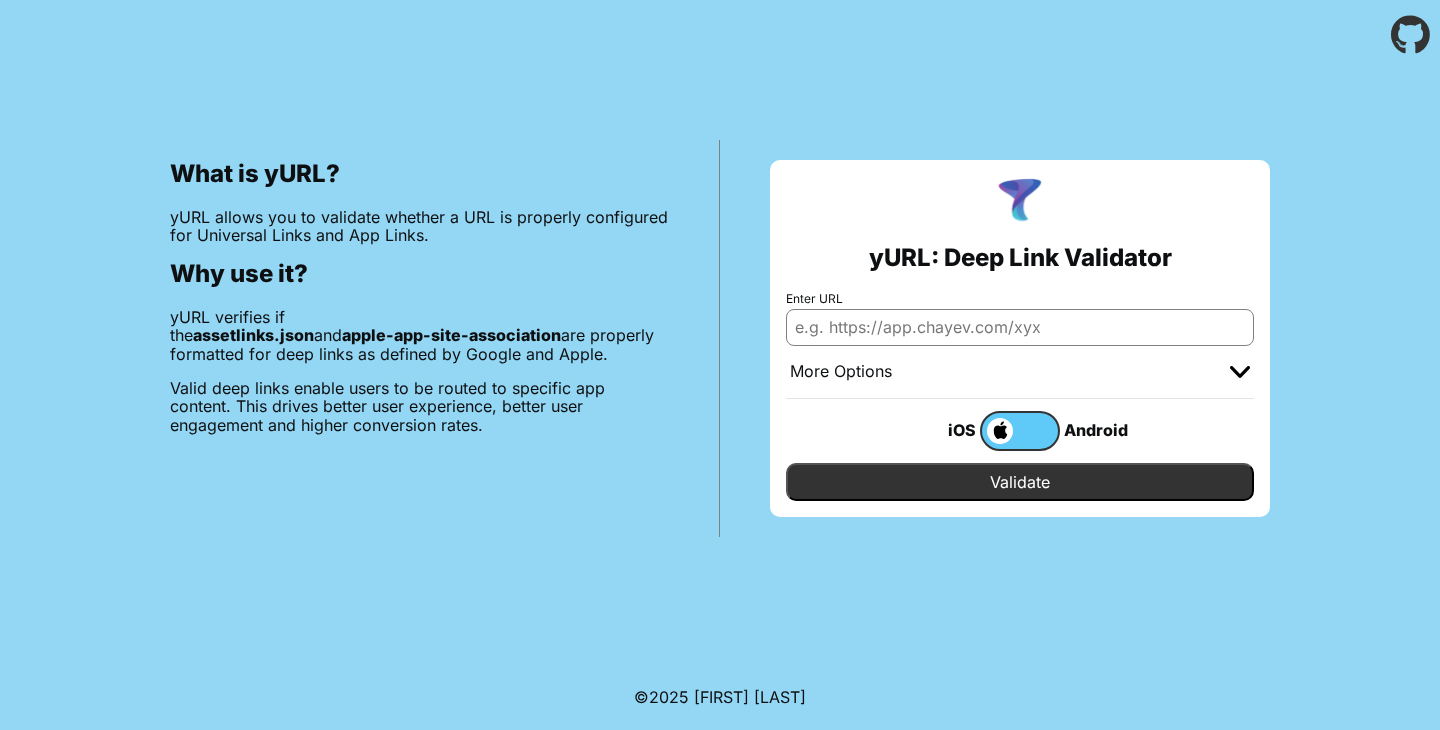 click on "Enter URL" at bounding box center (1020, 327) 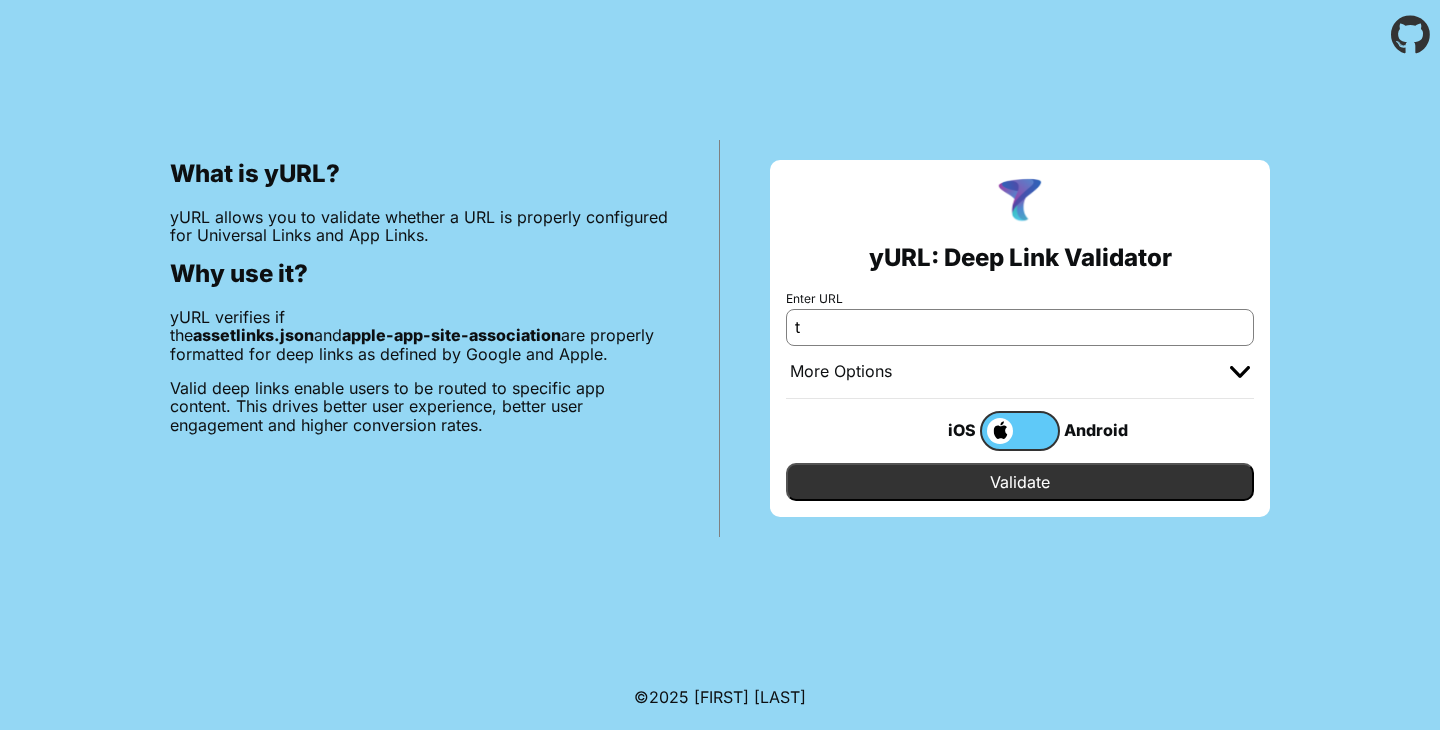 type on "tarjeta.puntaarenas.cl" 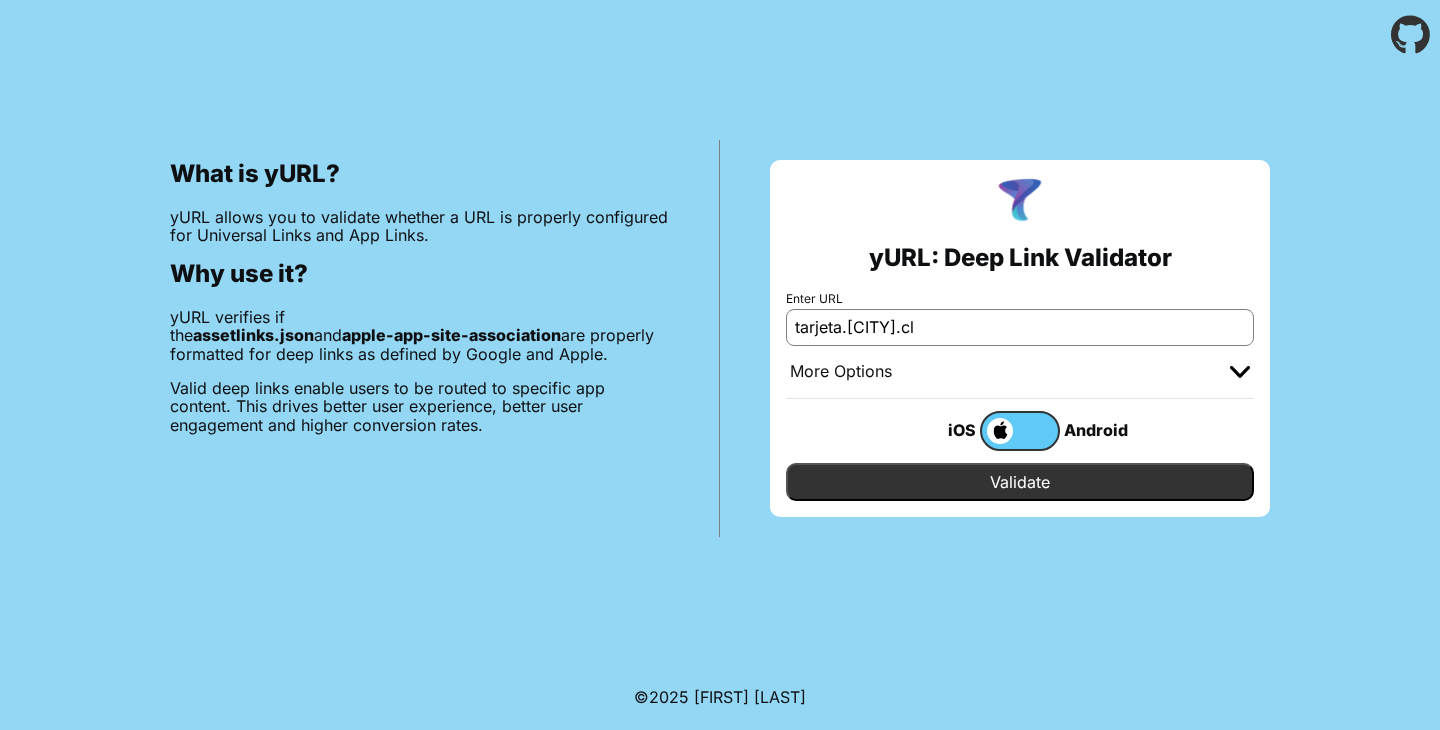 click on "Validate" at bounding box center [1020, 482] 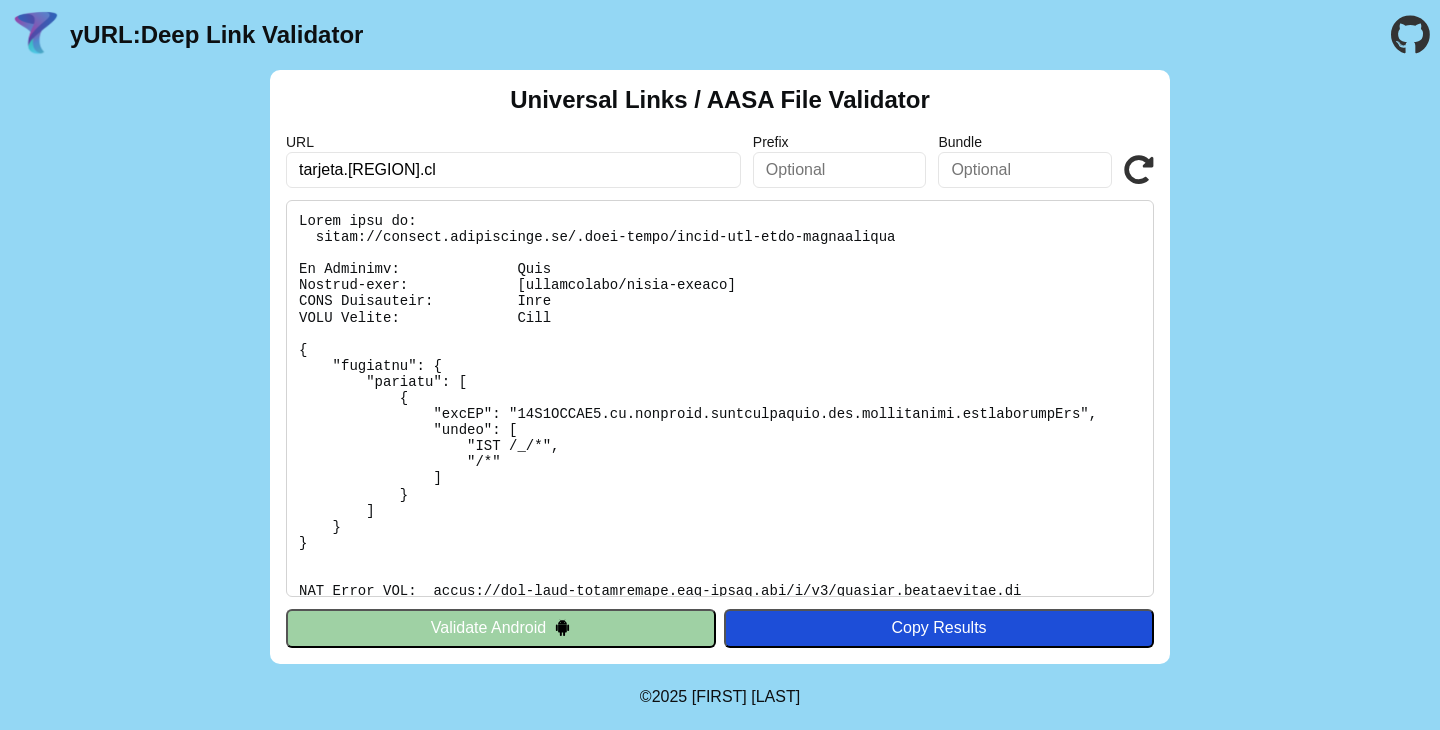 scroll, scrollTop: 0, scrollLeft: 0, axis: both 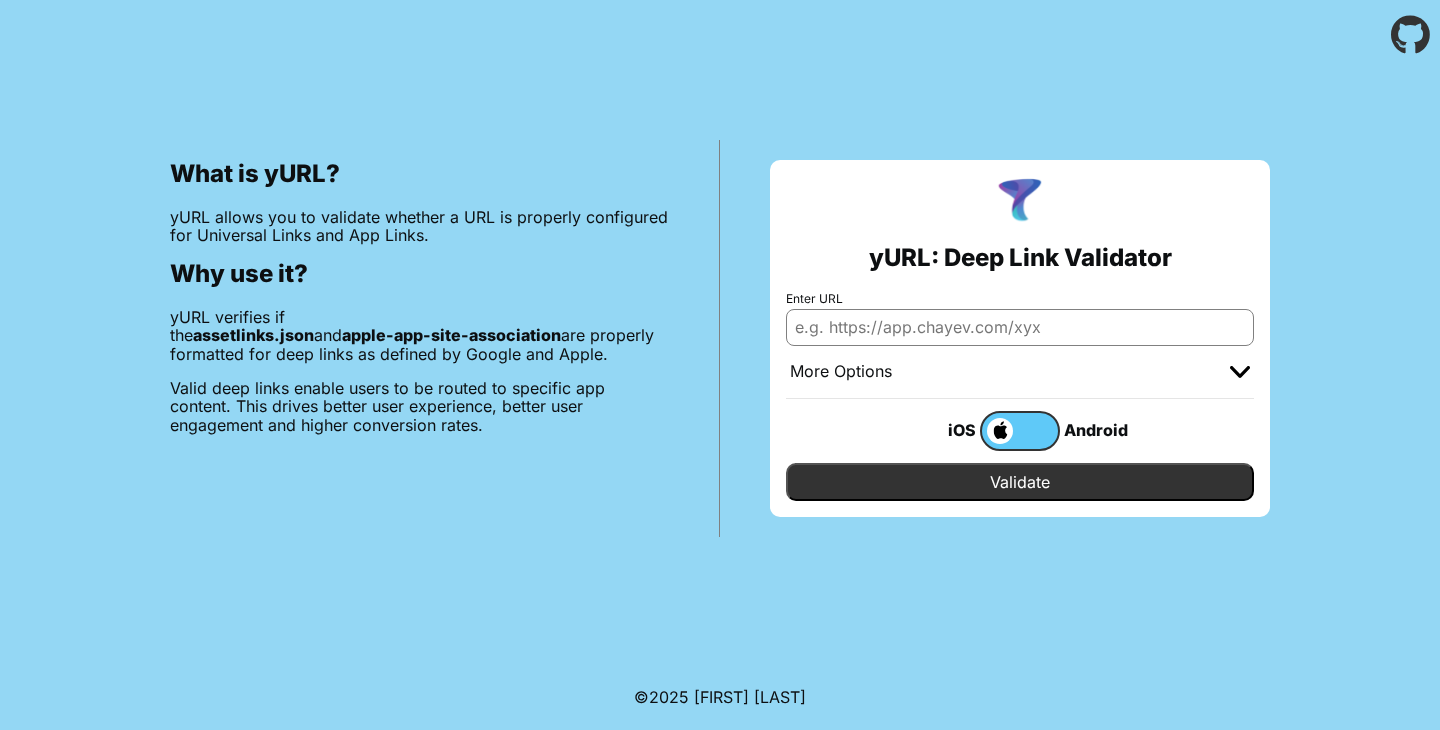 click on "Enter URL" at bounding box center [1020, 327] 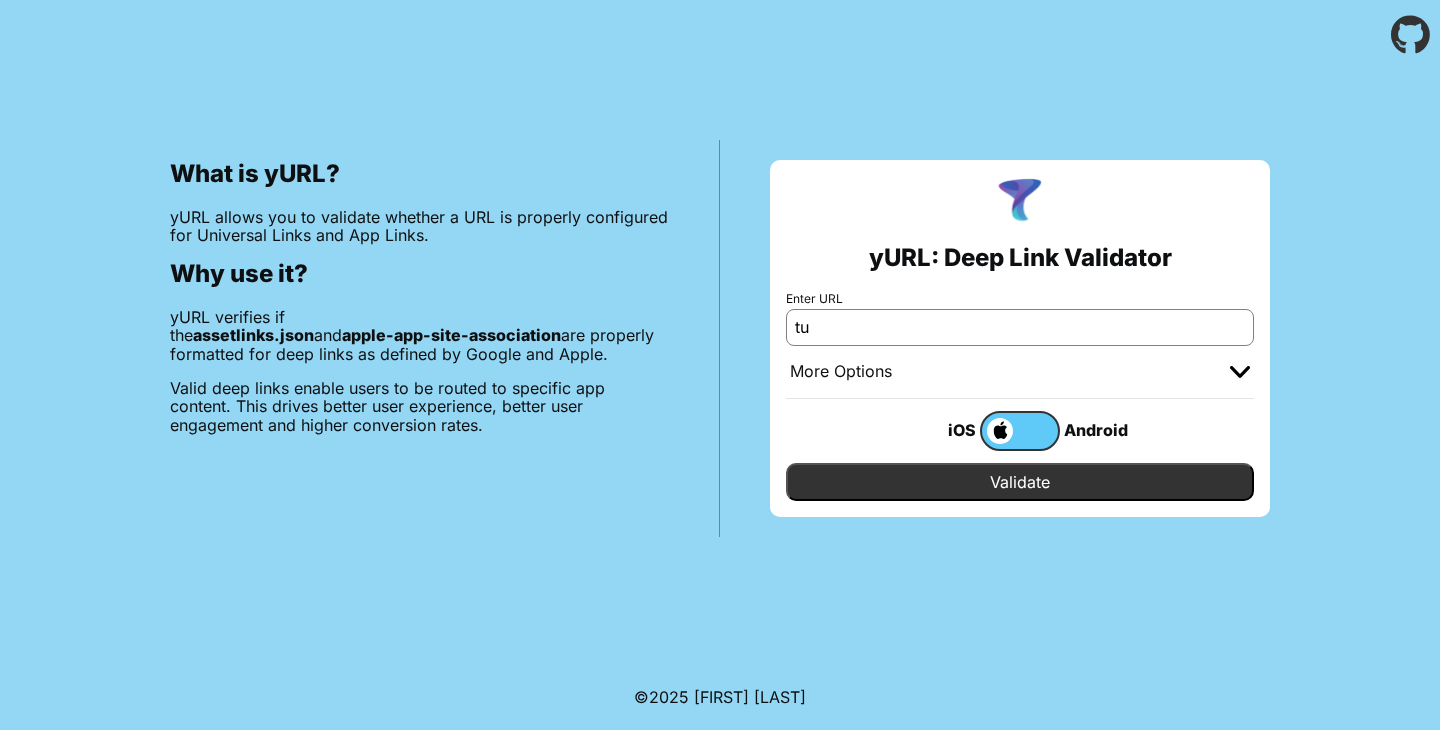 type on "[DOMAIN]" 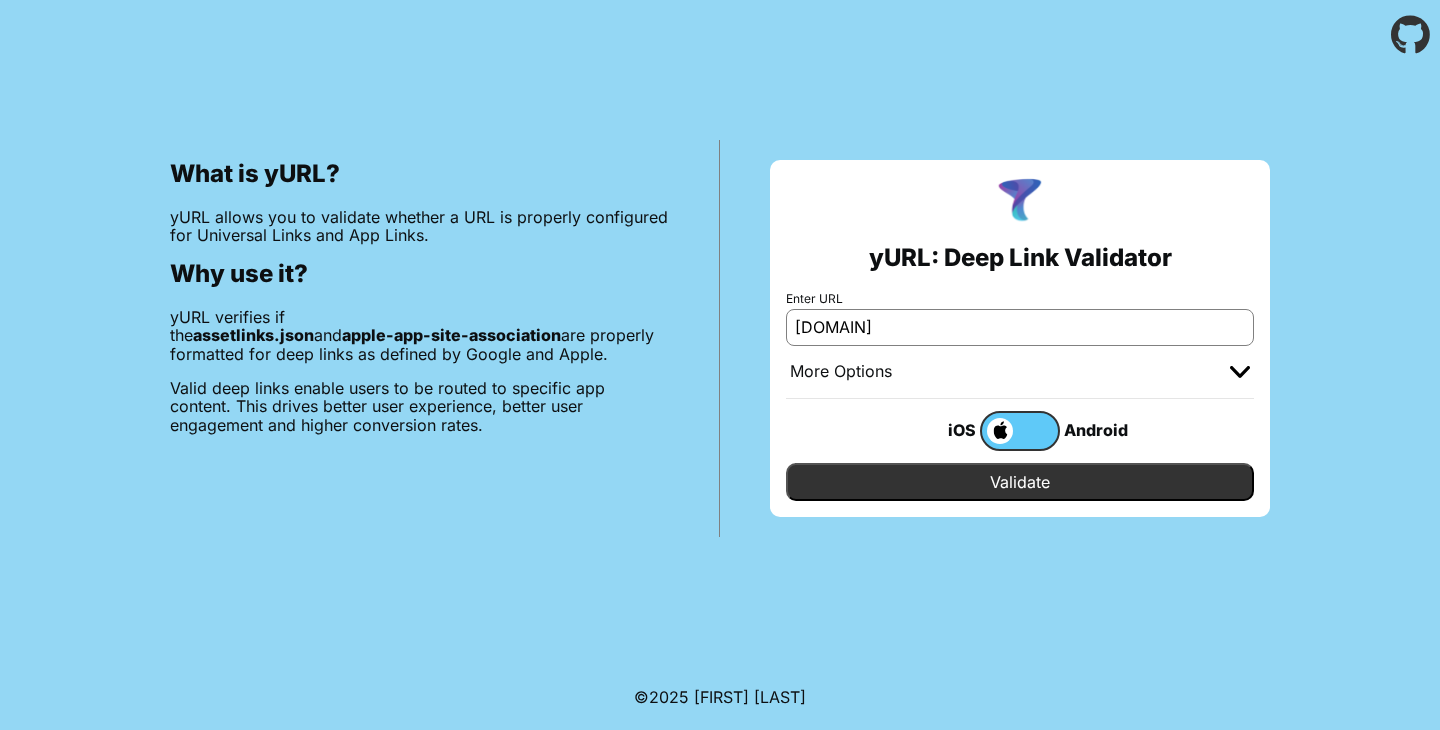 click on "Validate" at bounding box center [1020, 482] 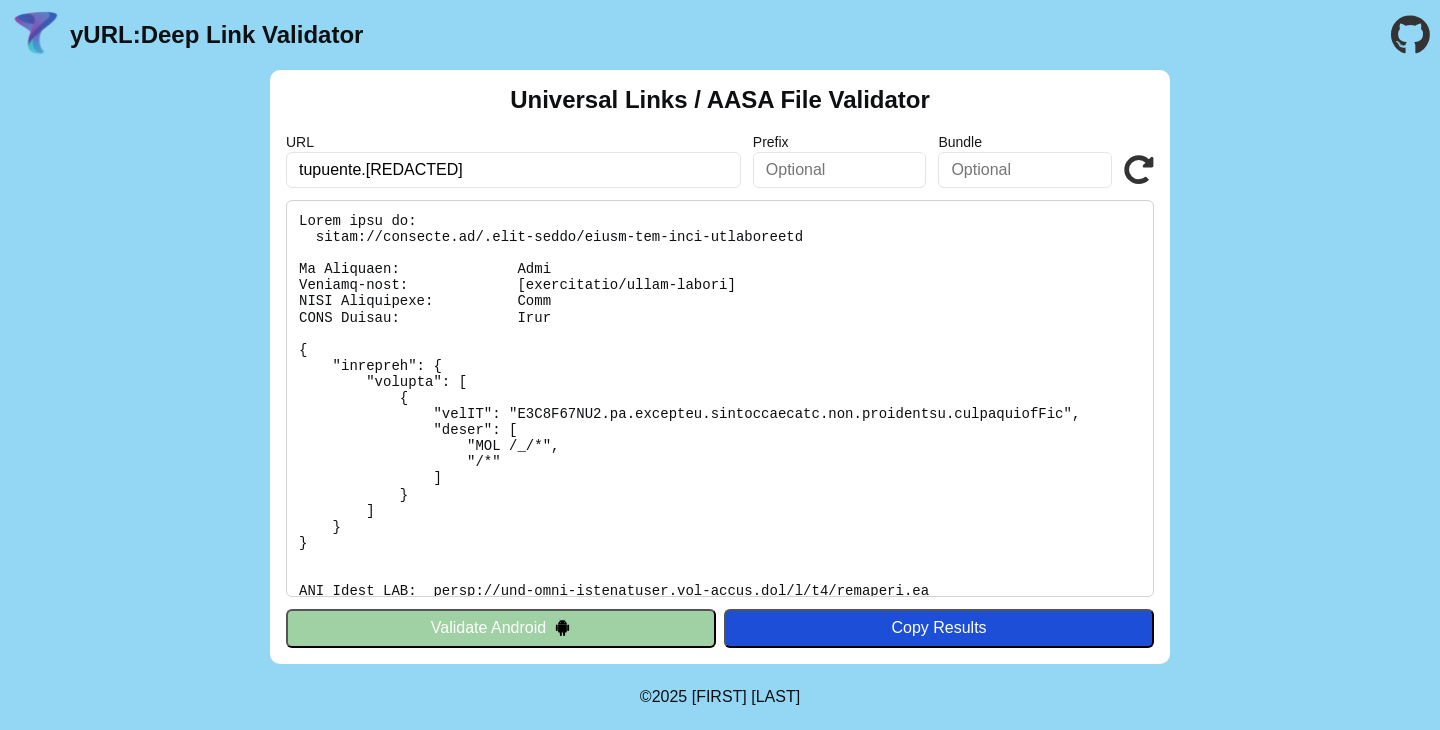 scroll, scrollTop: 0, scrollLeft: 0, axis: both 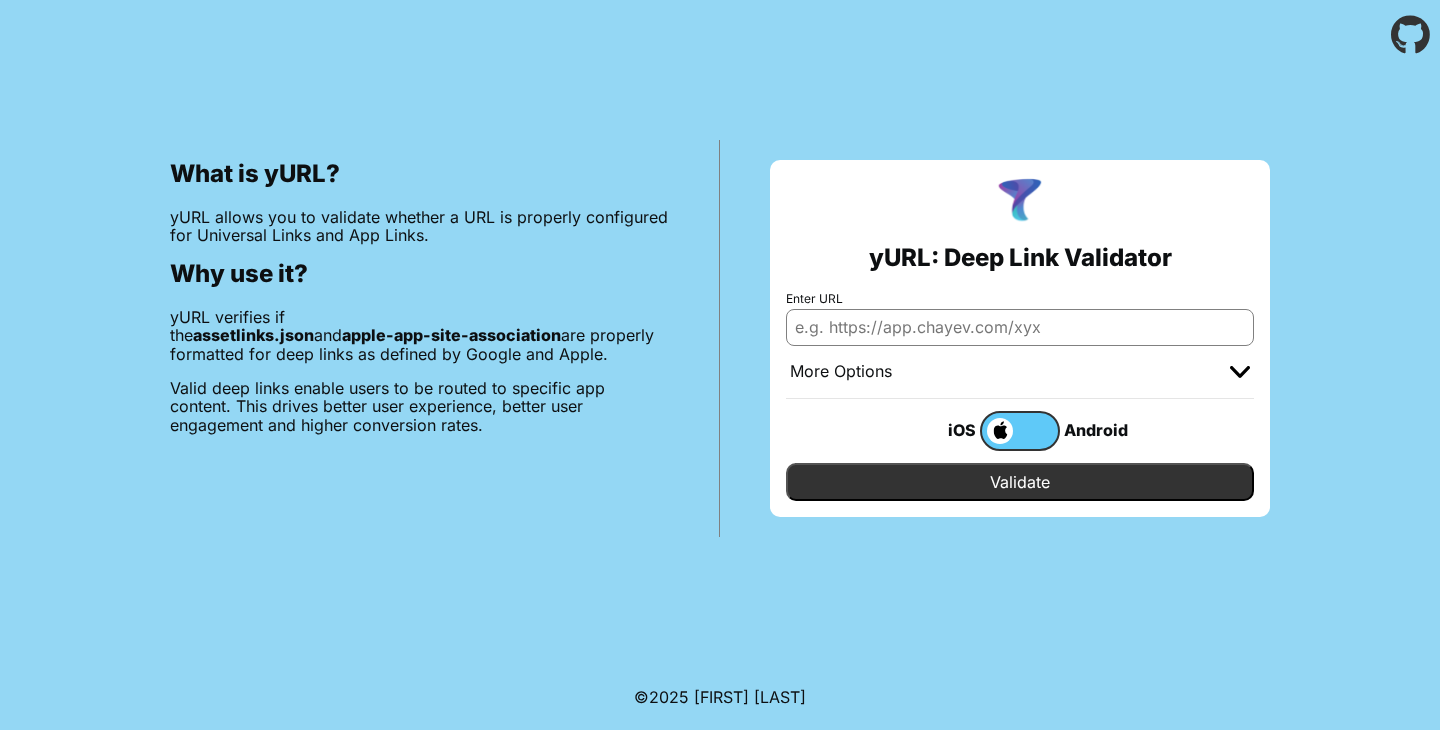 click on "Enter URL" at bounding box center (1020, 327) 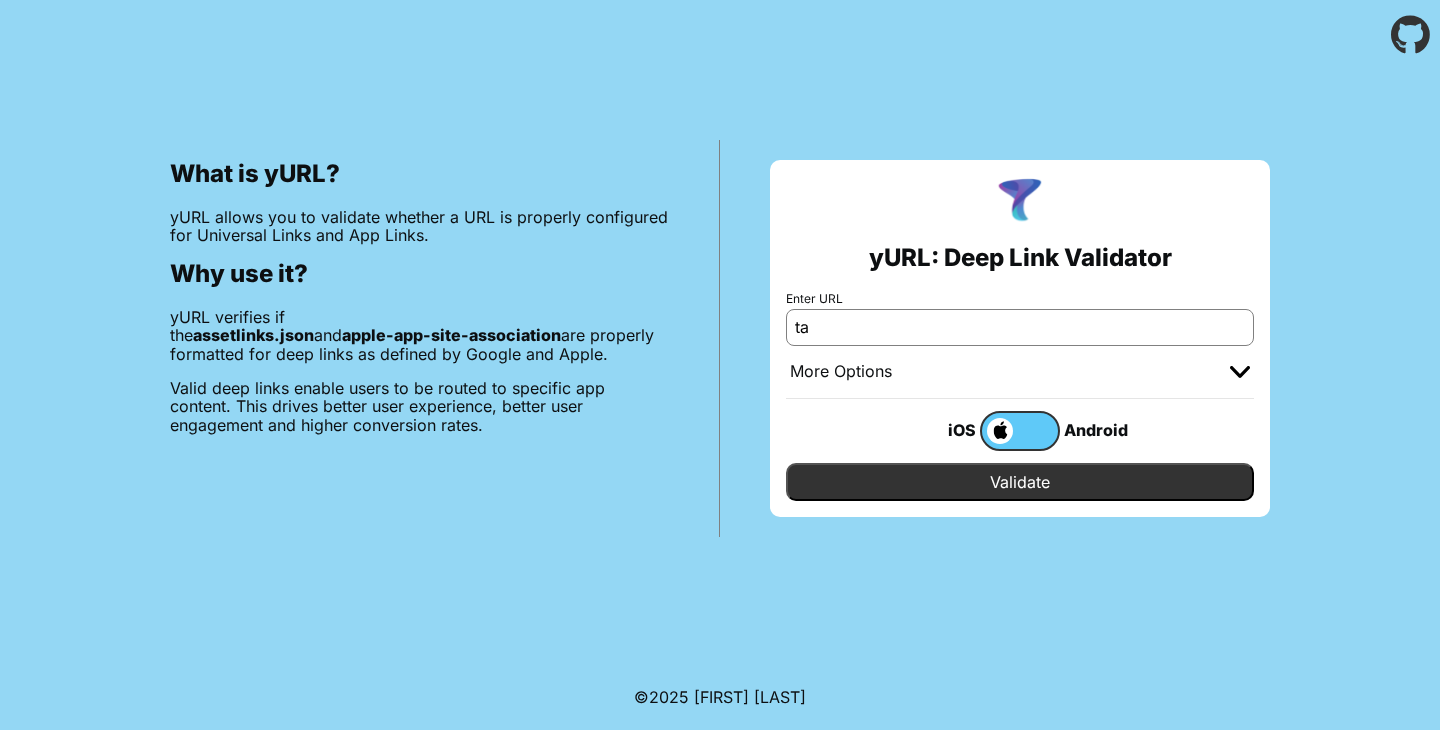 type on "t" 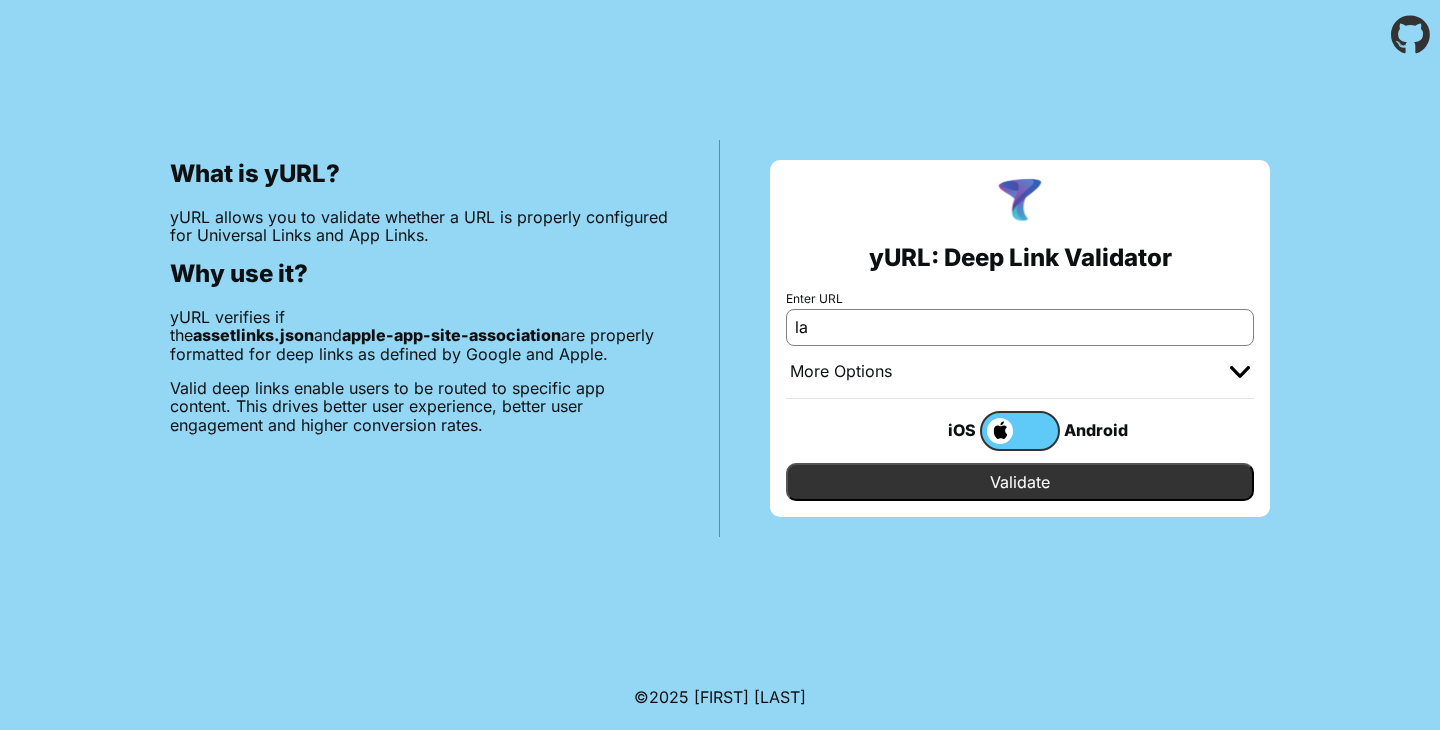 type on "[EMAIL]" 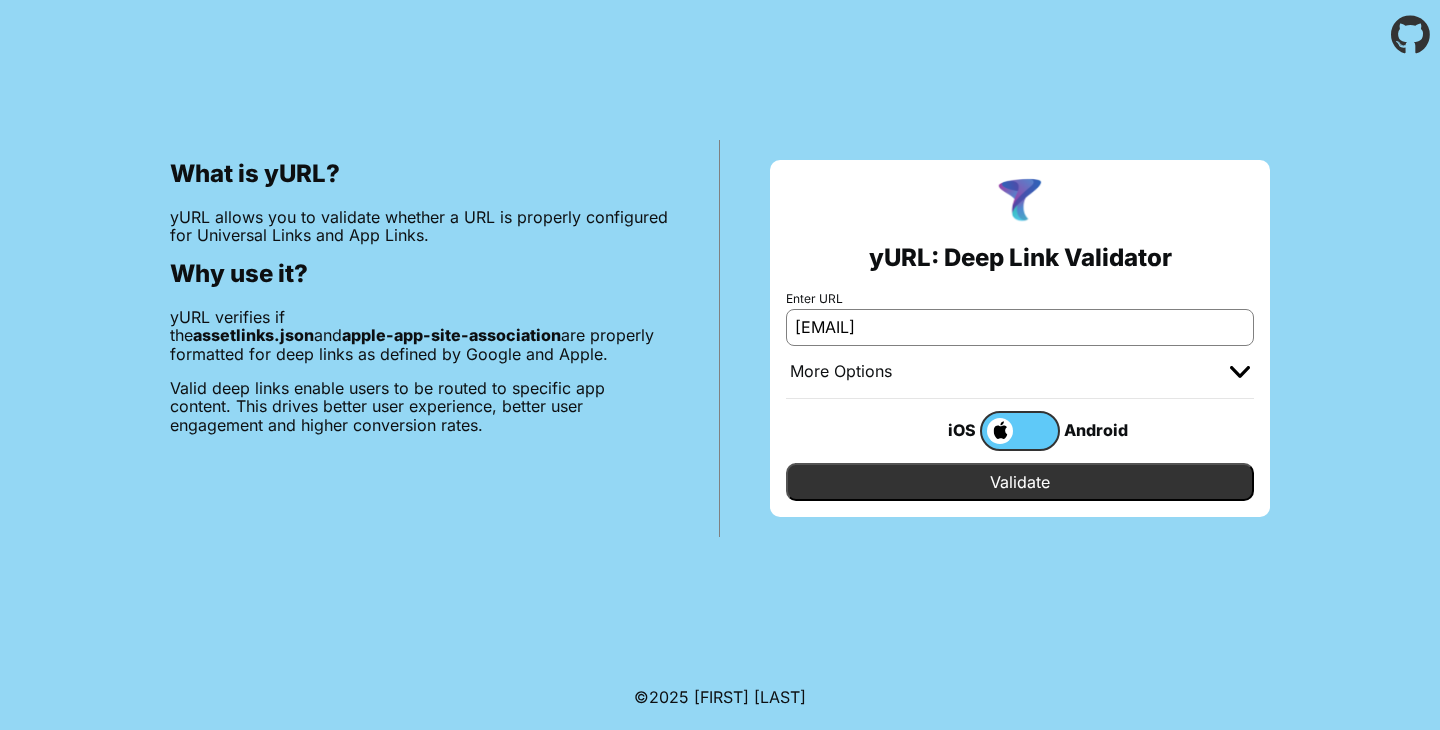 click on "Validate" at bounding box center [1020, 482] 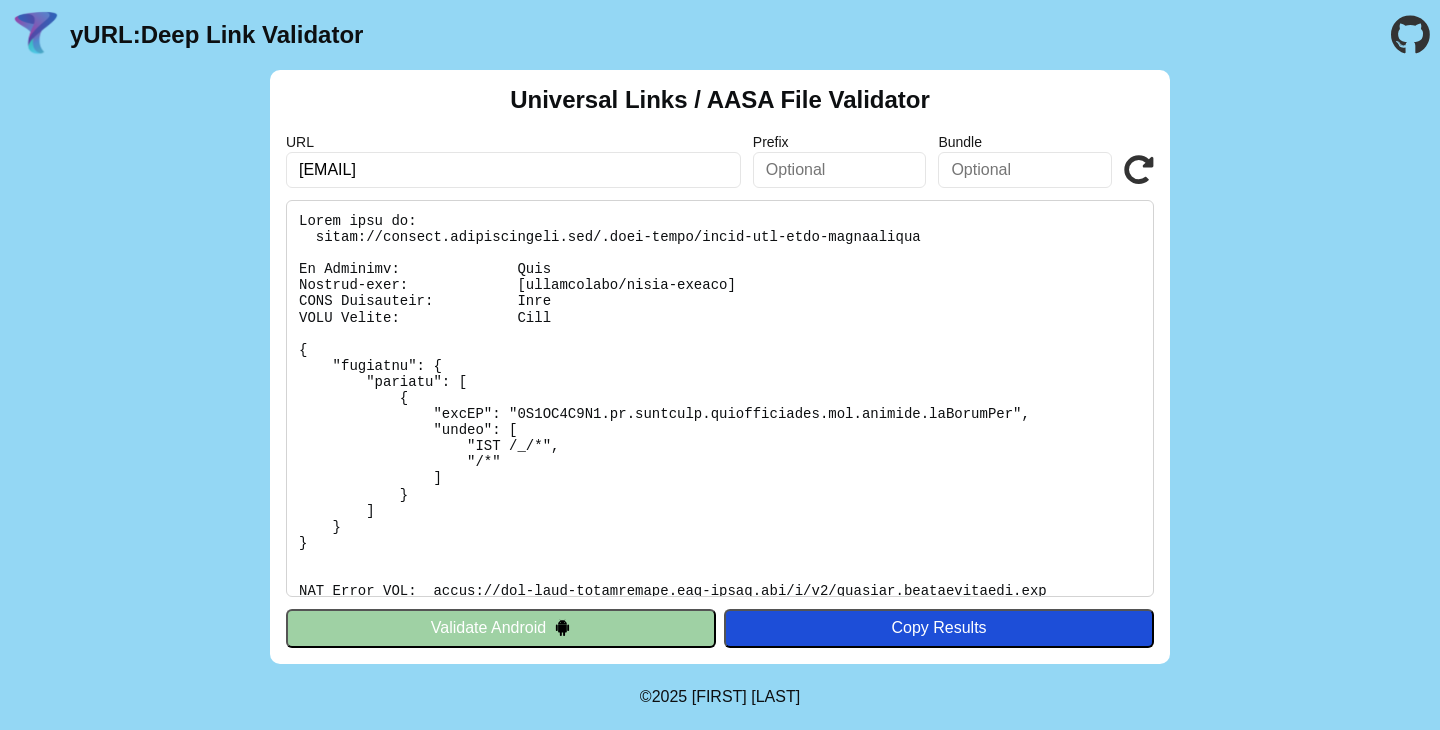 scroll, scrollTop: 0, scrollLeft: 0, axis: both 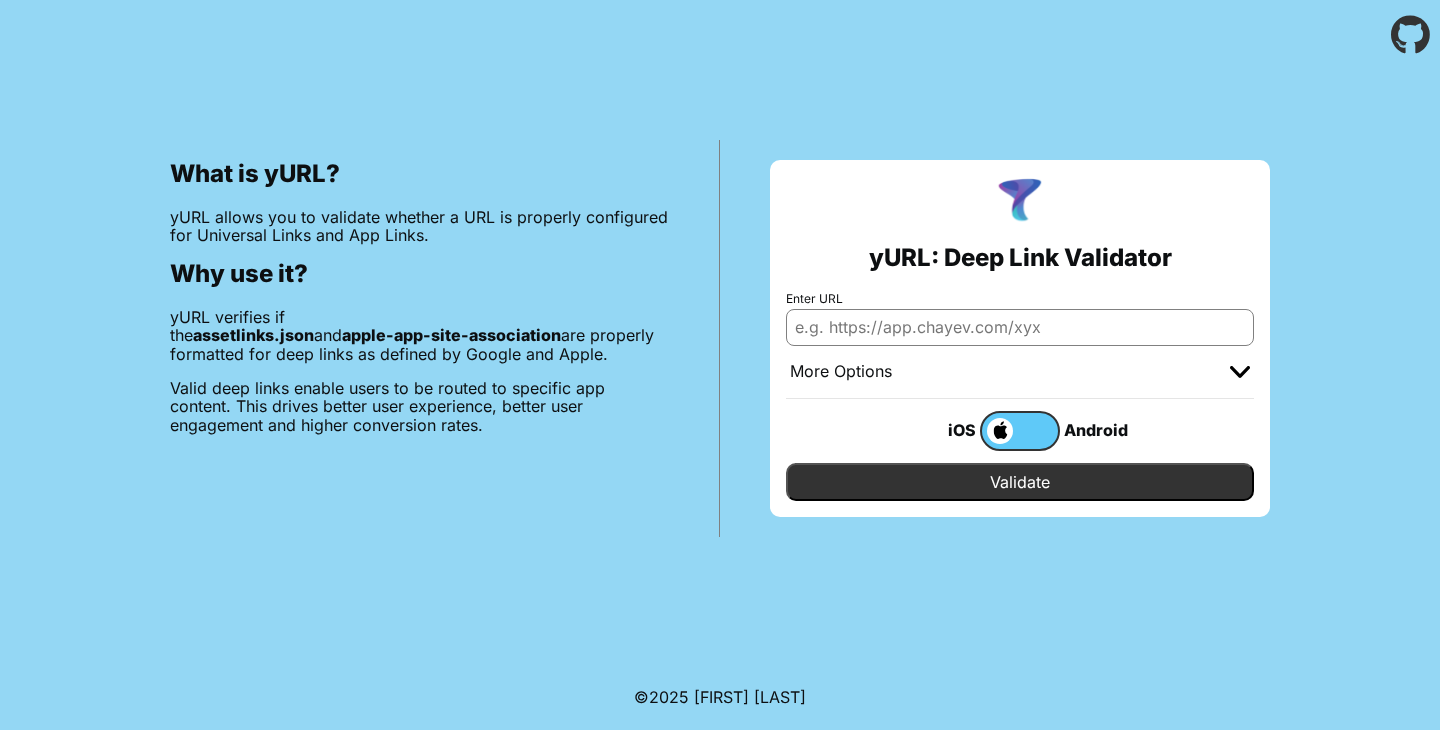 click on "Enter URL" at bounding box center (1020, 327) 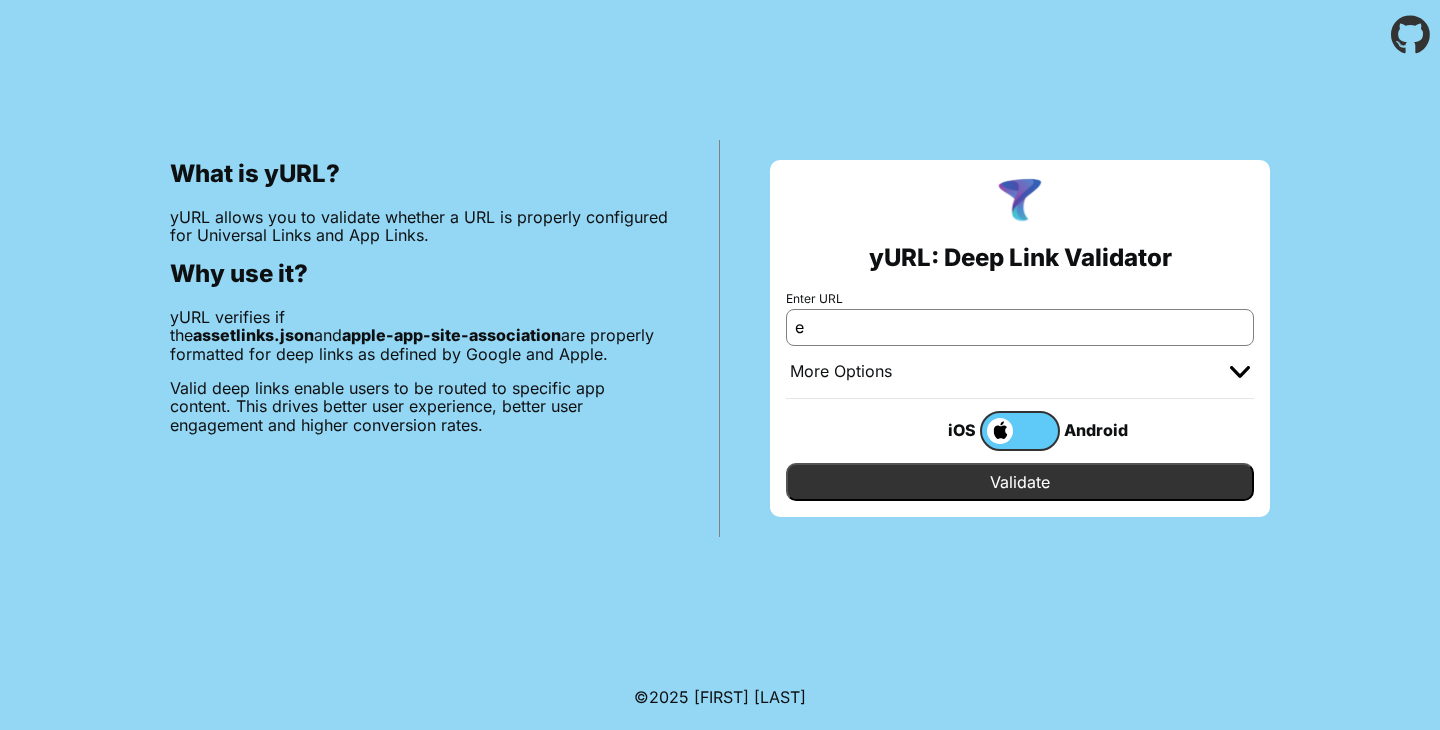 type on "elbosque.tarjetavecino.com" 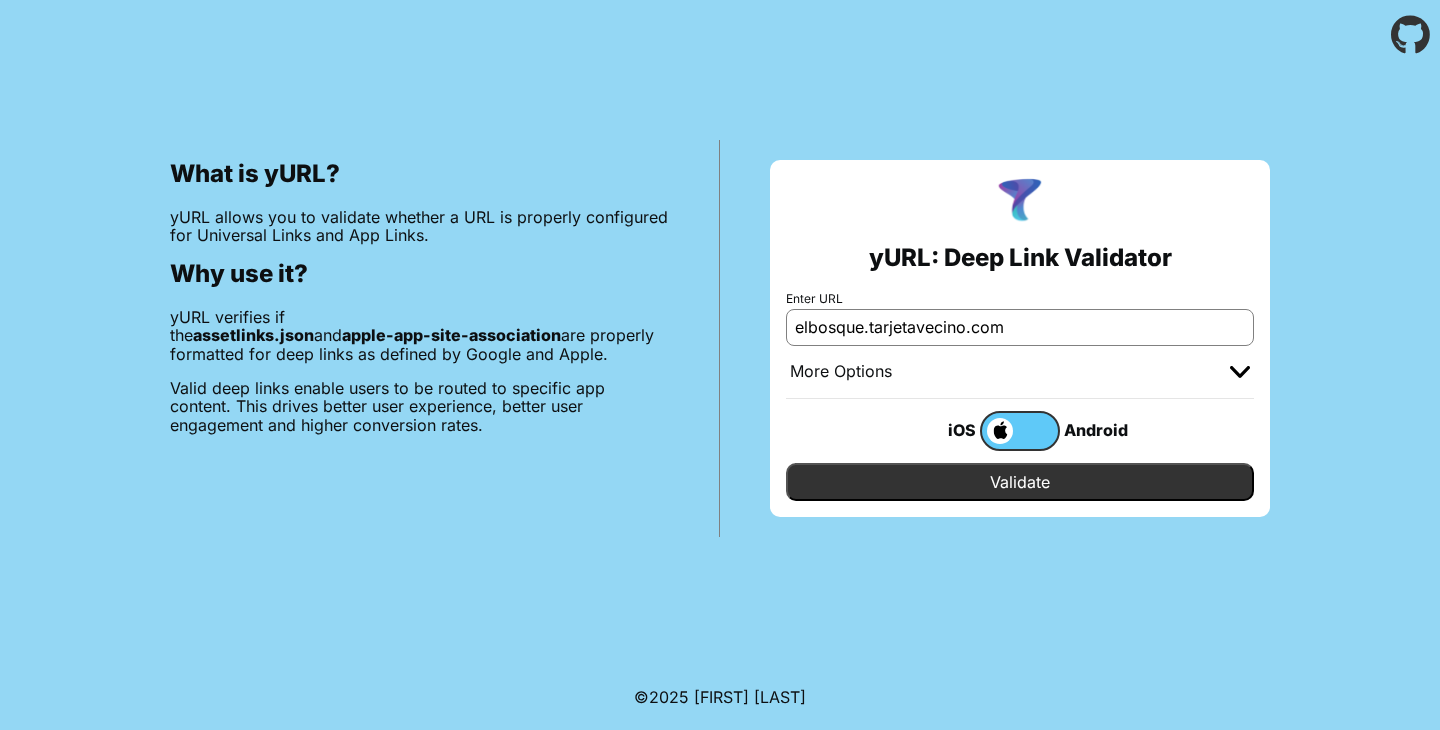 click on "Validate" at bounding box center (1020, 482) 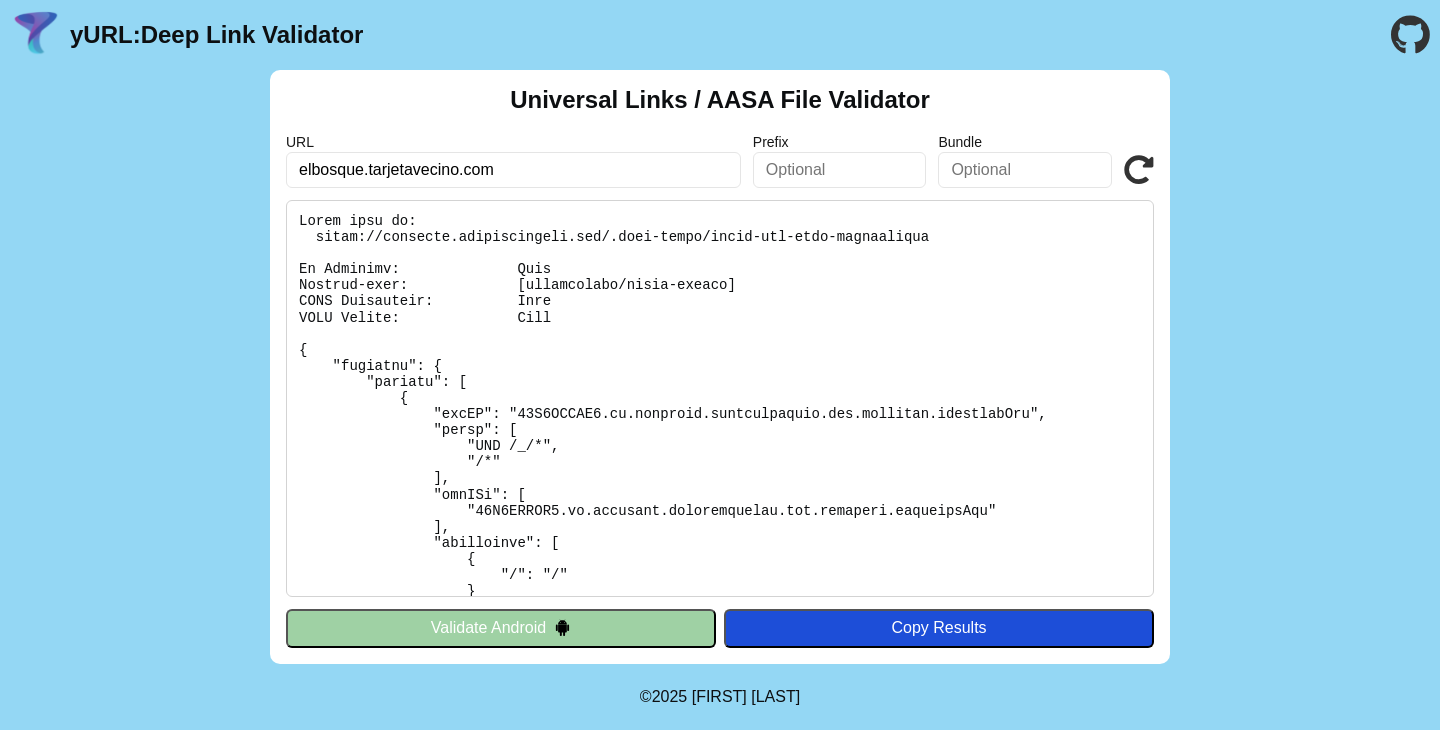 scroll, scrollTop: 0, scrollLeft: 0, axis: both 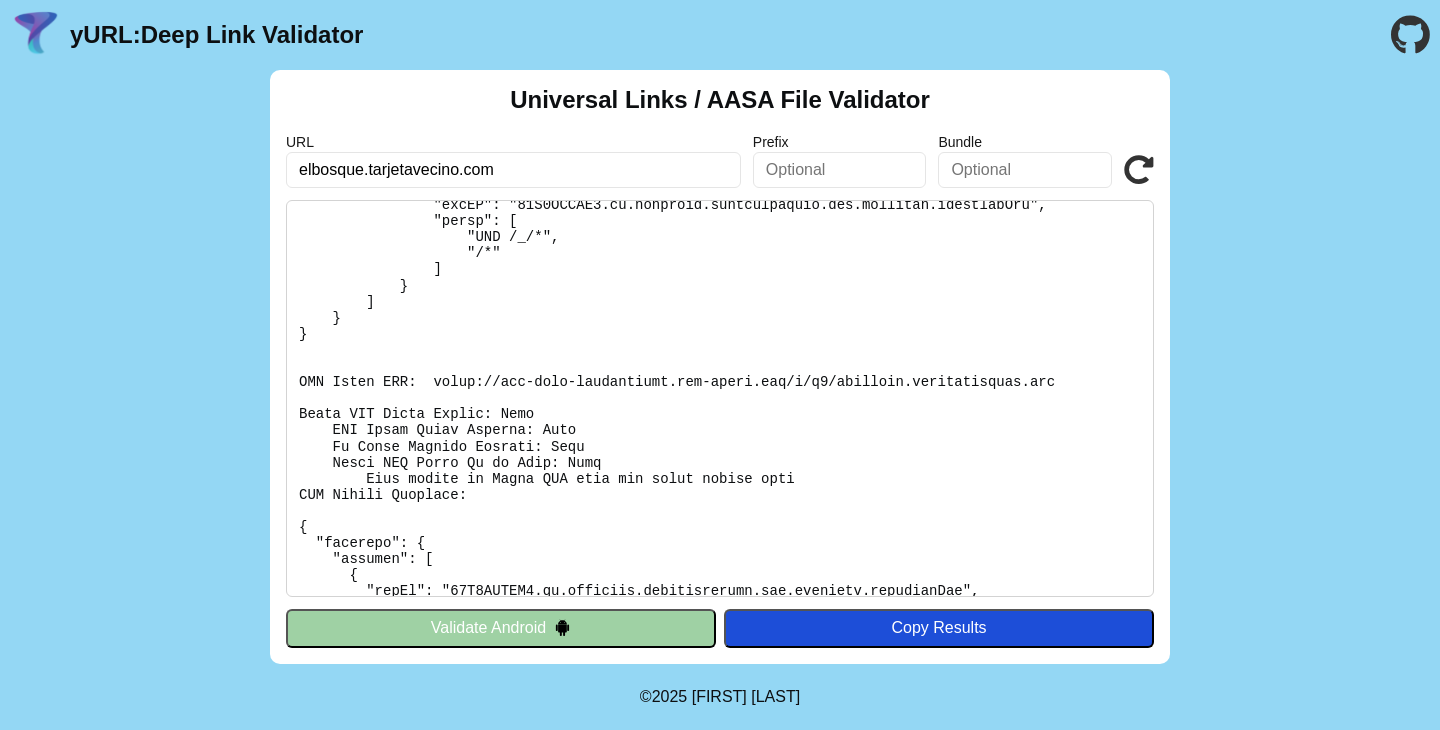 drag, startPoint x: 476, startPoint y: 410, endPoint x: 437, endPoint y: 410, distance: 39 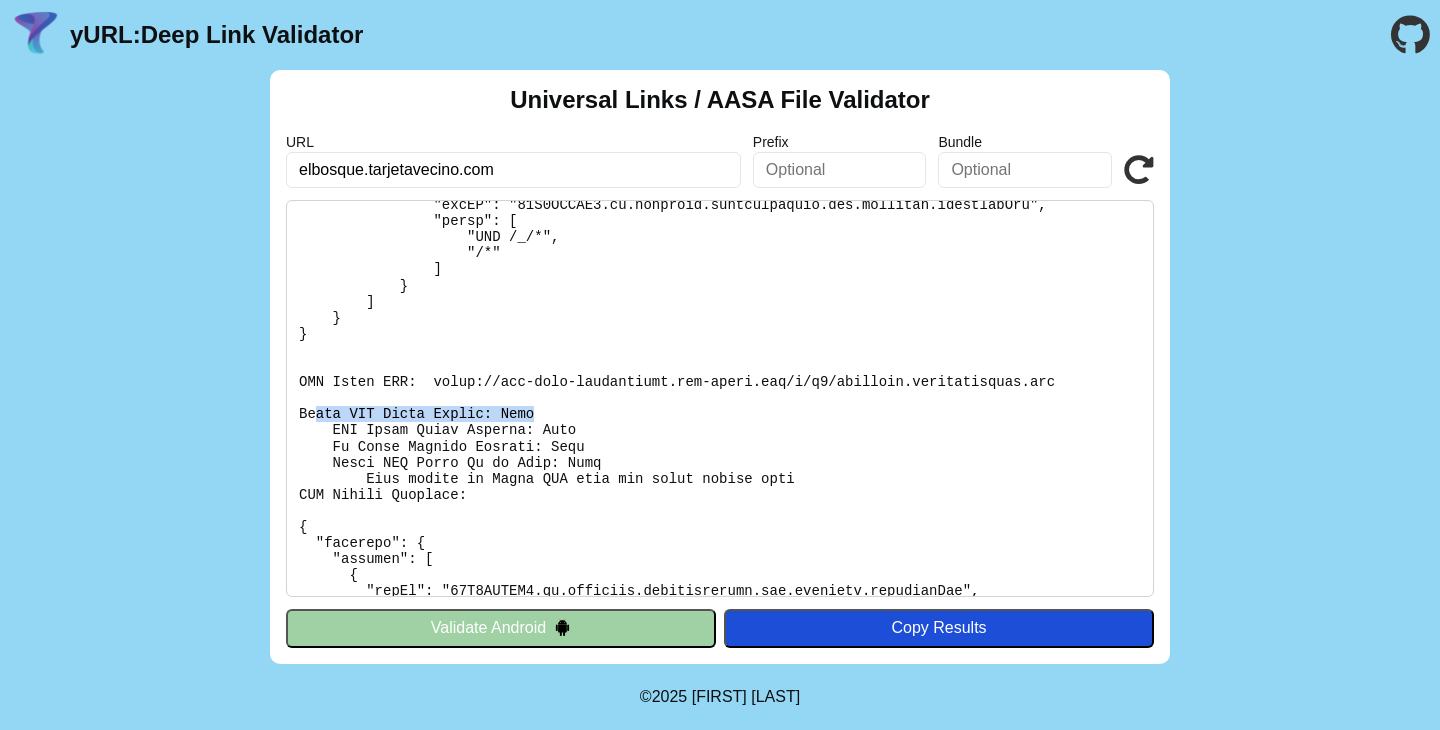 drag, startPoint x: 542, startPoint y: 412, endPoint x: 315, endPoint y: 420, distance: 227.14093 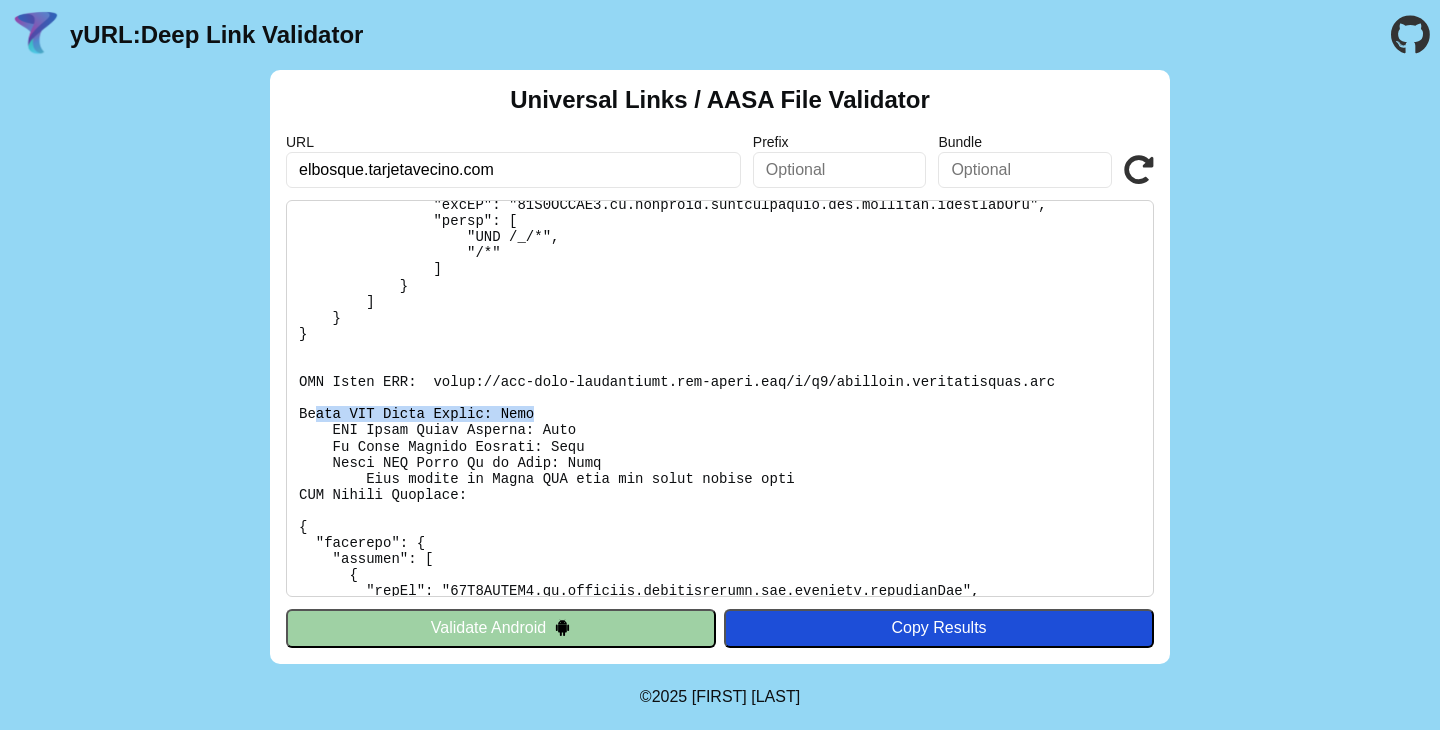 click at bounding box center [720, 398] 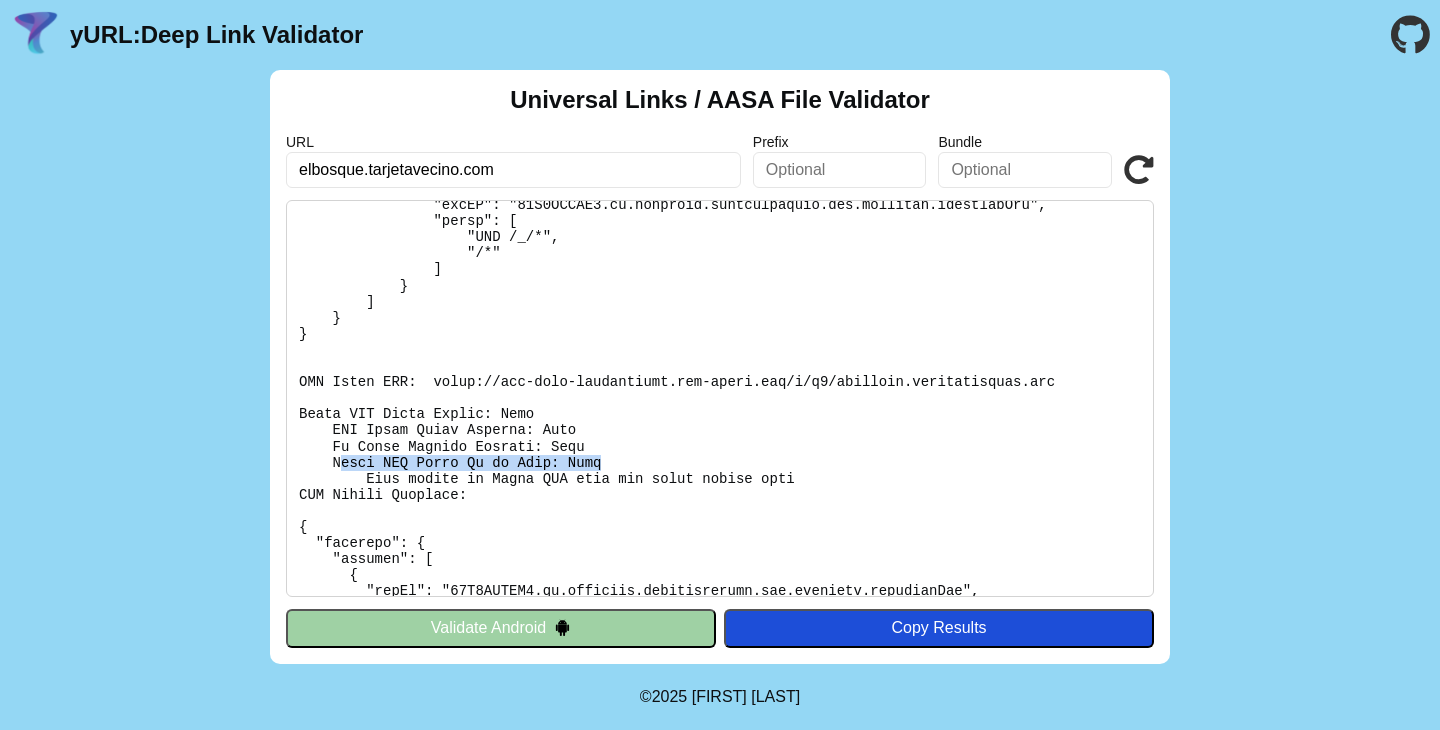 drag, startPoint x: 615, startPoint y: 460, endPoint x: 344, endPoint y: 469, distance: 271.1494 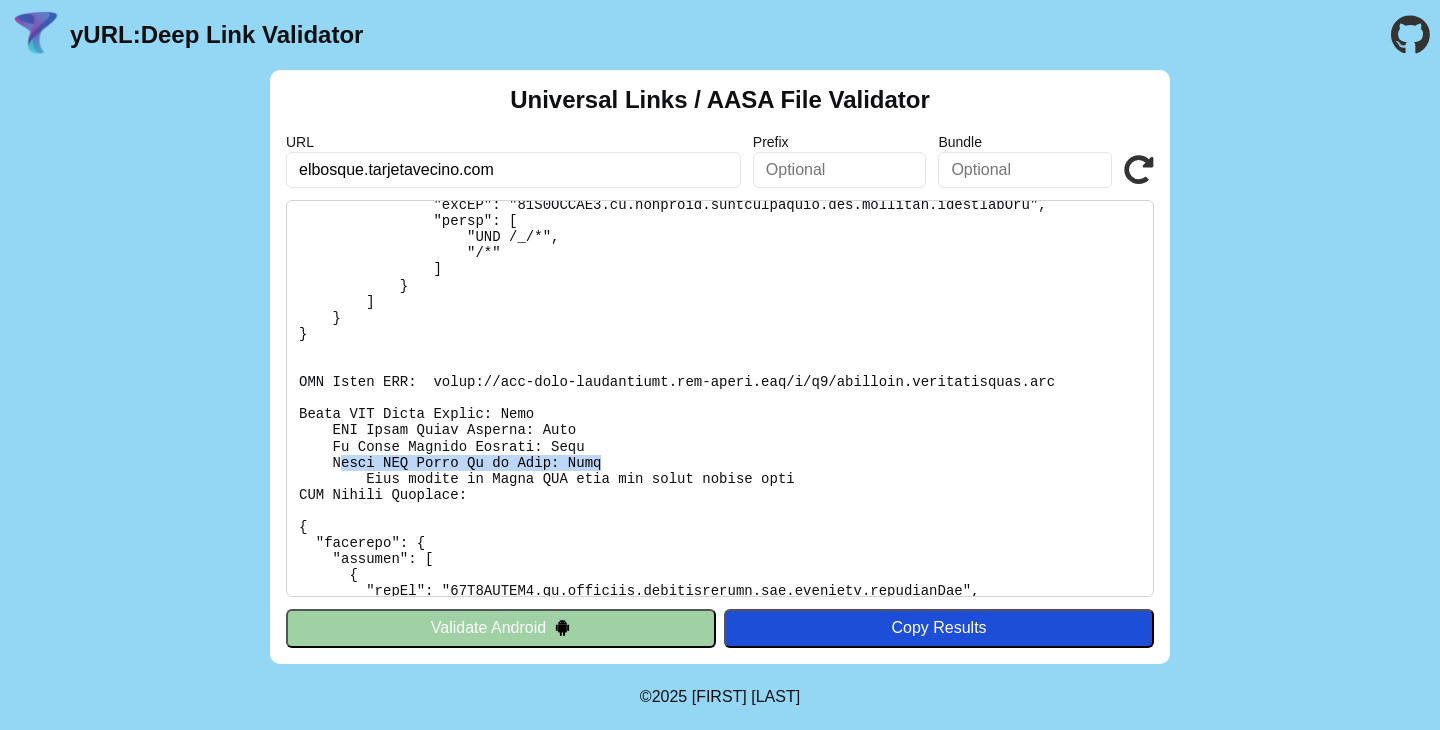 click at bounding box center [720, 398] 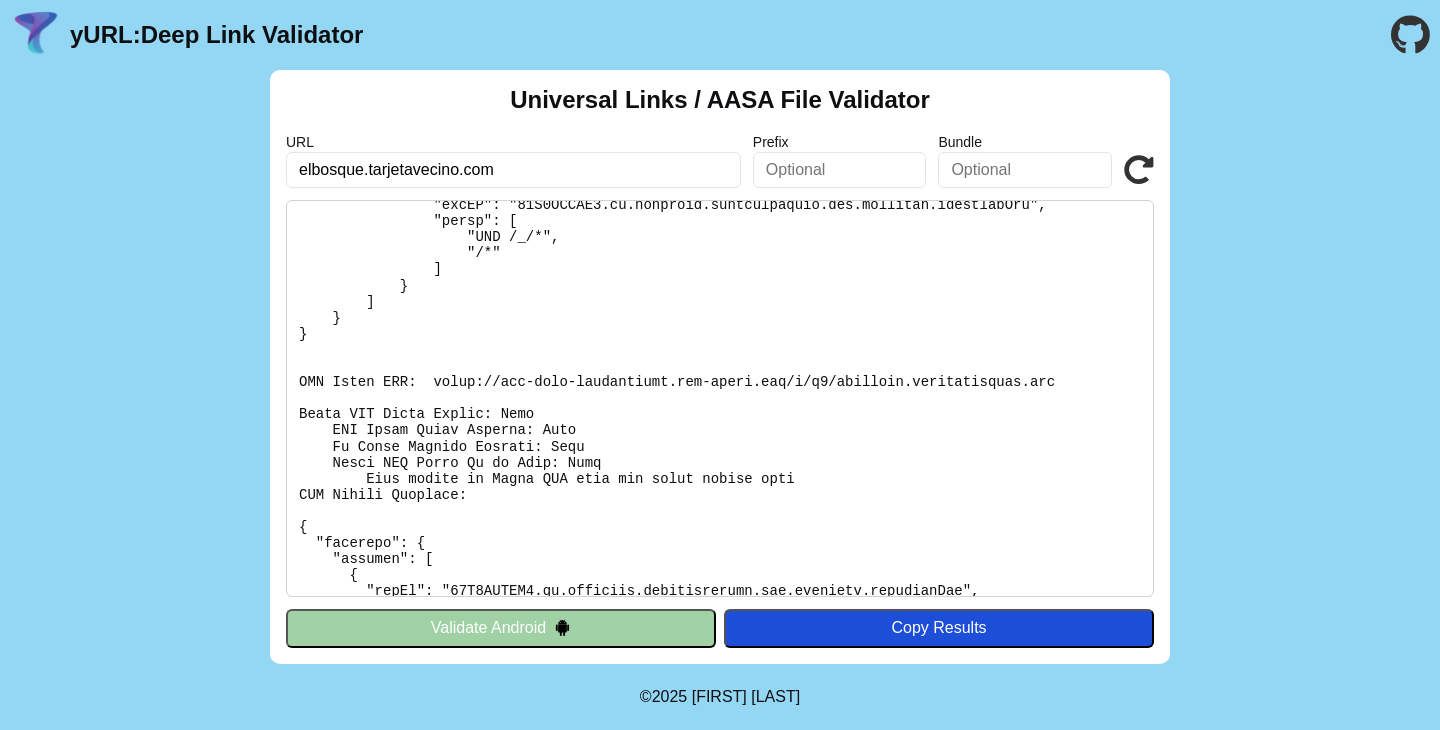 click at bounding box center [720, 398] 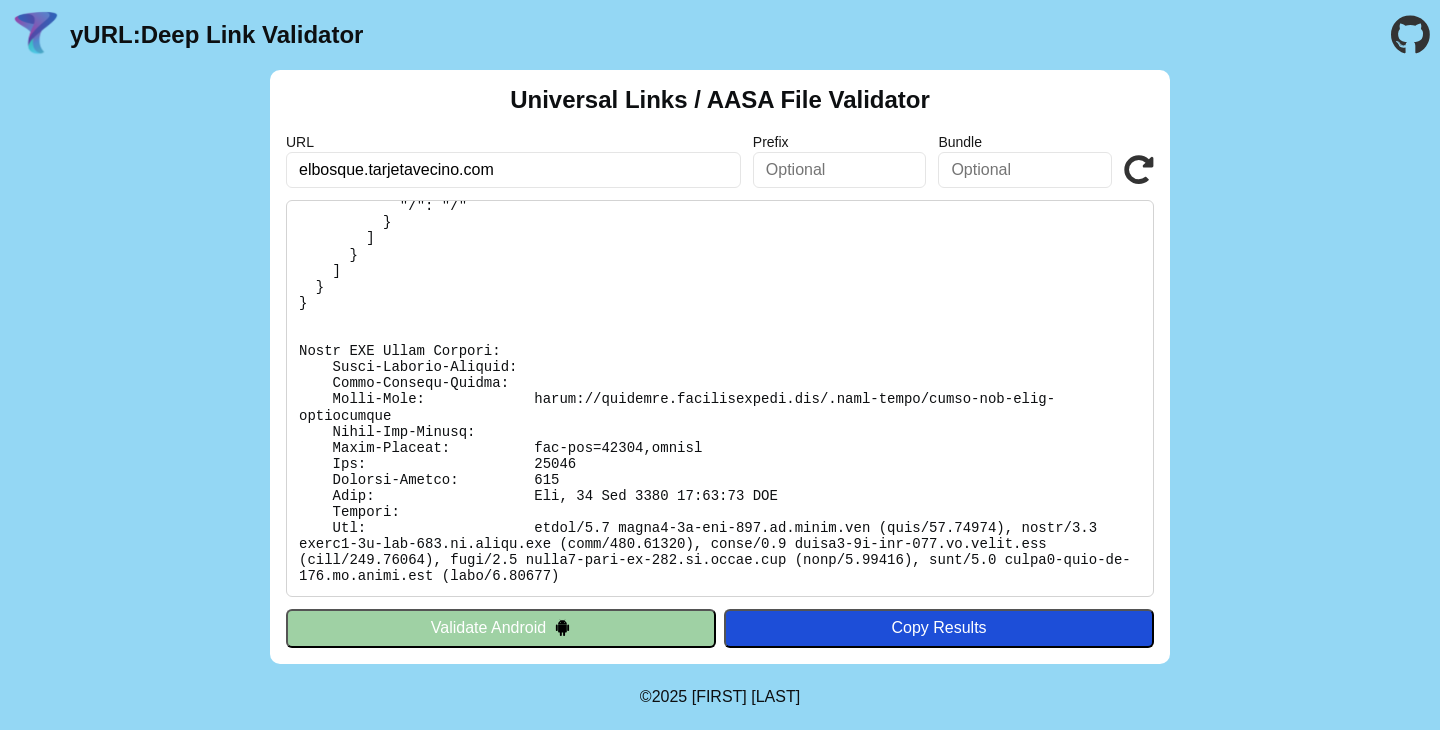 scroll, scrollTop: 0, scrollLeft: 0, axis: both 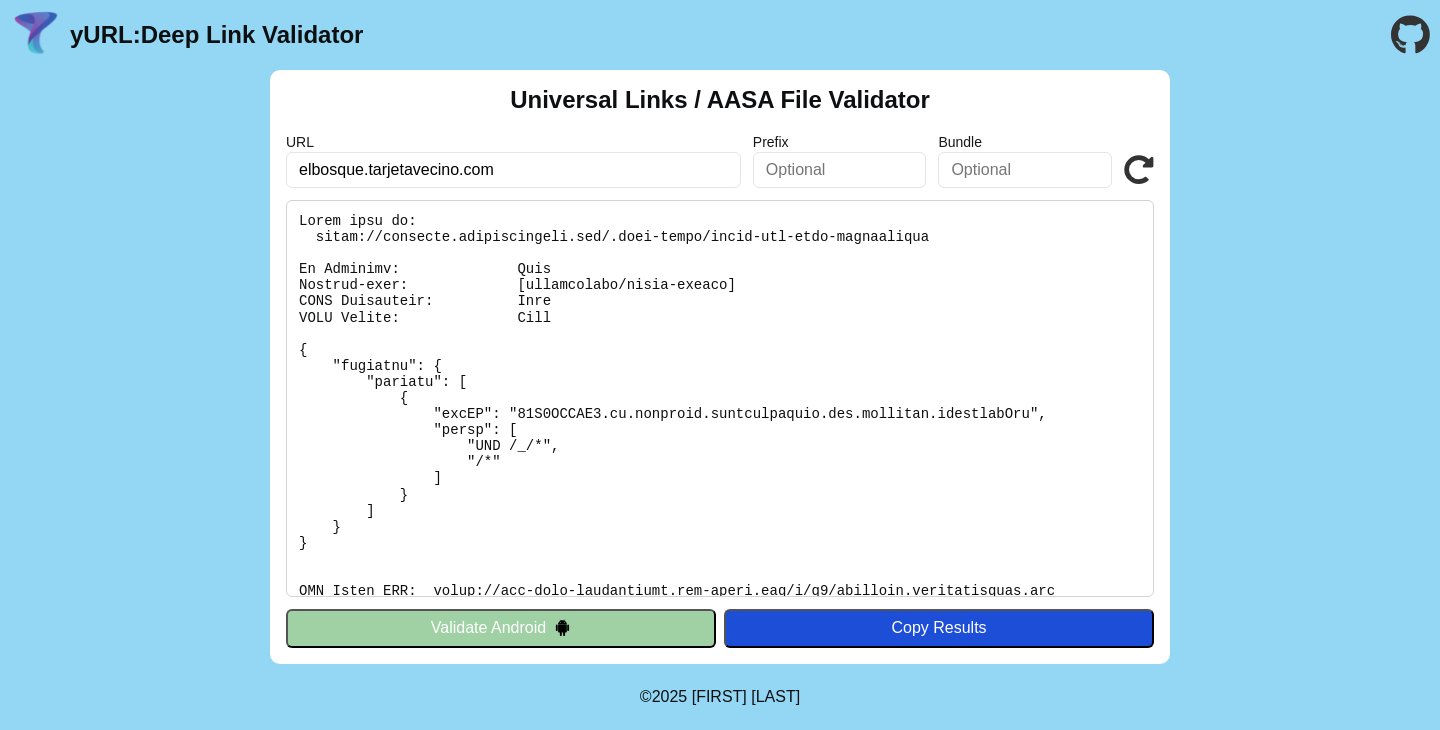 click at bounding box center [1139, 170] 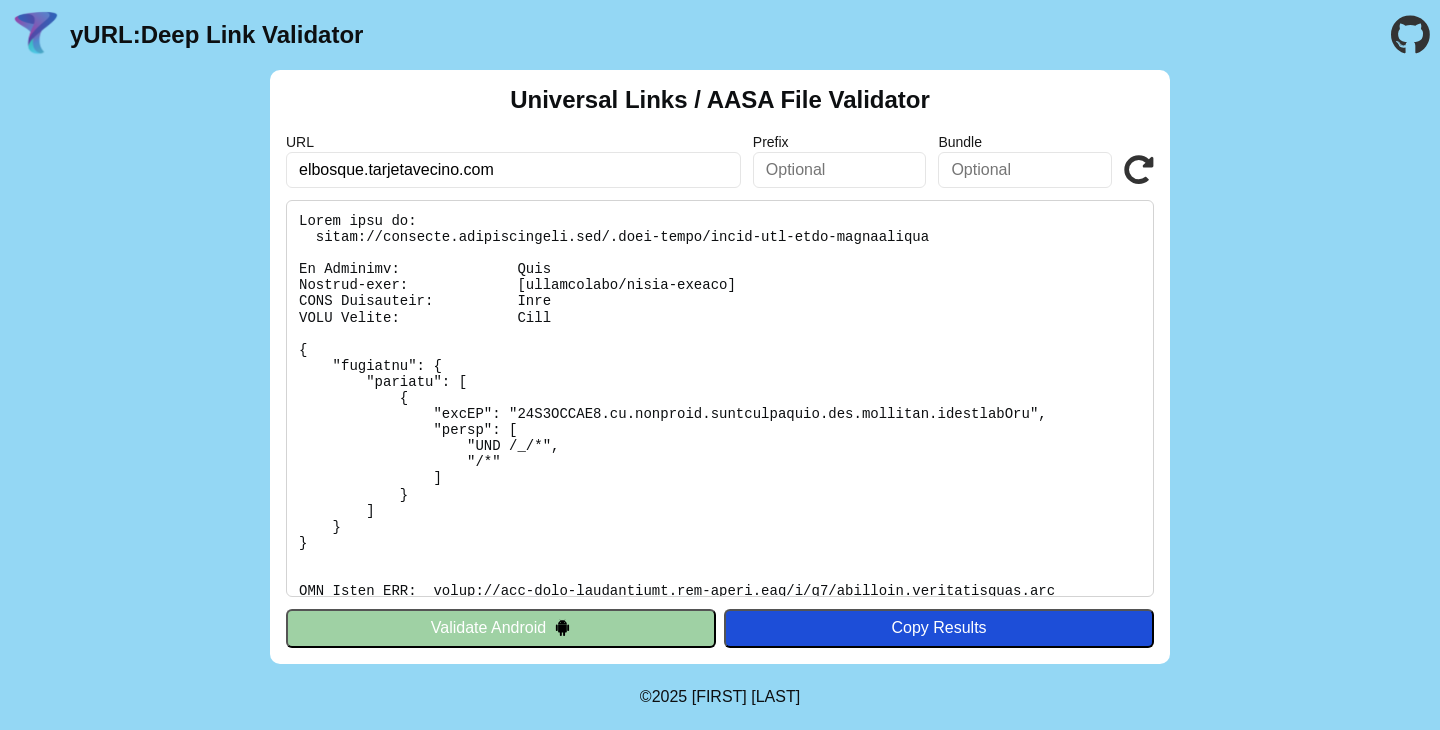 scroll, scrollTop: 0, scrollLeft: 0, axis: both 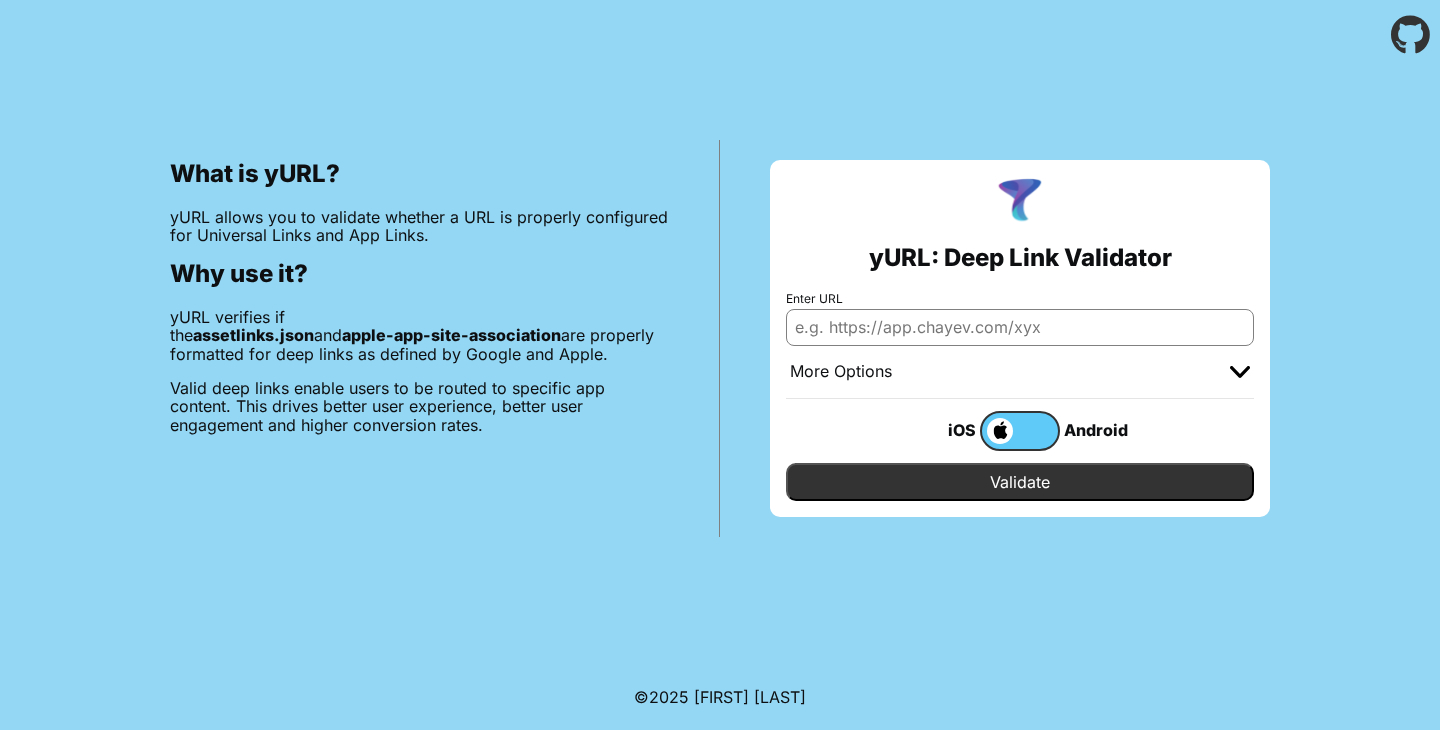 click on "Enter URL" at bounding box center (1020, 327) 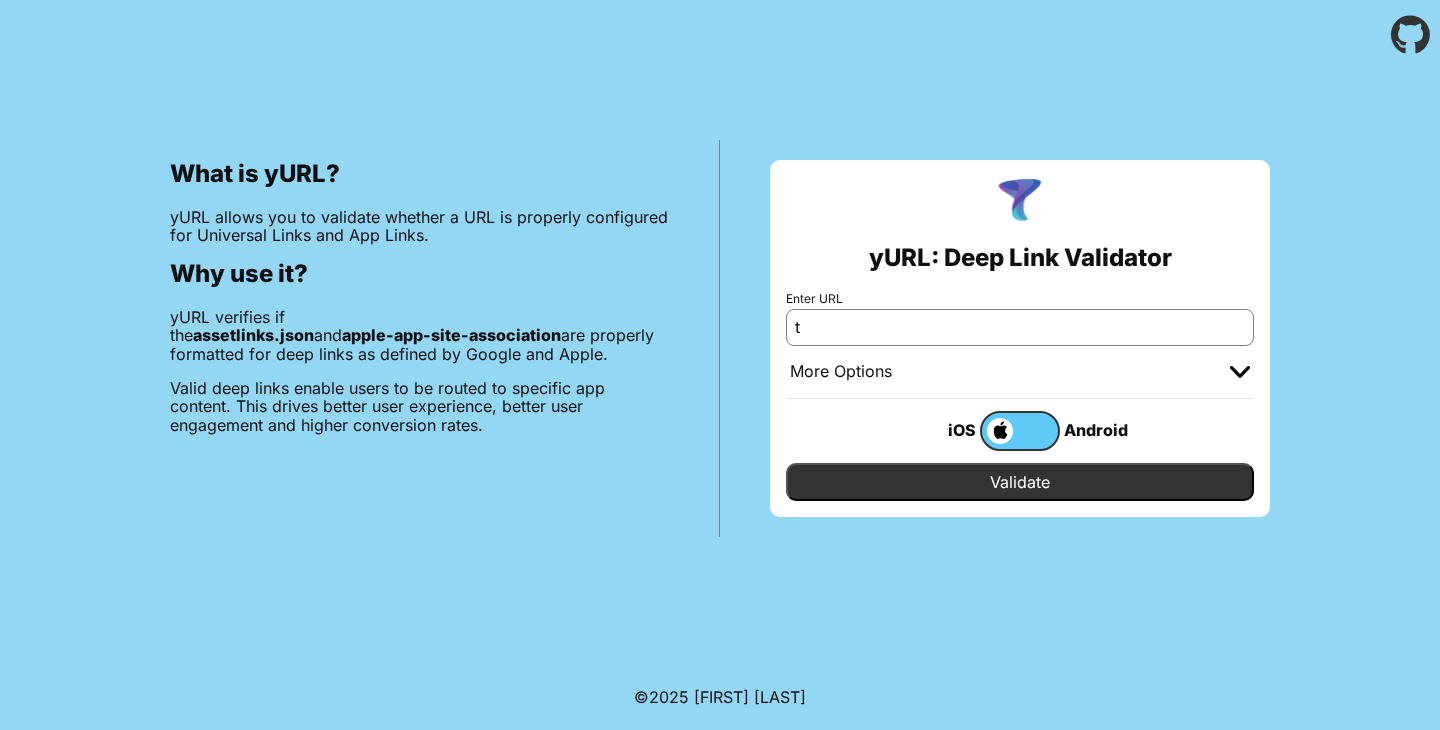 type on "tupuente.[REDACTED]" 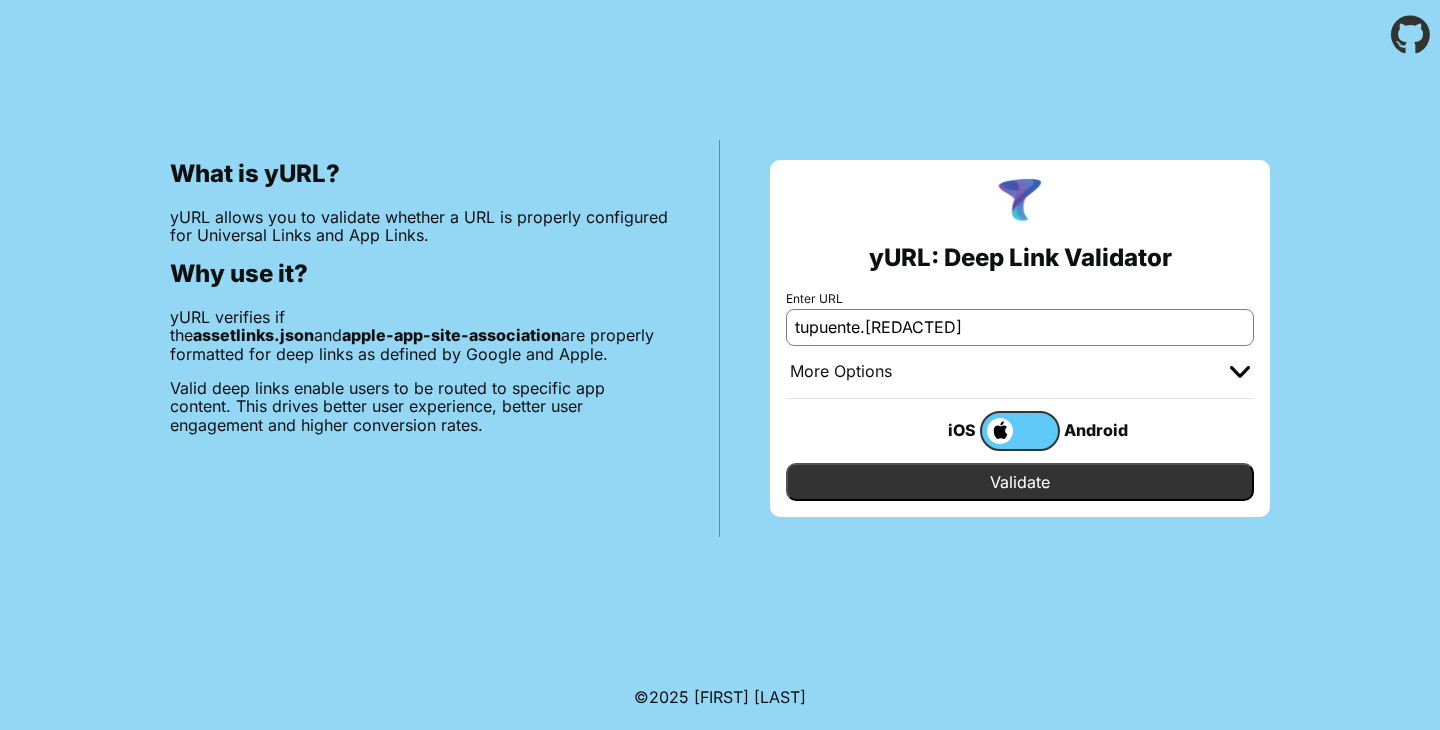 click on "Validate" at bounding box center (1020, 482) 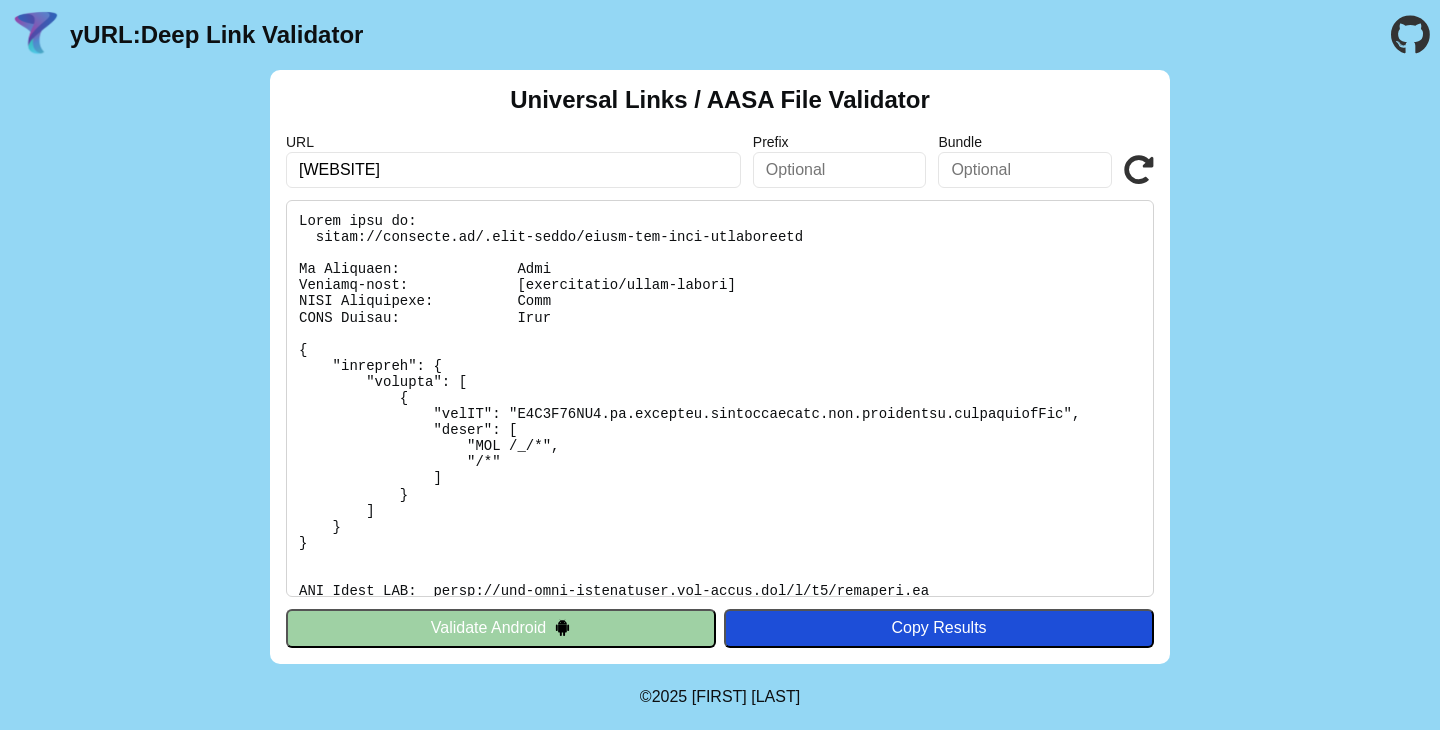 scroll, scrollTop: 0, scrollLeft: 0, axis: both 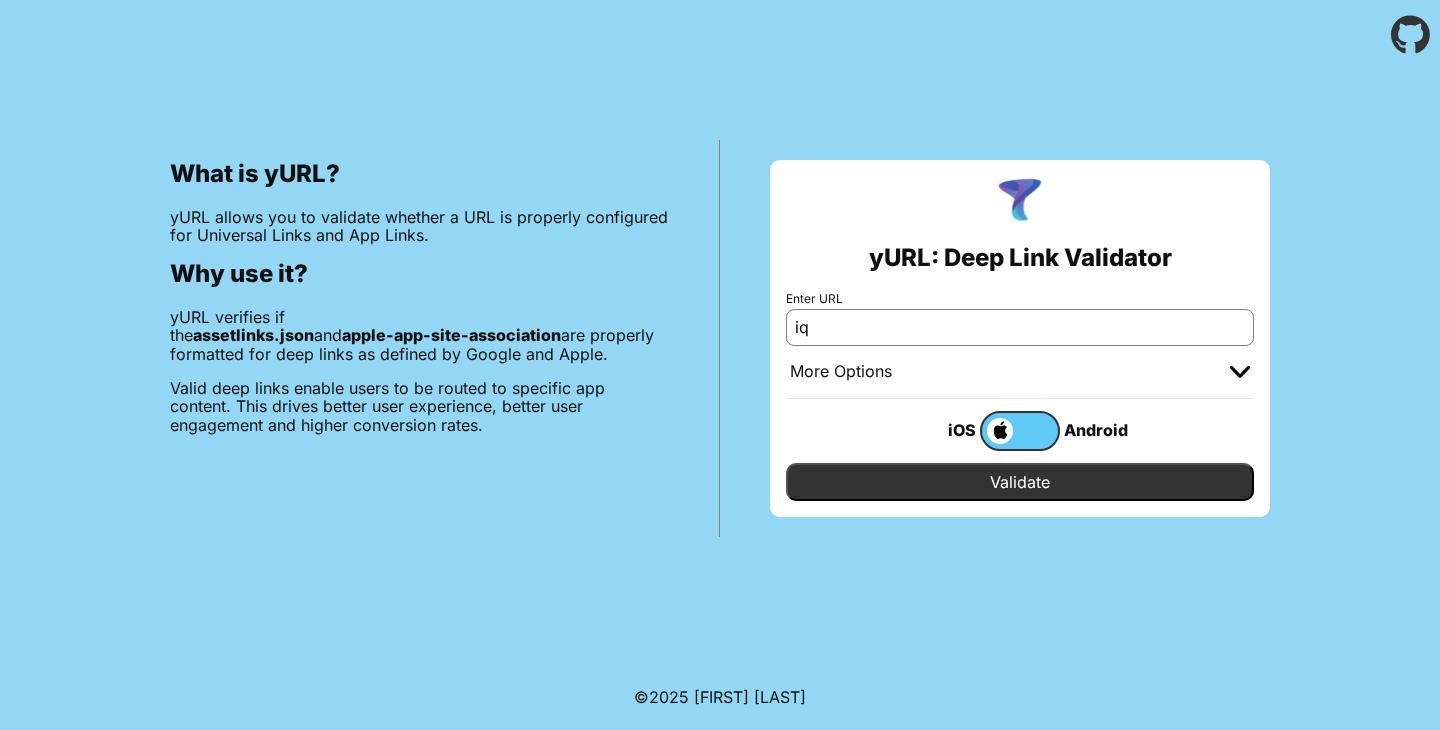 type on "iquique.tarjetavecino.com" 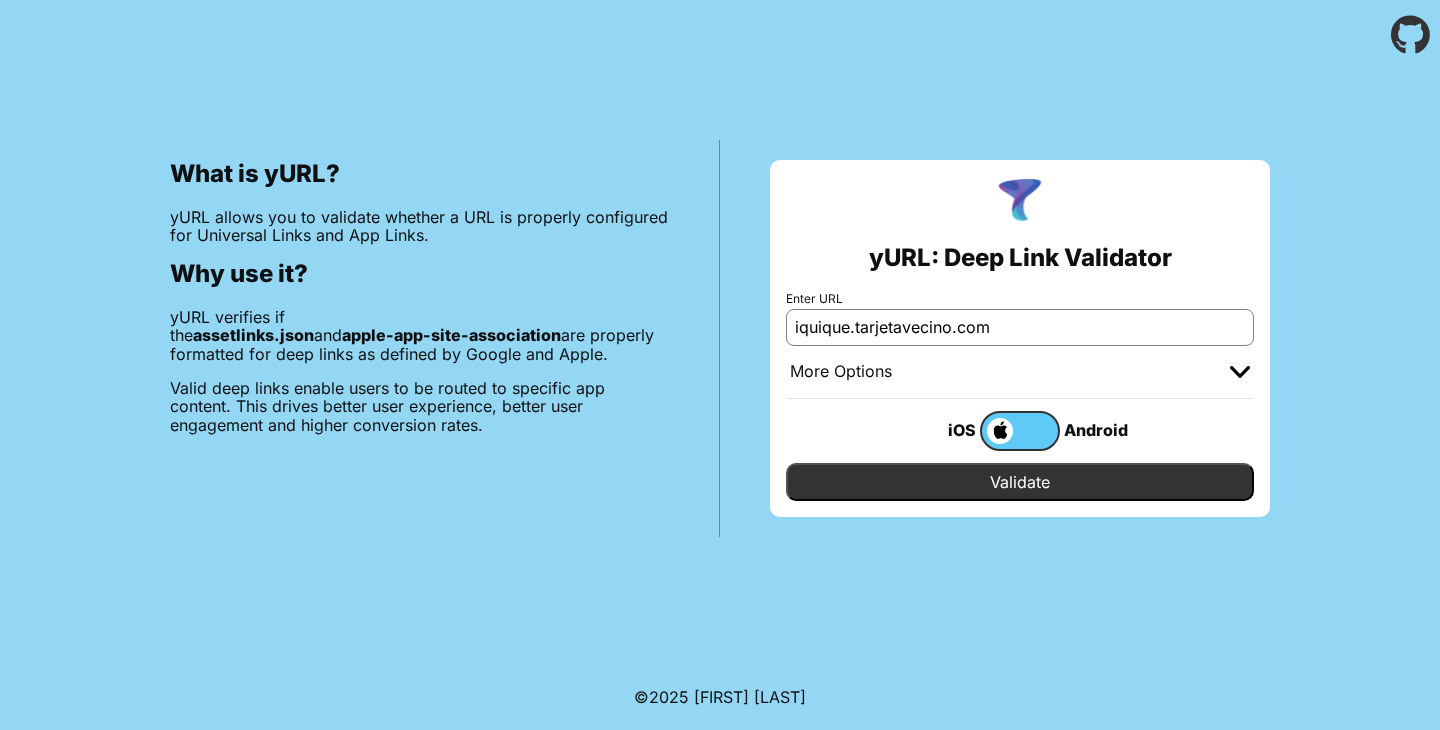 click on "Validate" at bounding box center [1020, 482] 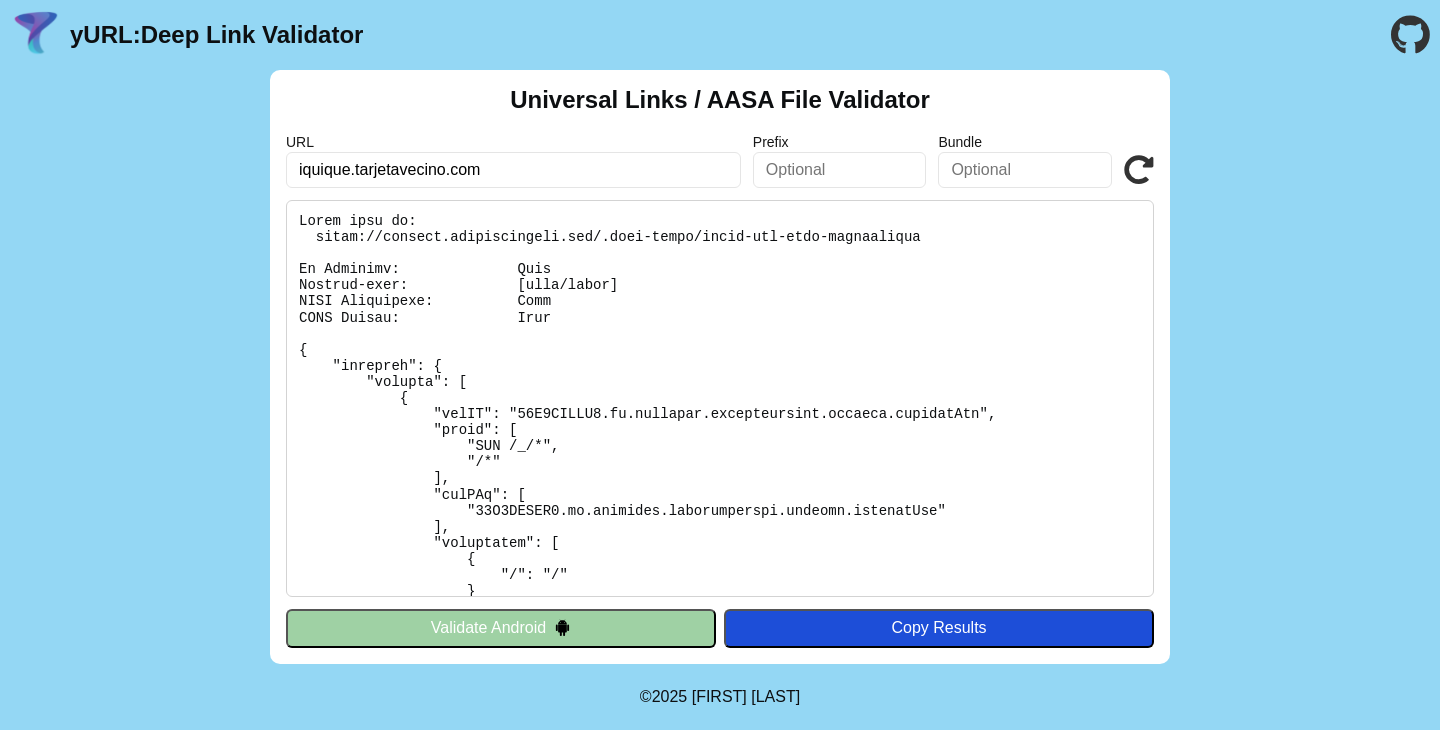 scroll, scrollTop: 0, scrollLeft: 0, axis: both 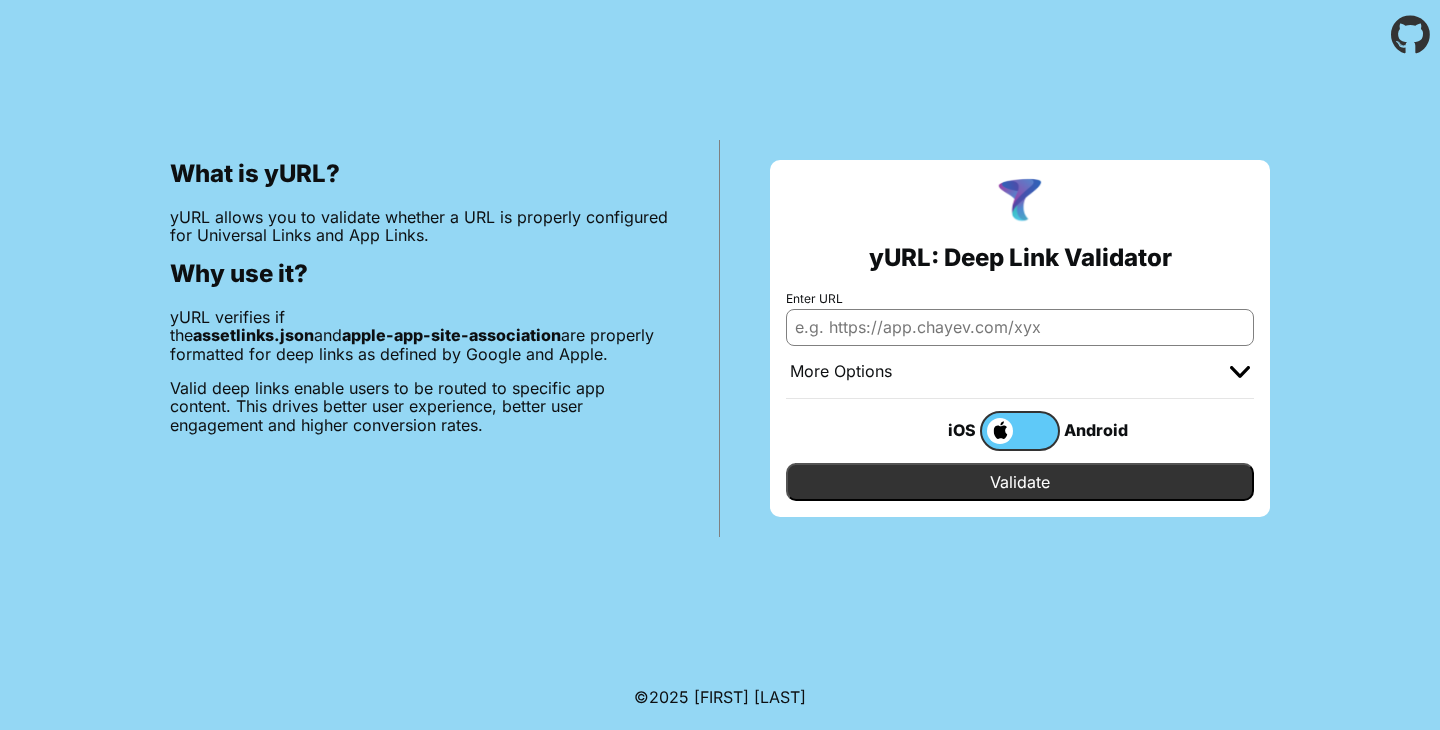 click on "Enter URL" at bounding box center [1020, 327] 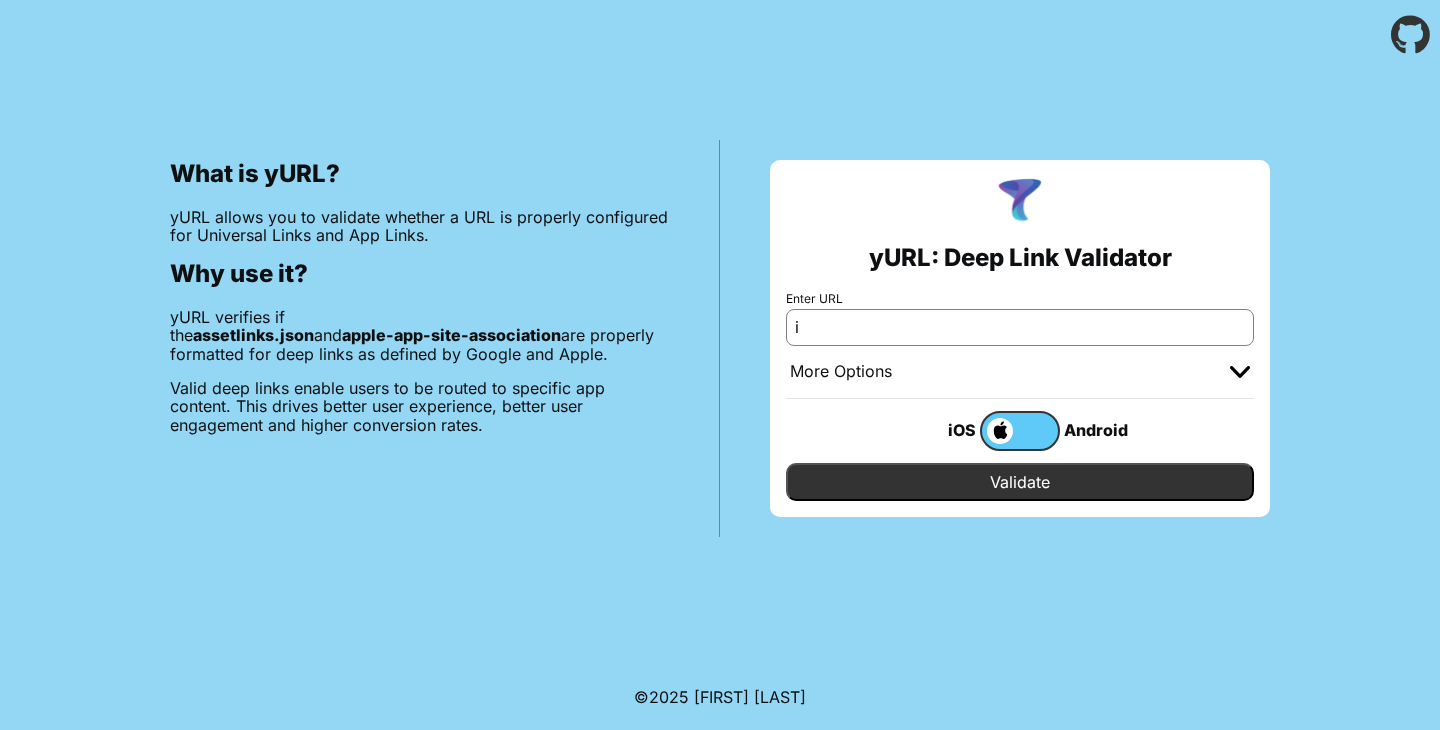 type on "iquique.tarjetavecino.com" 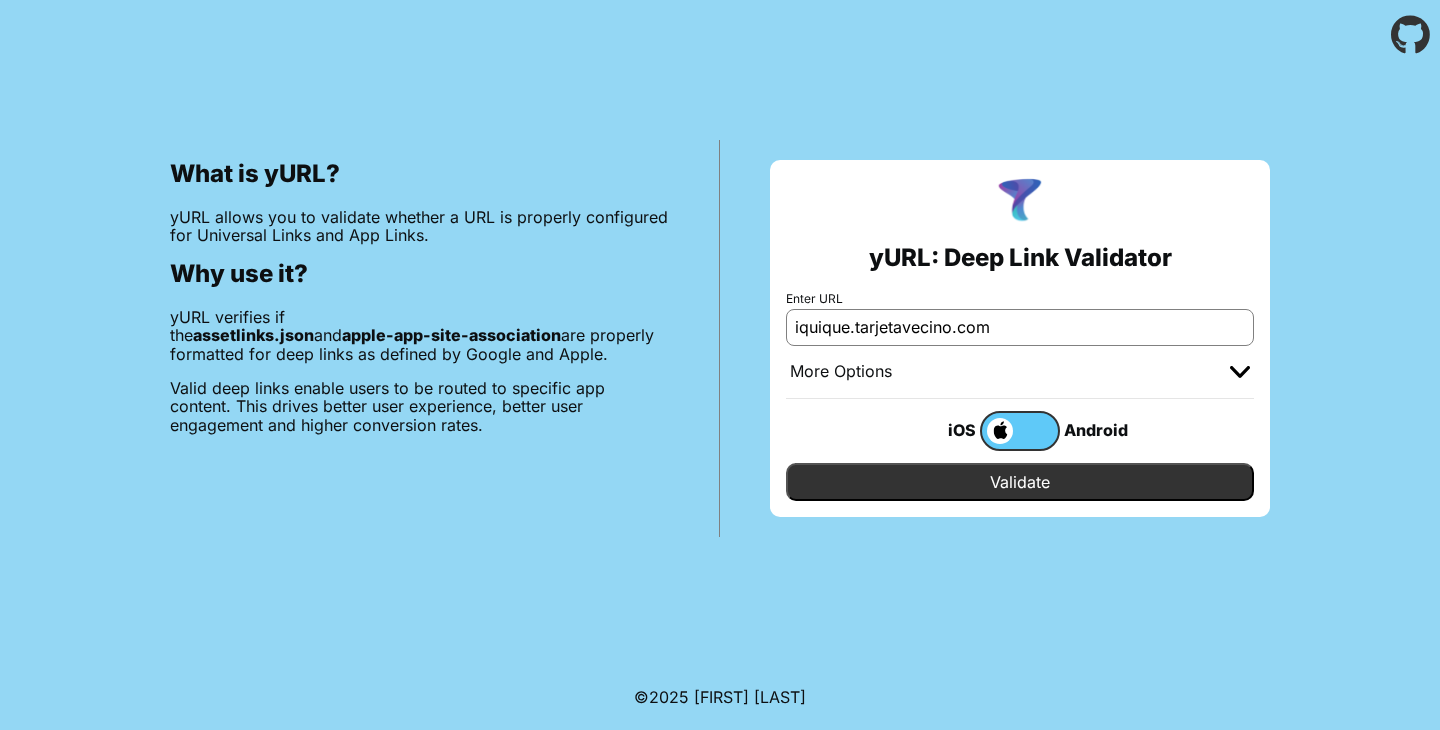 click on "Validate" at bounding box center (1020, 482) 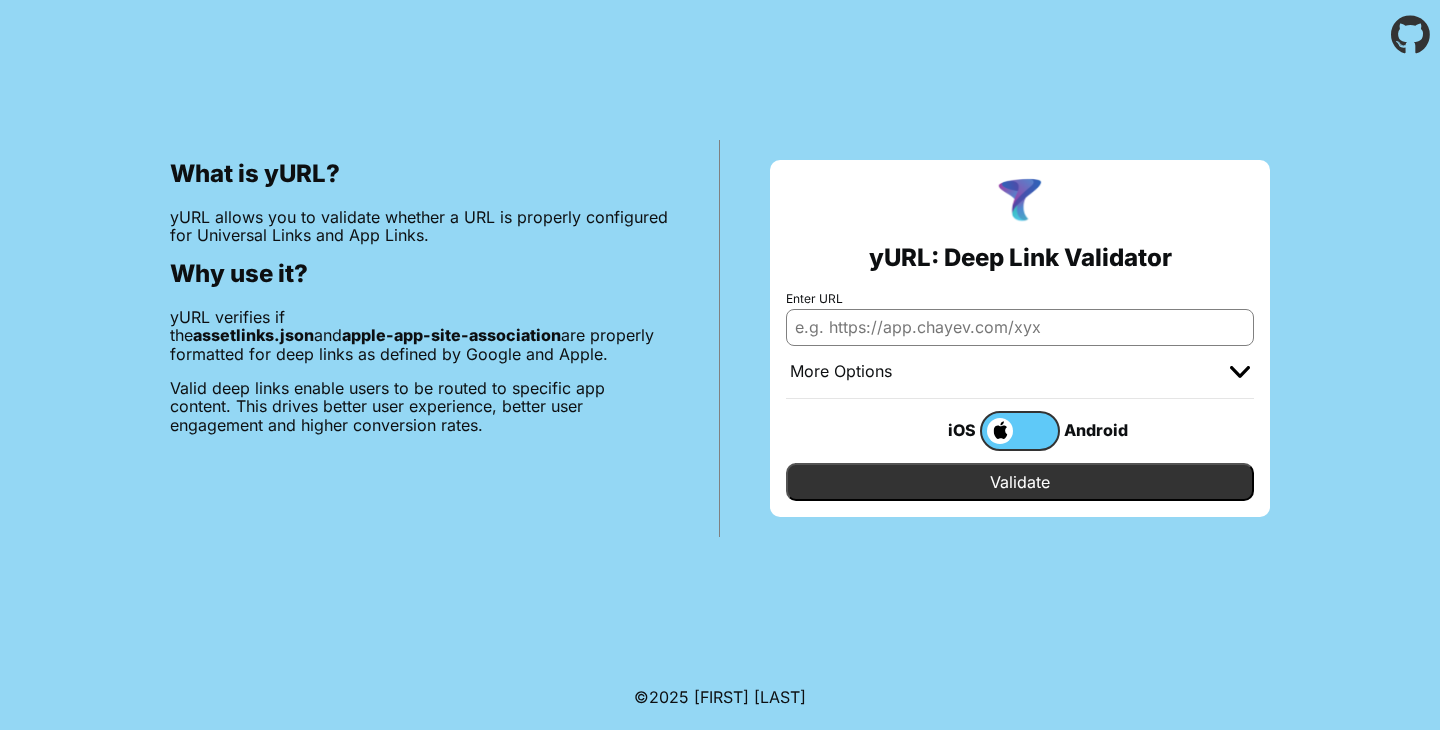 scroll, scrollTop: 0, scrollLeft: 0, axis: both 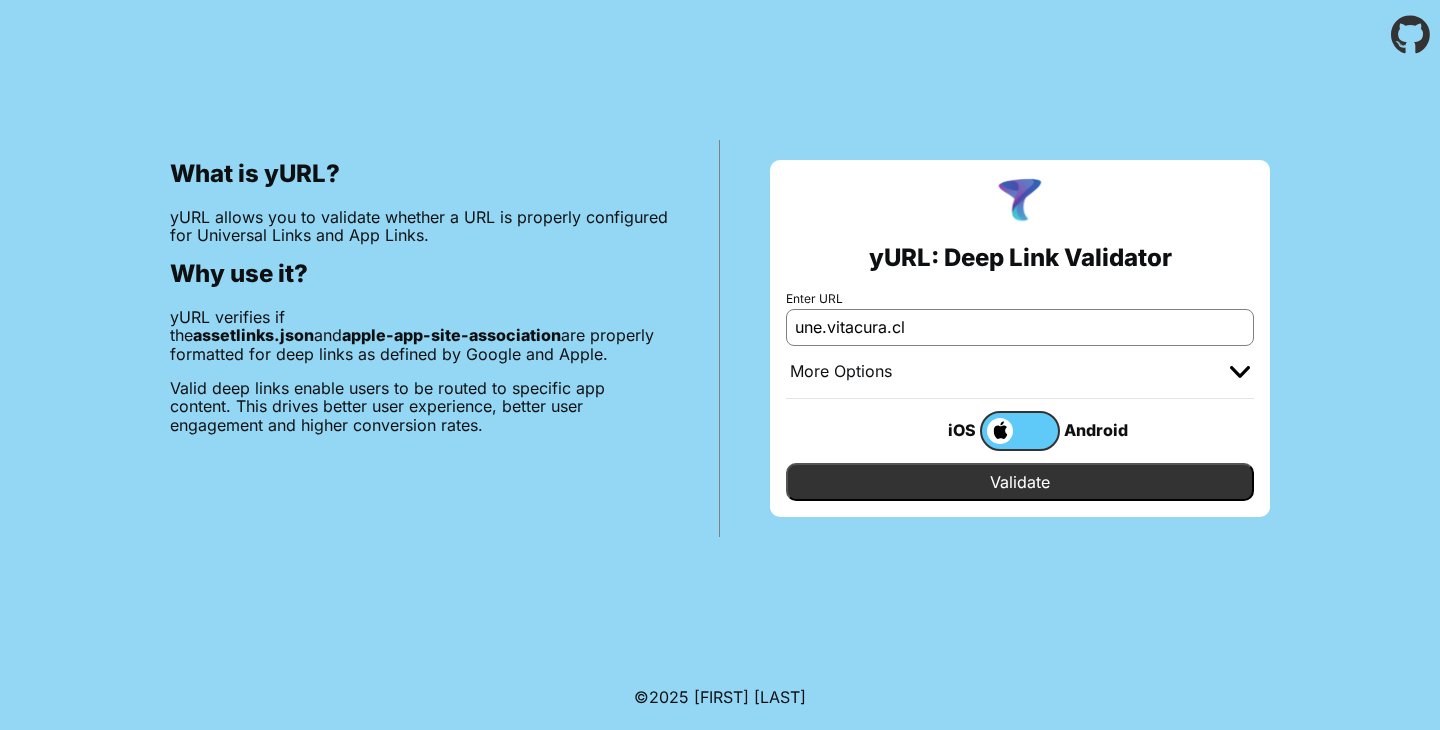 type on "une.vitacura.cl" 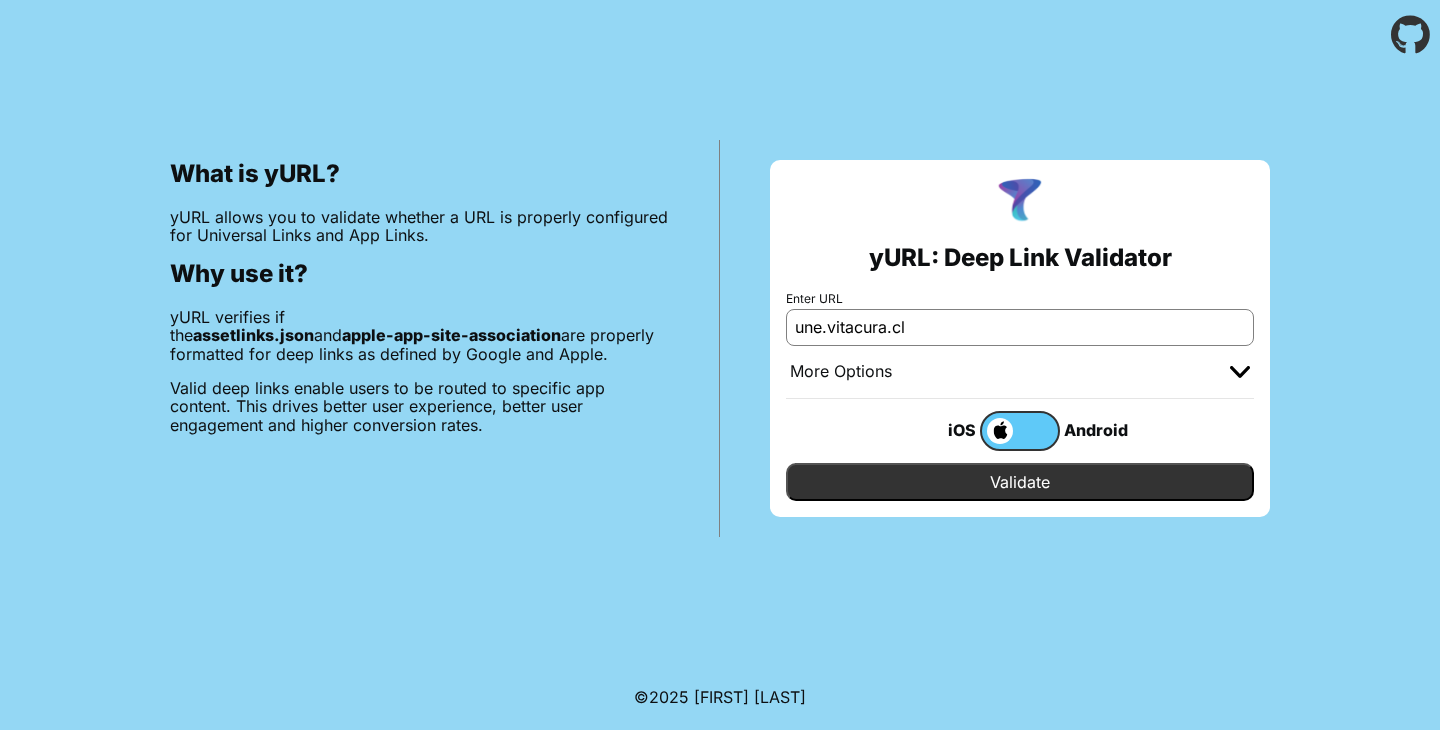 click on "Validate" at bounding box center (1020, 482) 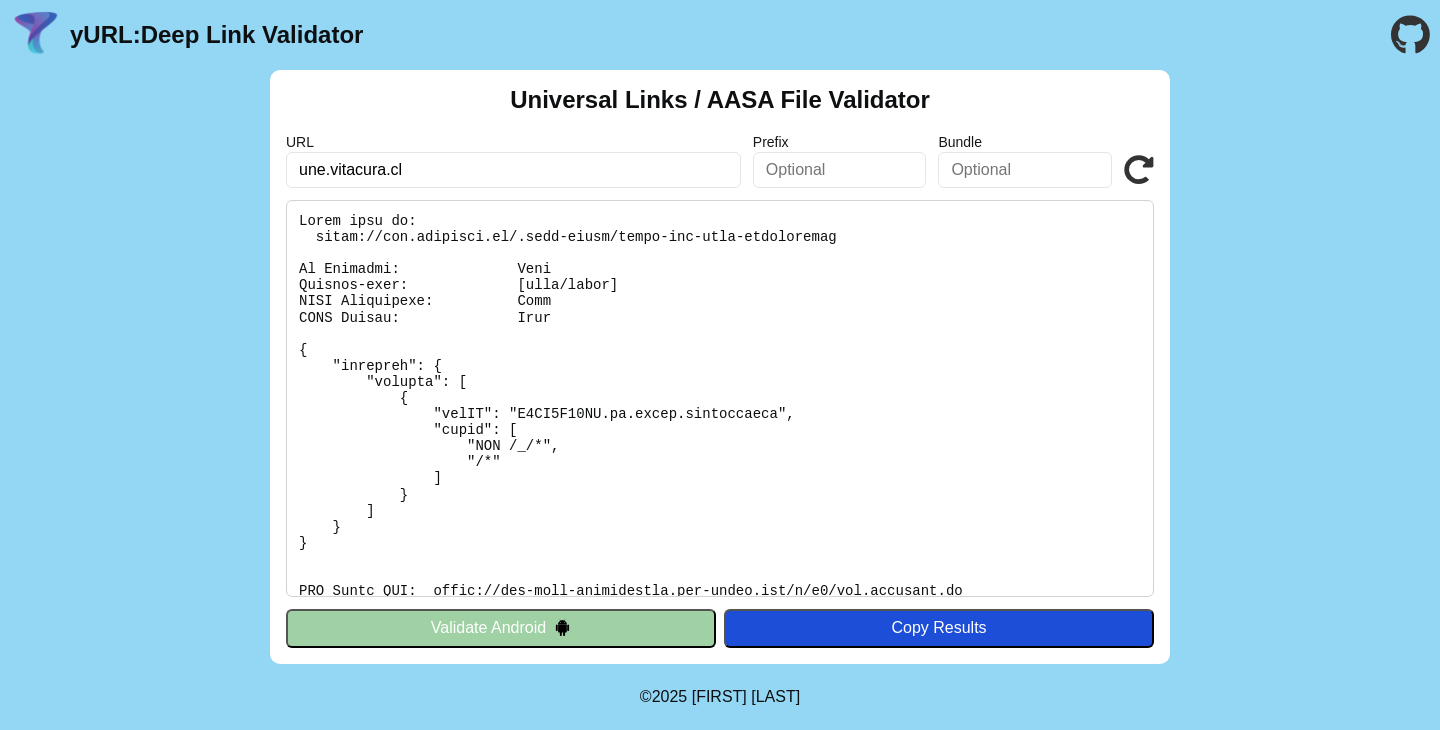 scroll, scrollTop: 0, scrollLeft: 0, axis: both 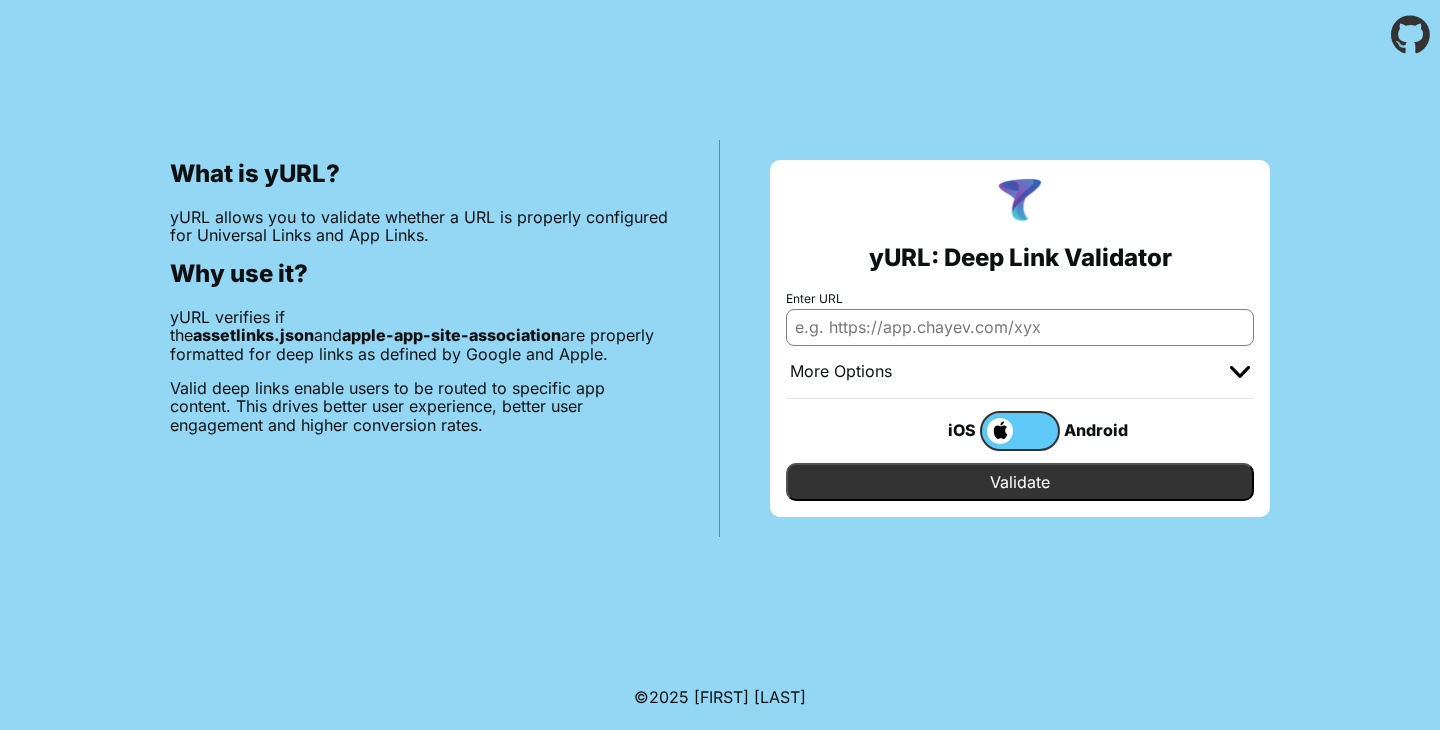 click on "Enter URL" at bounding box center (1020, 327) 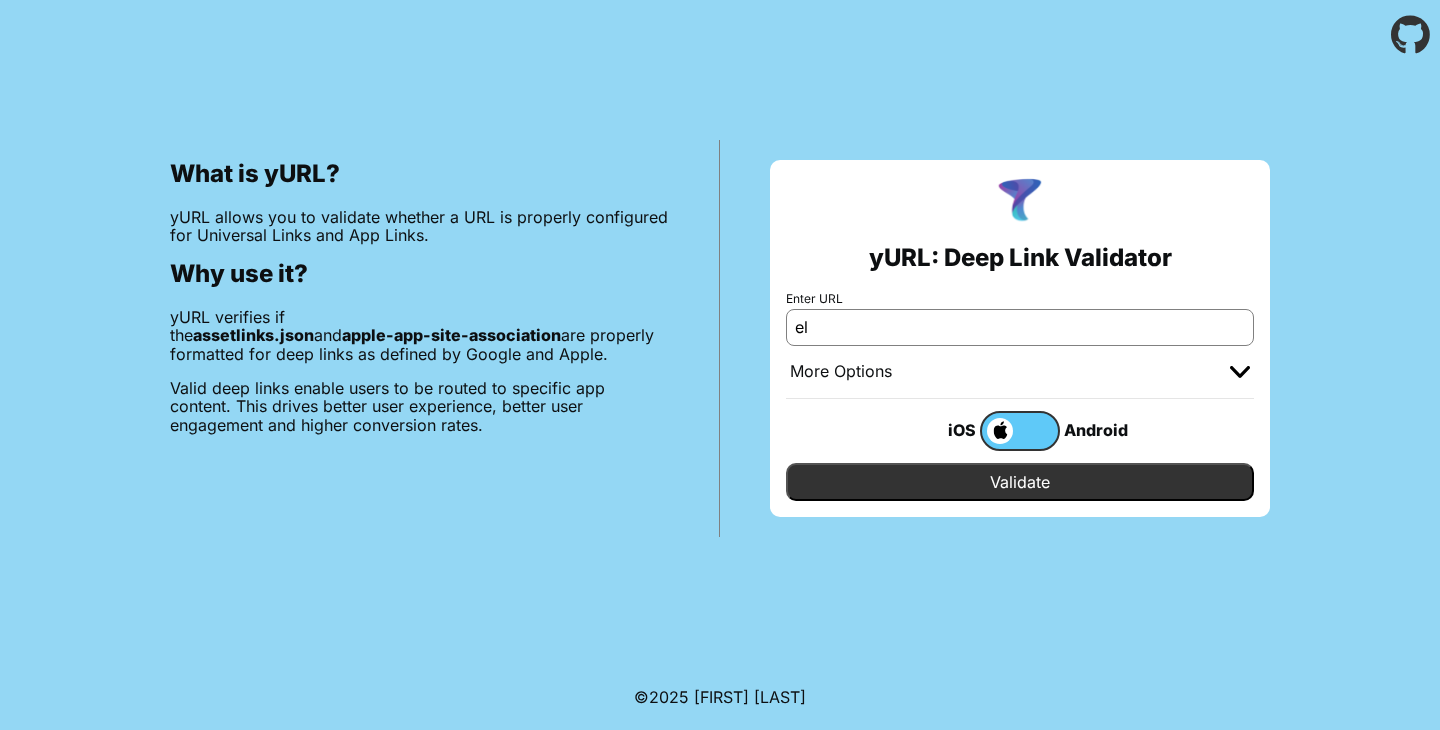 type on "elbosque.tarjetavecino.com" 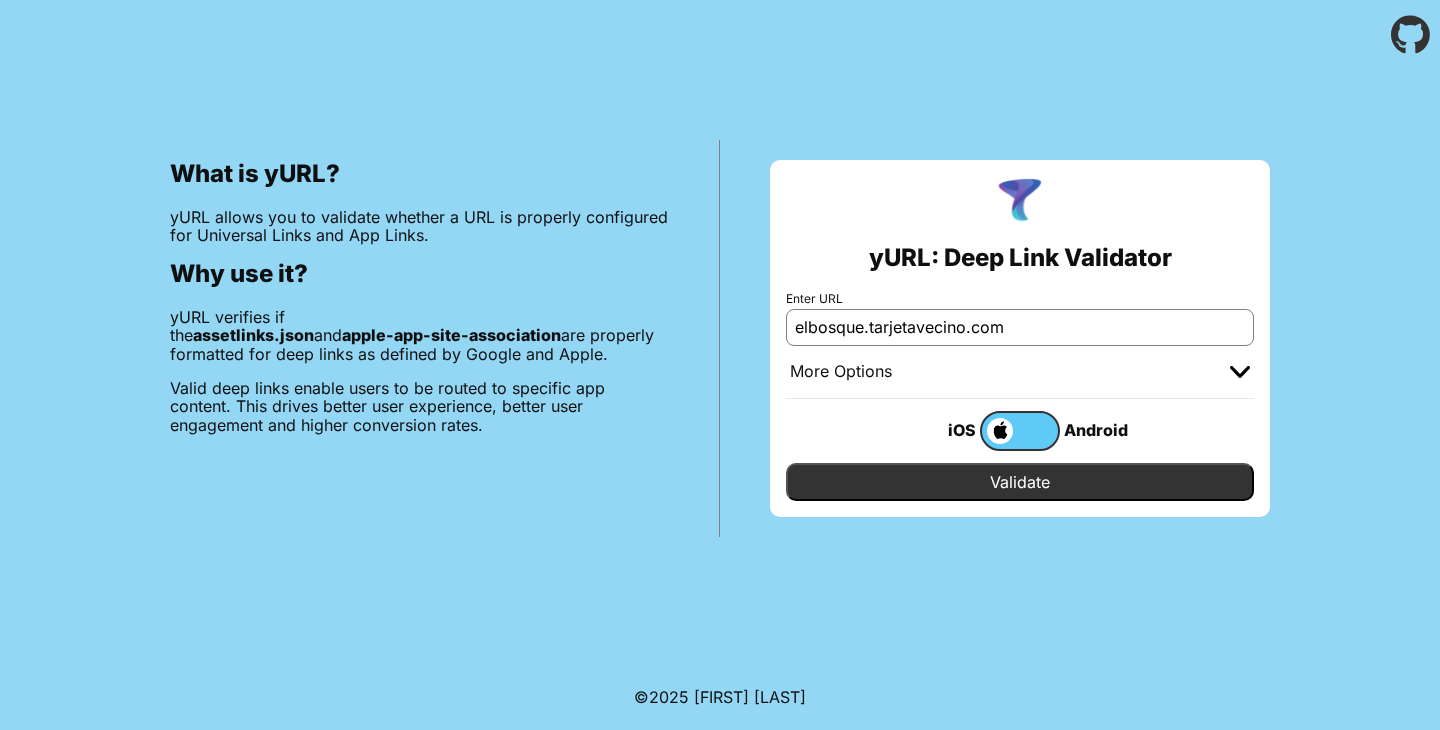 click on "Validate" at bounding box center (1020, 482) 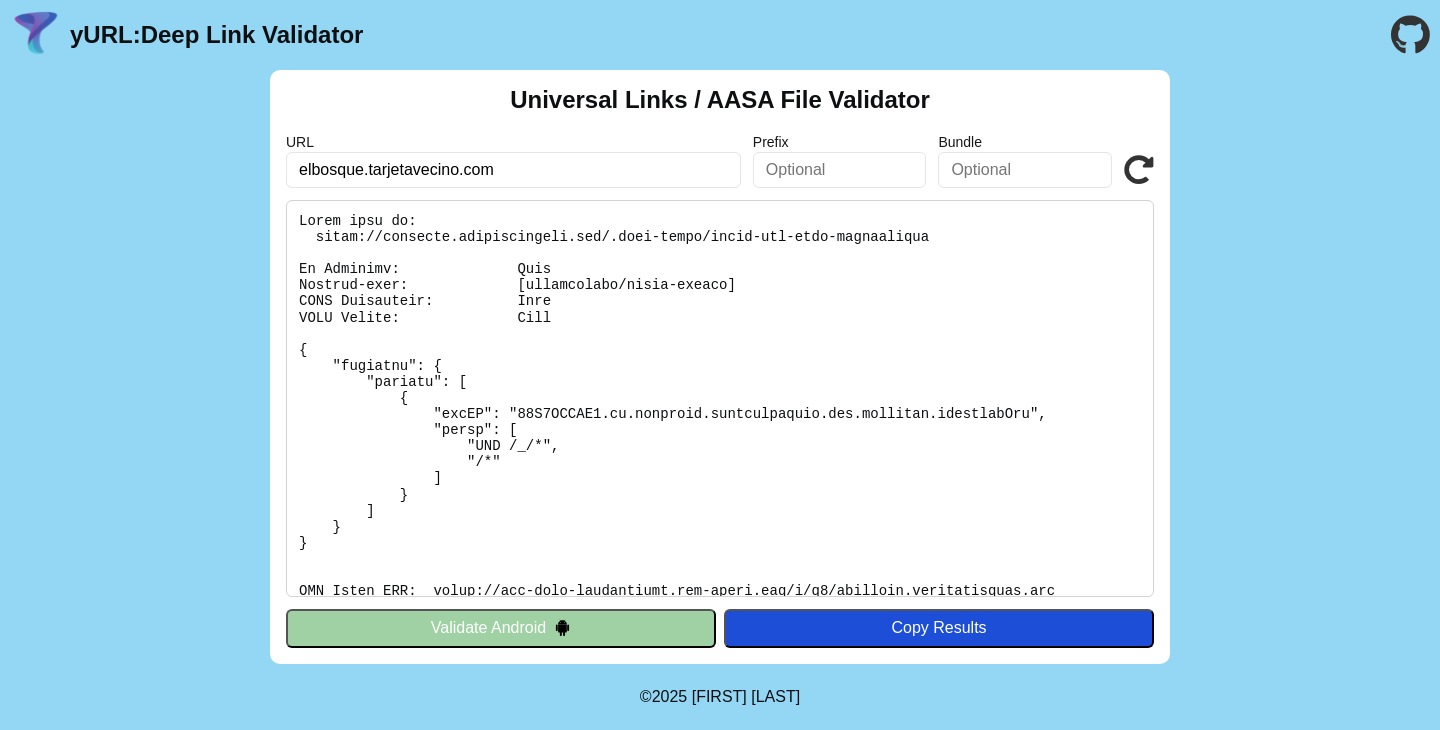 scroll, scrollTop: 0, scrollLeft: 0, axis: both 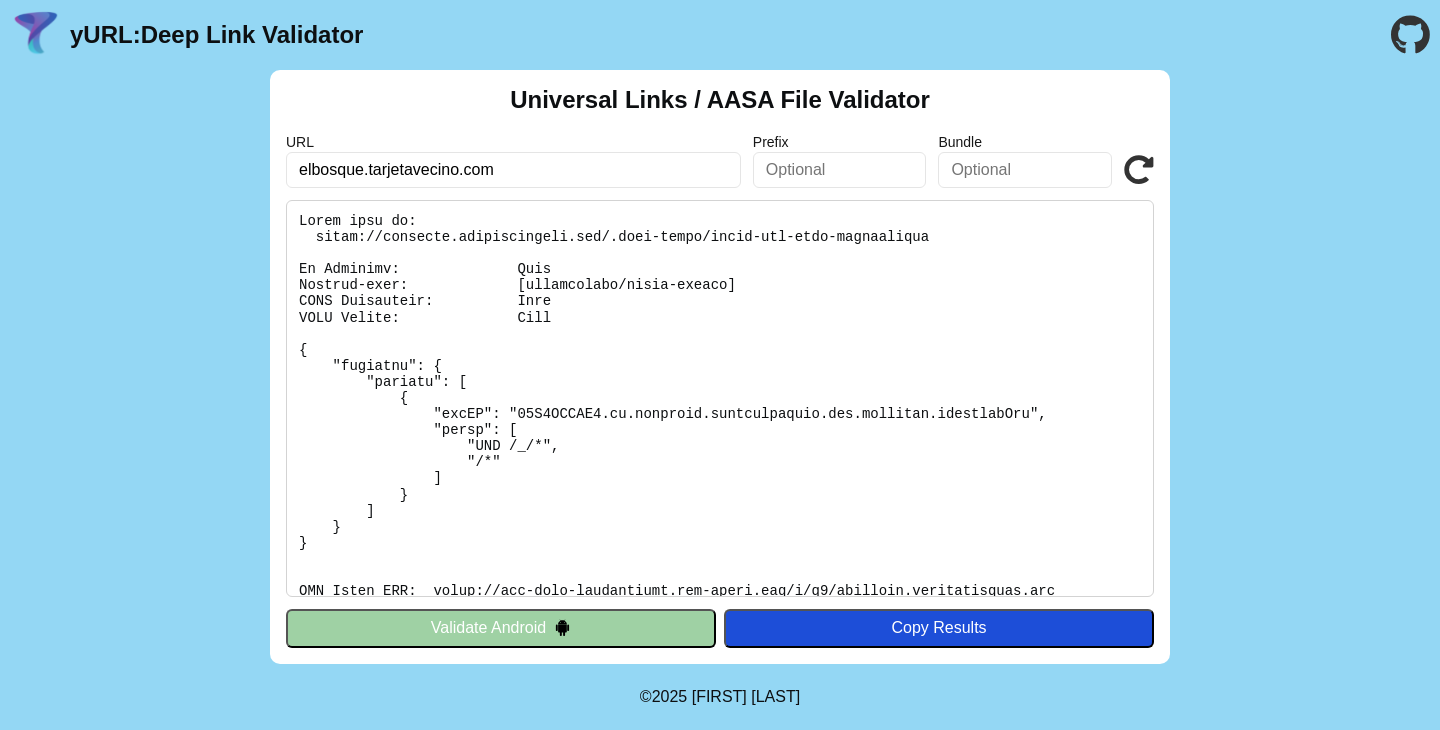 click on "yURL:
Deep Link Validator" at bounding box center [216, 35] 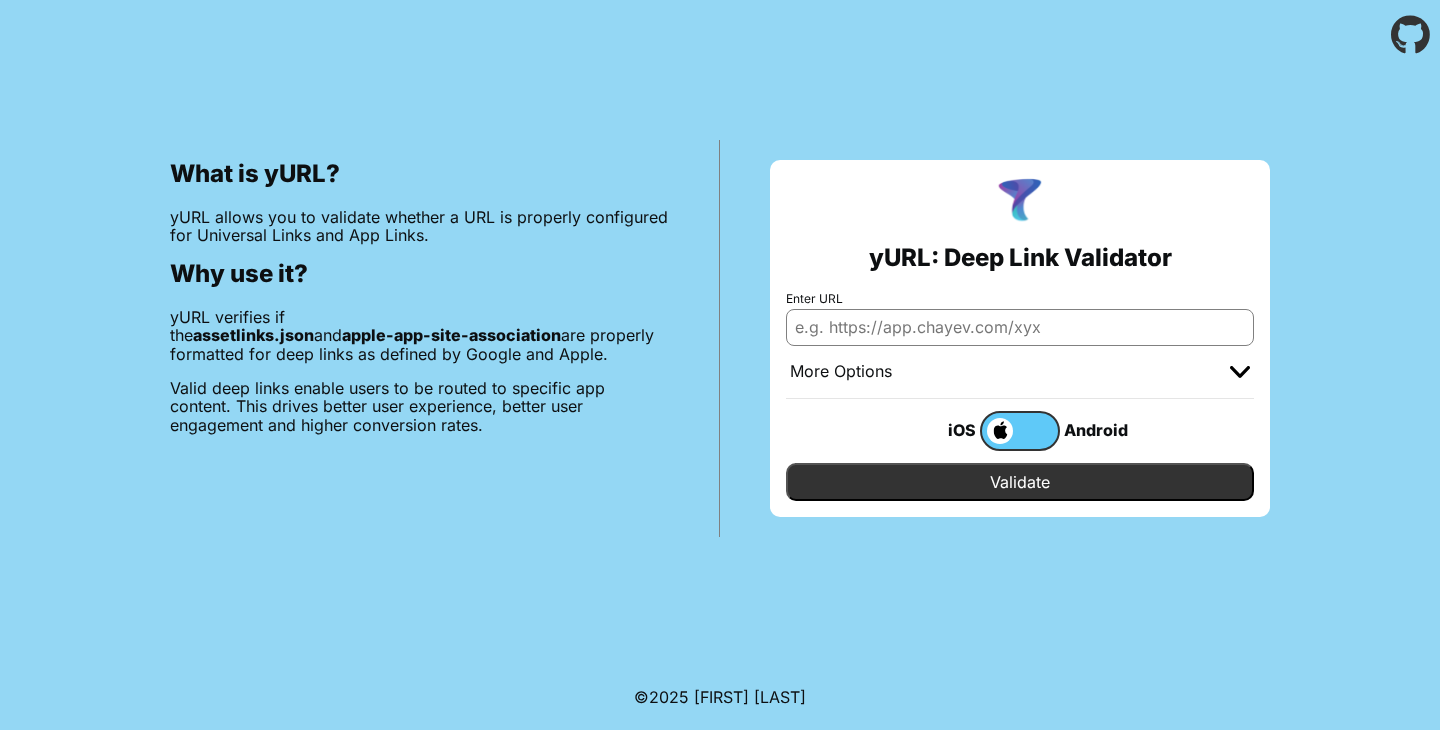 scroll, scrollTop: 0, scrollLeft: 0, axis: both 